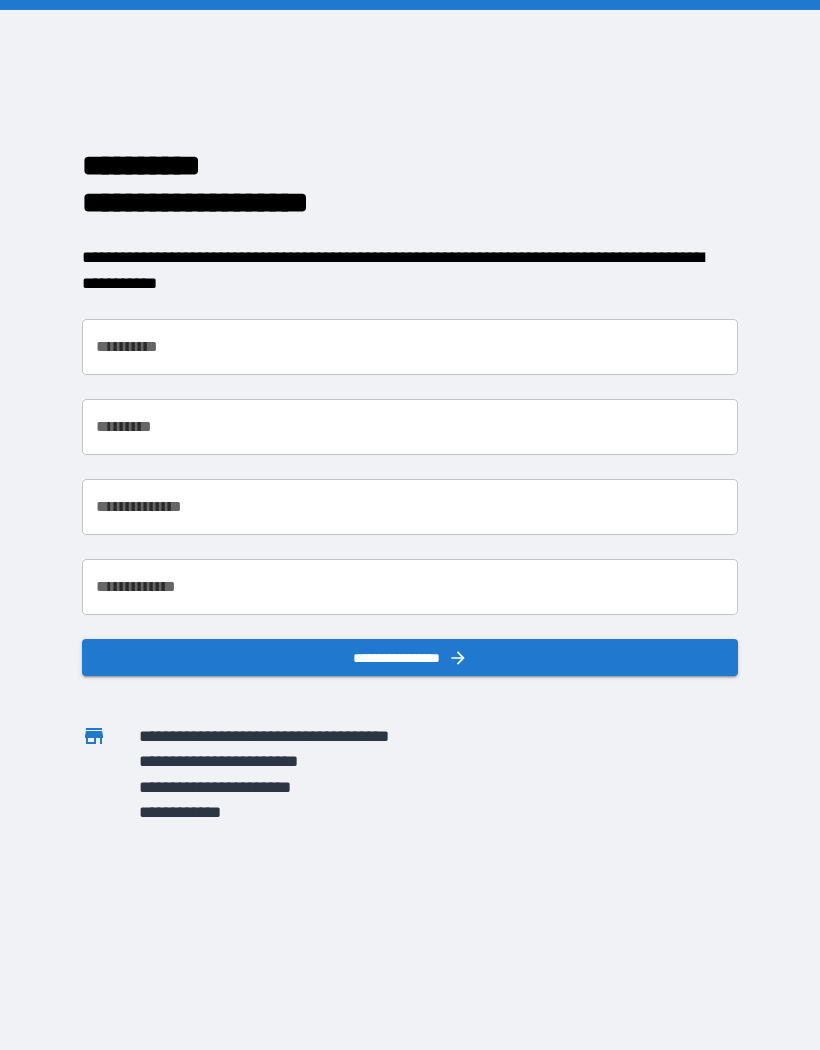 scroll, scrollTop: 0, scrollLeft: 0, axis: both 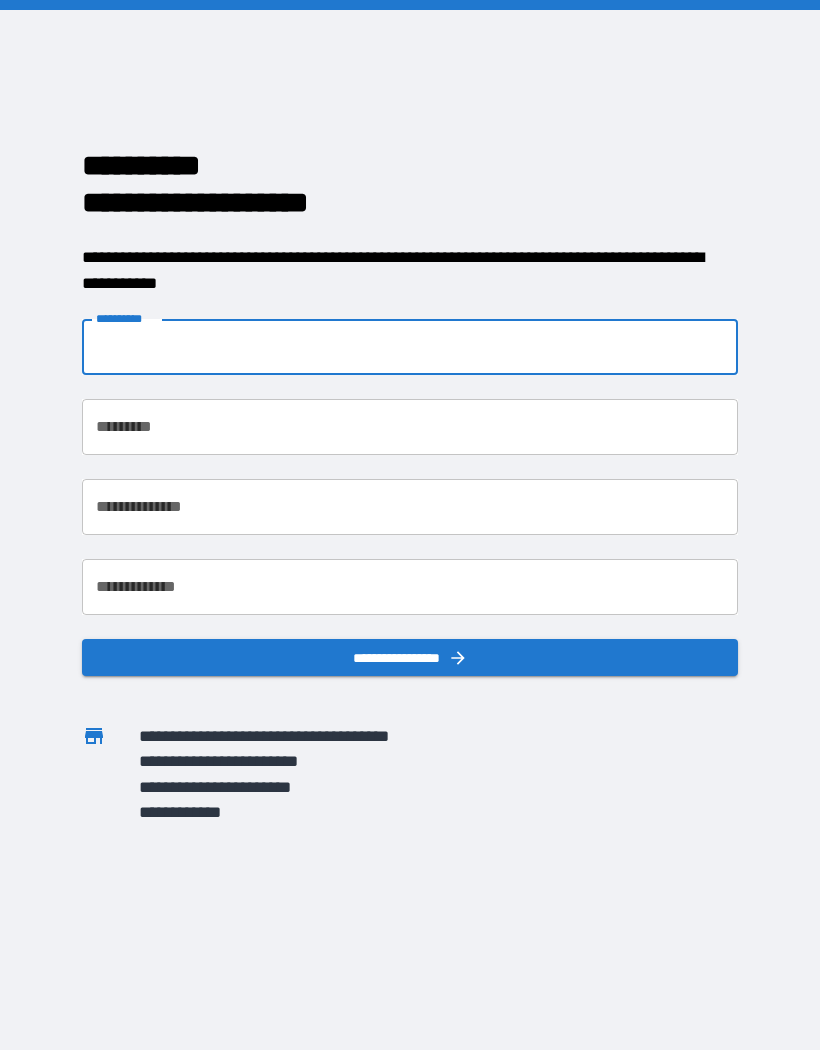 type on "*****" 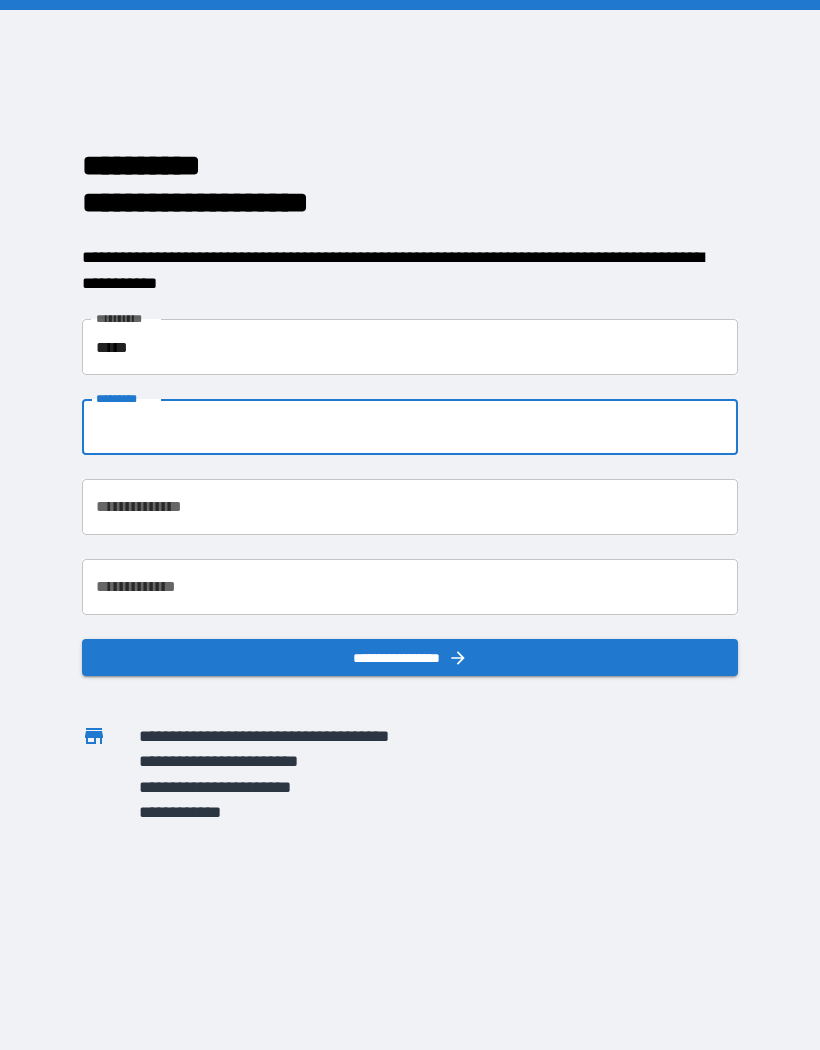 type on "*****" 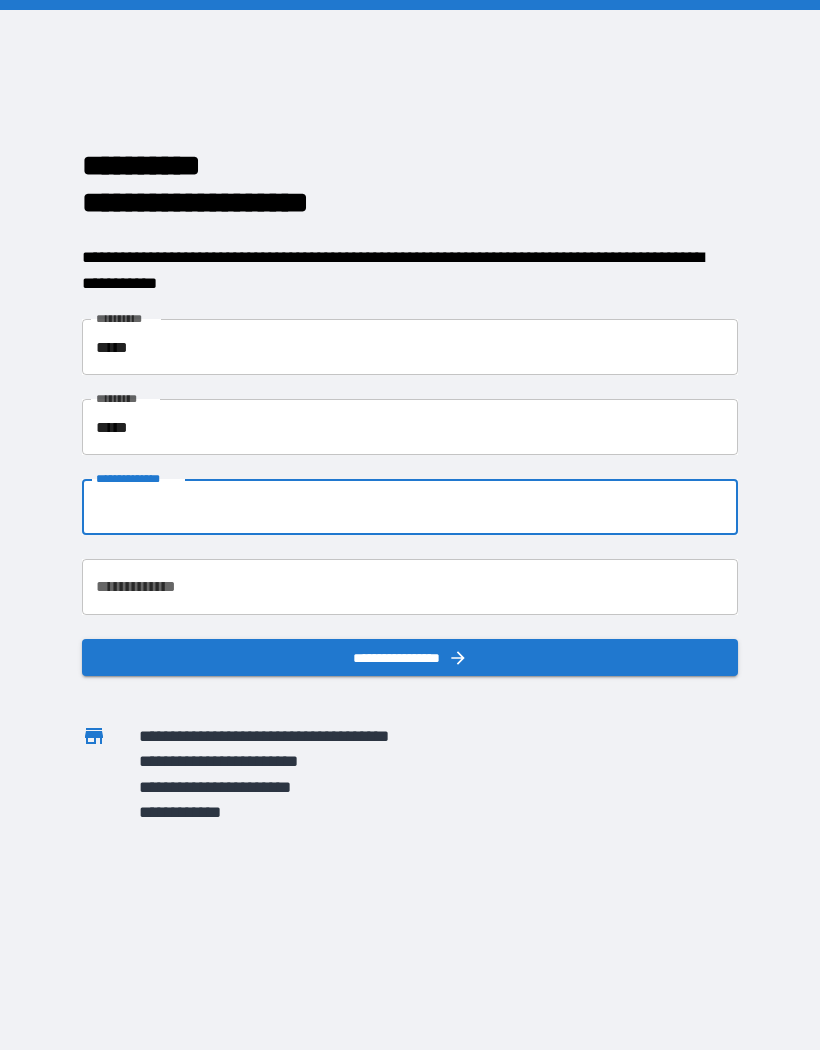 type on "**********" 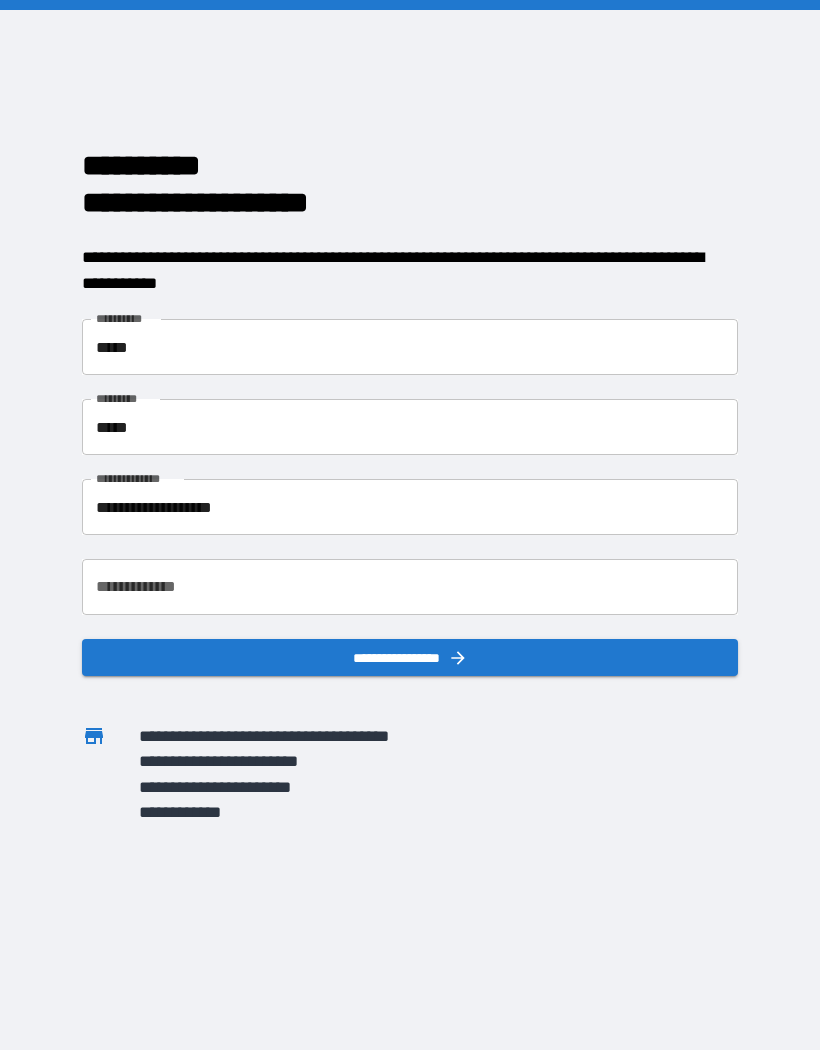 click on "**********" at bounding box center (410, 587) 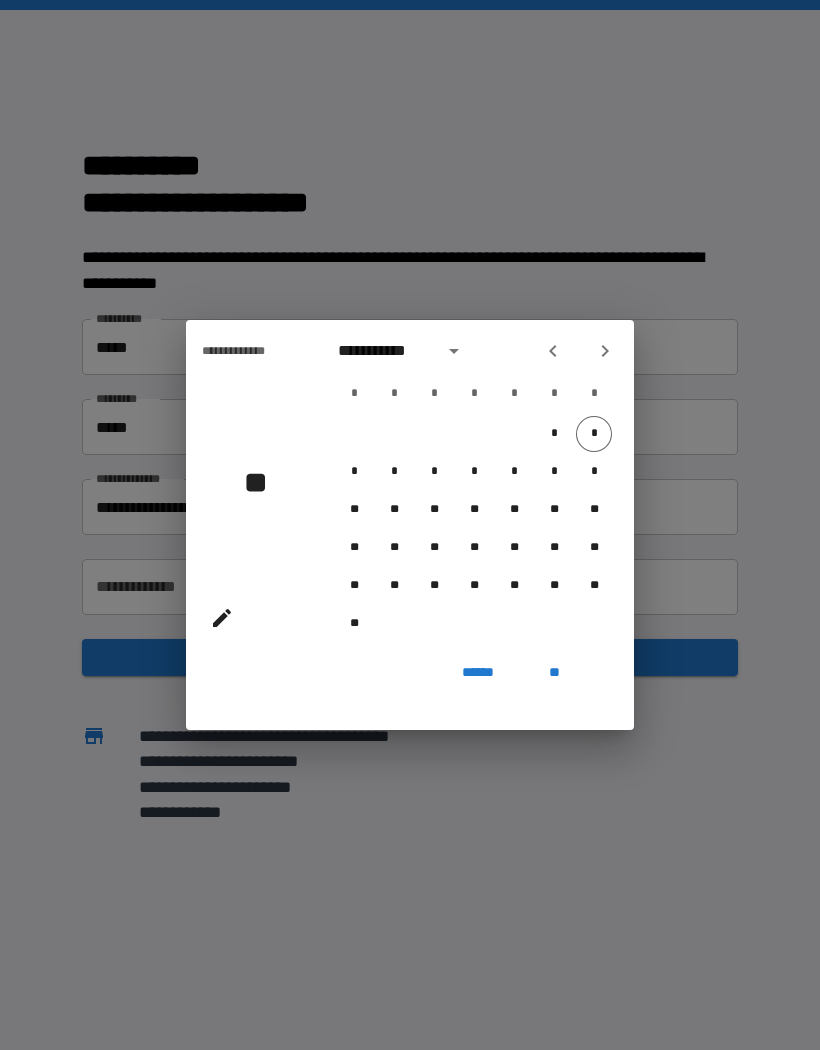 click on "**********" at bounding box center (410, 525) 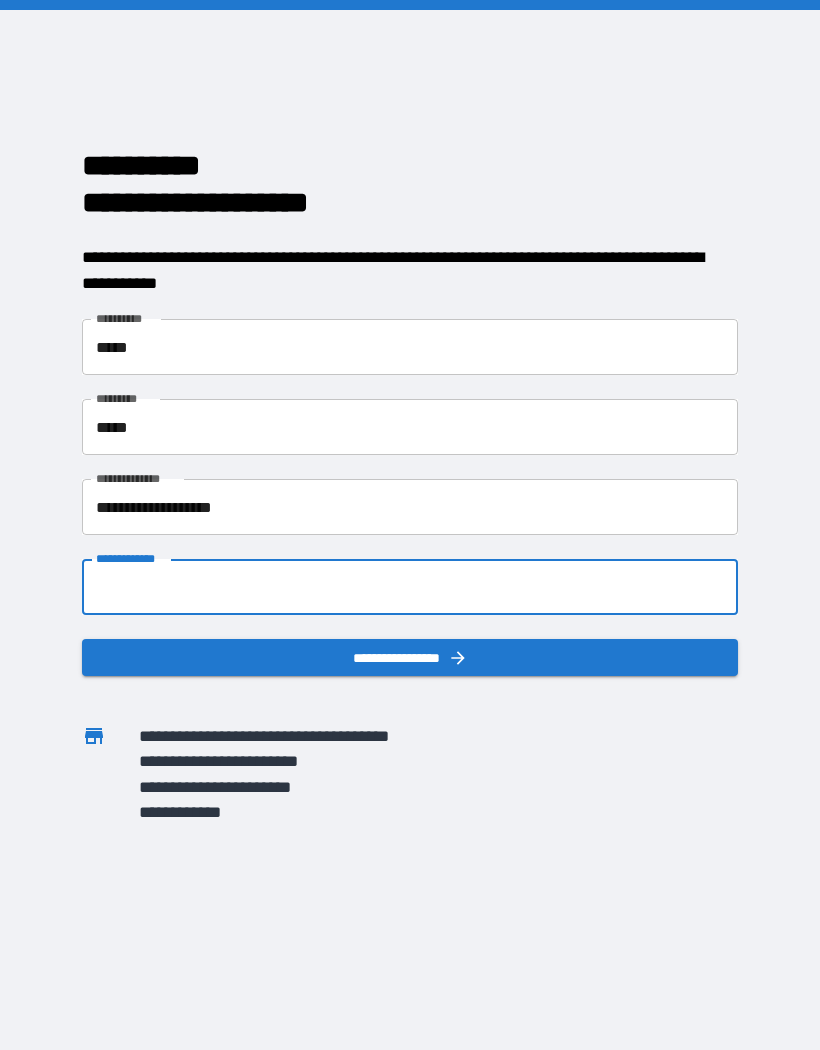 click on "**********" at bounding box center (410, 587) 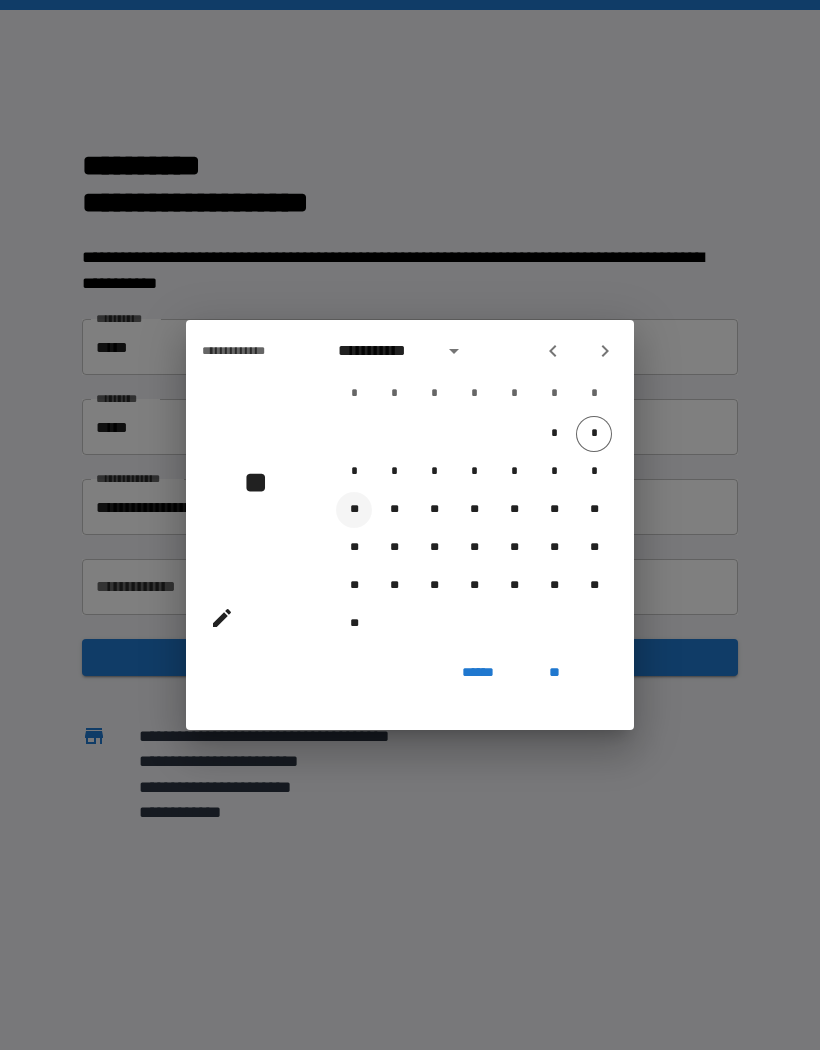 click on "**" at bounding box center [354, 510] 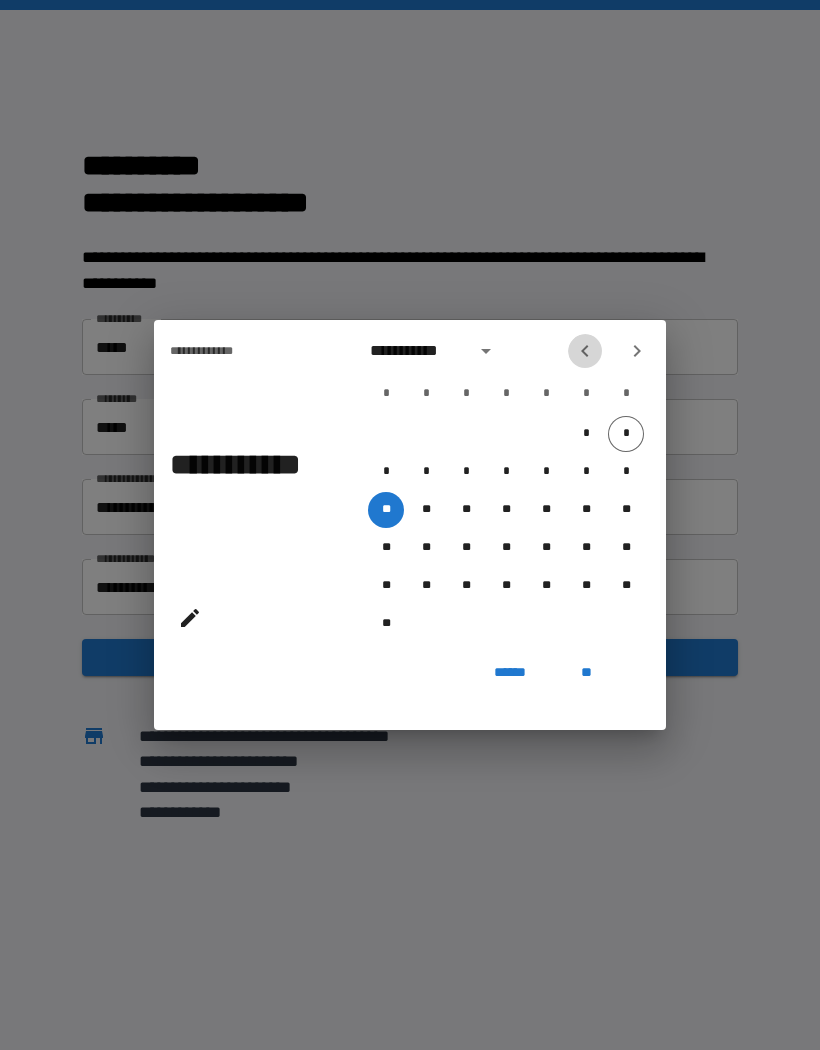 click 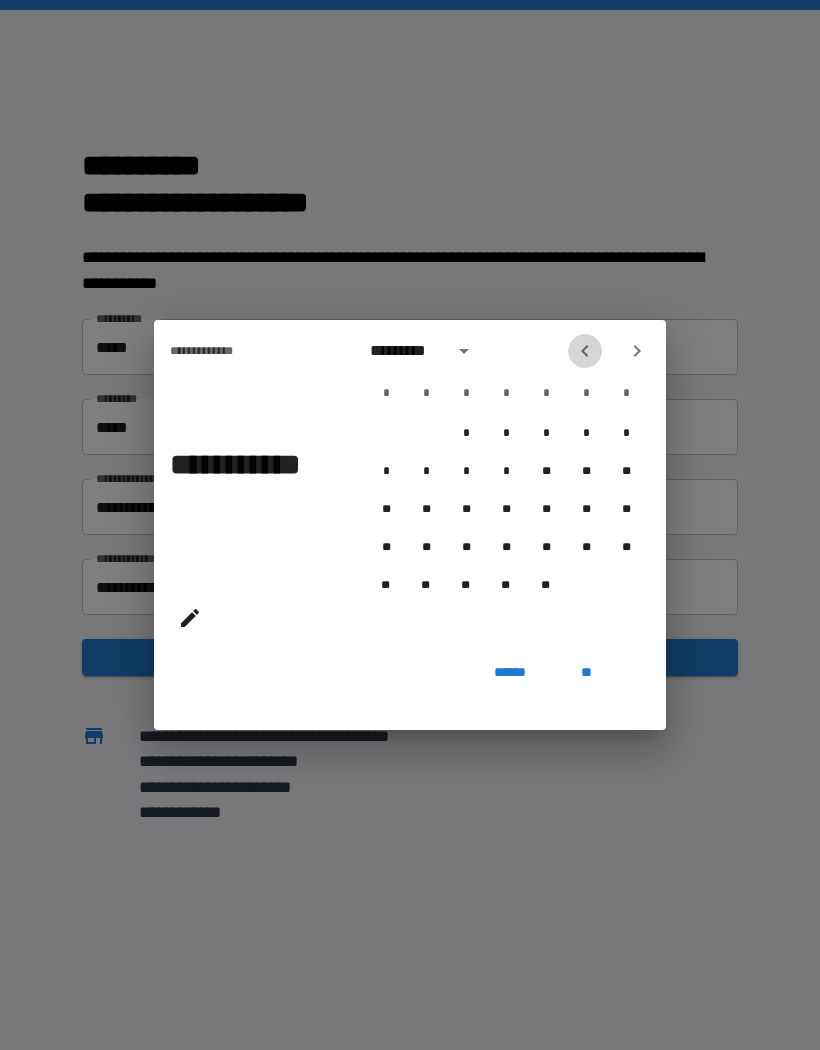 click 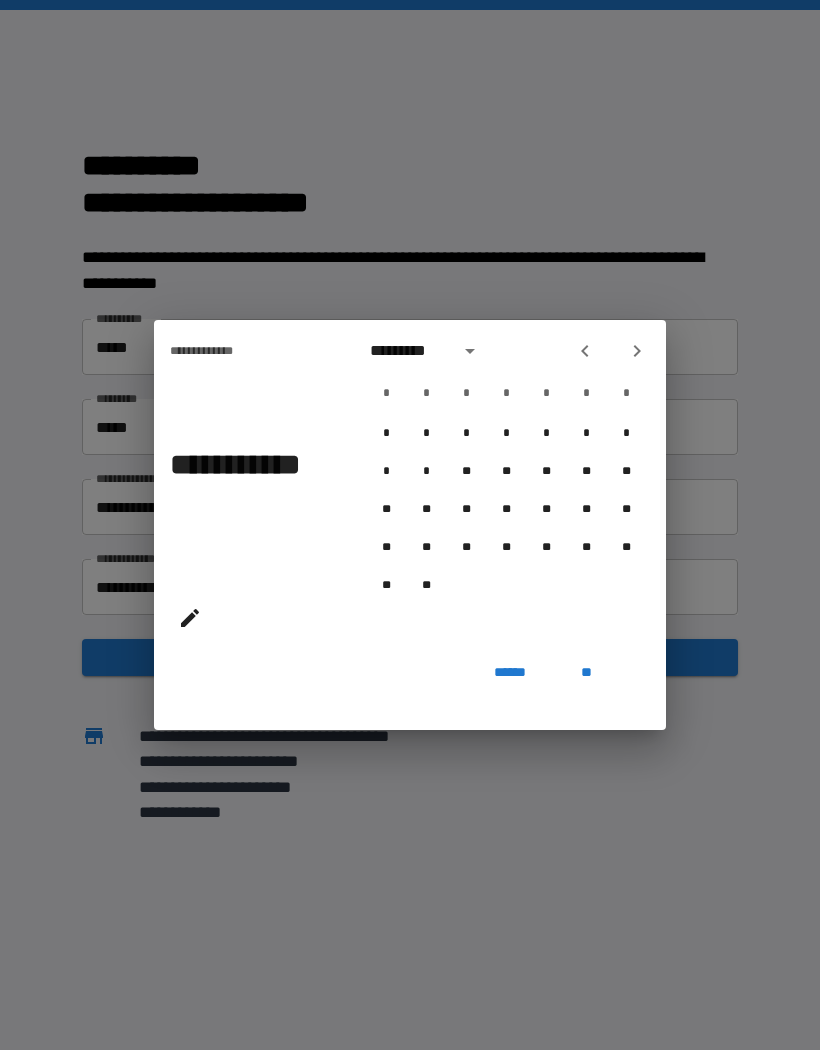 click 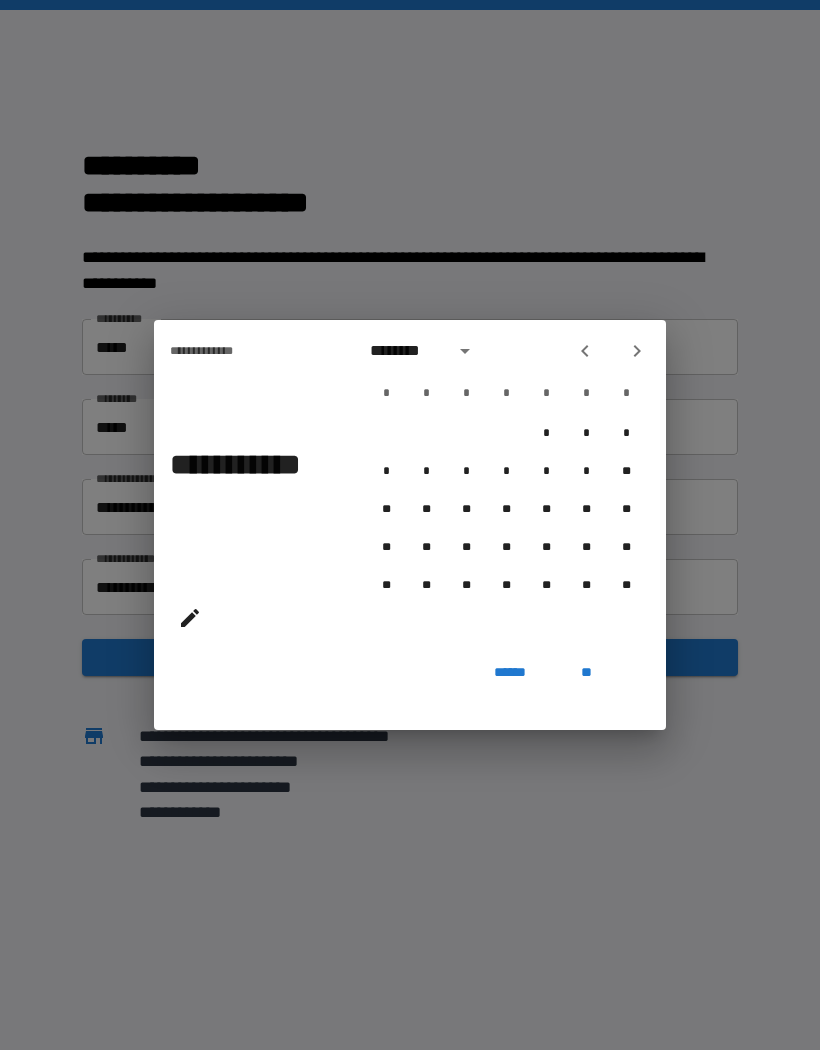 click 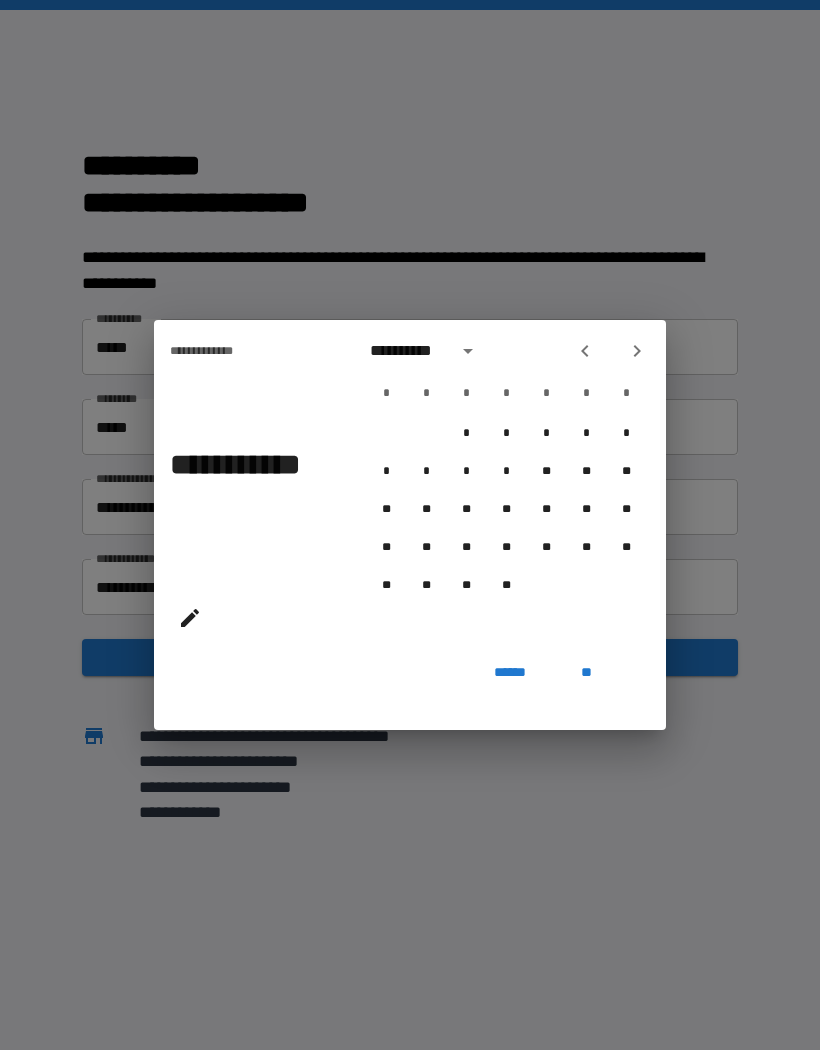 click 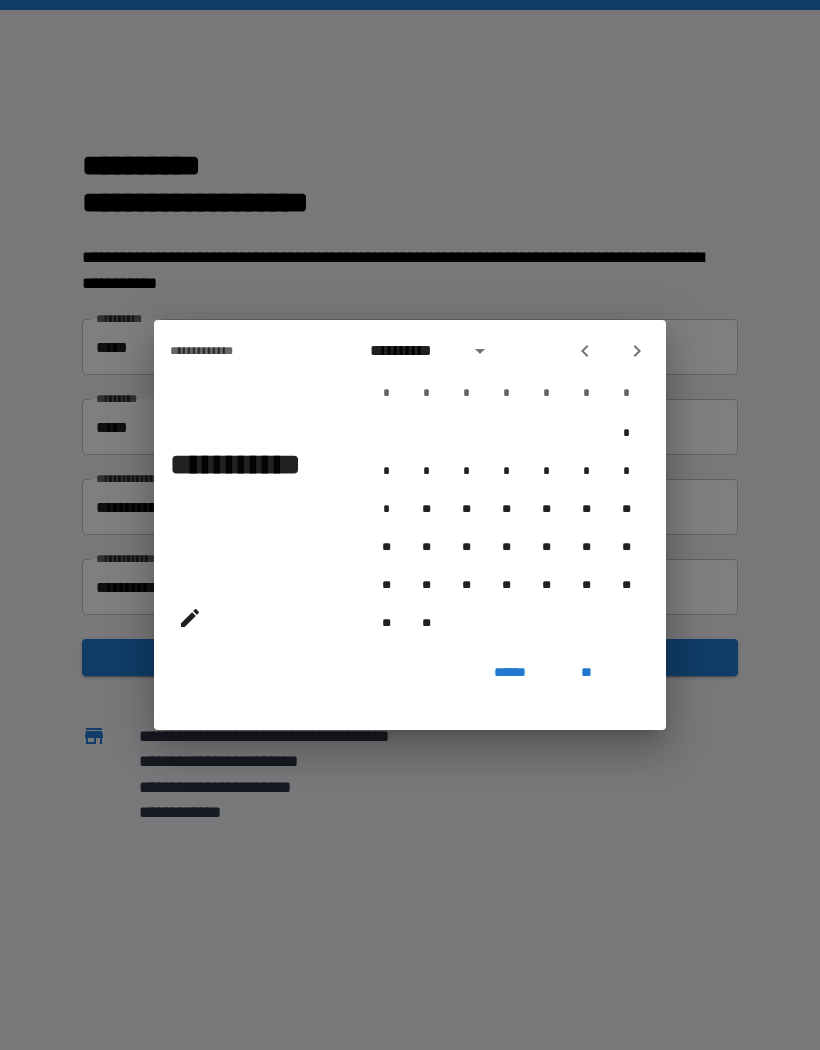 click 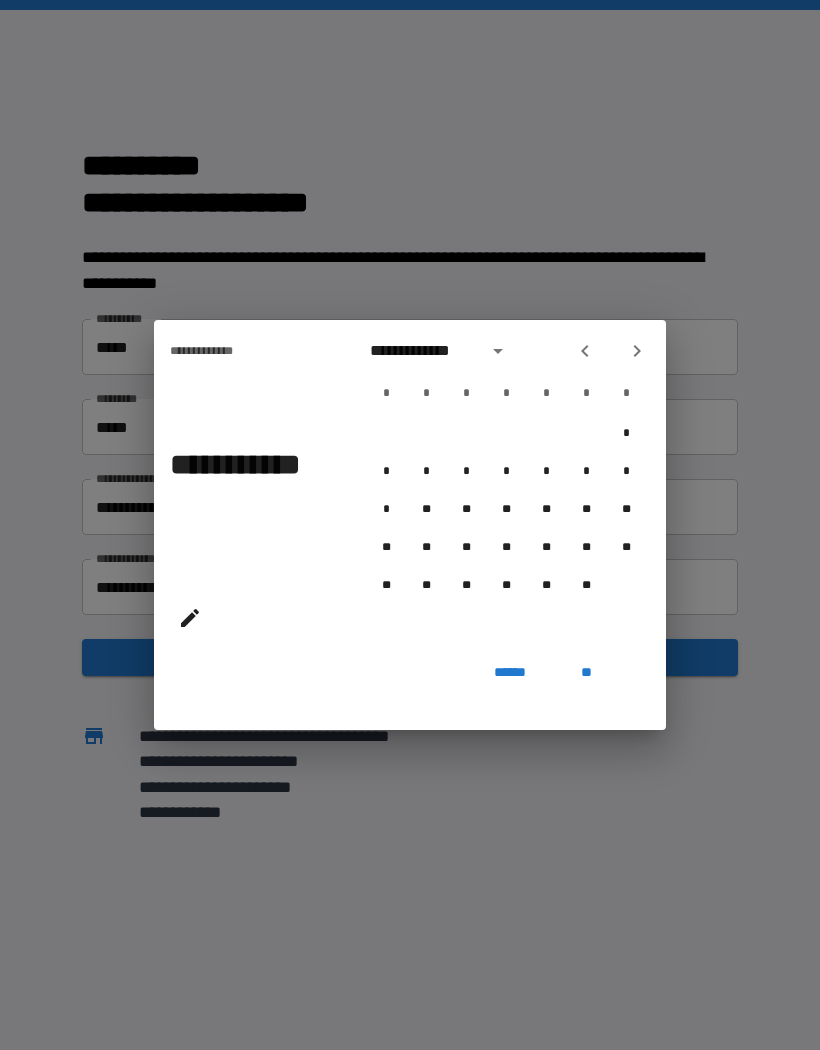click 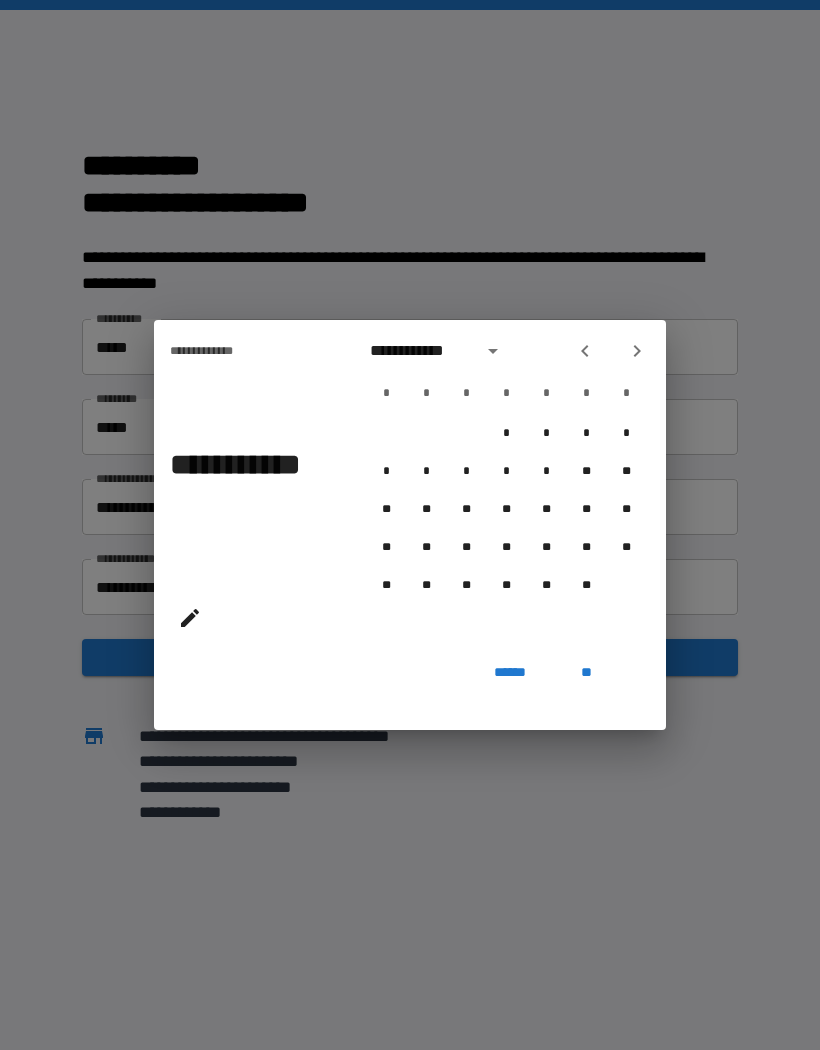 click 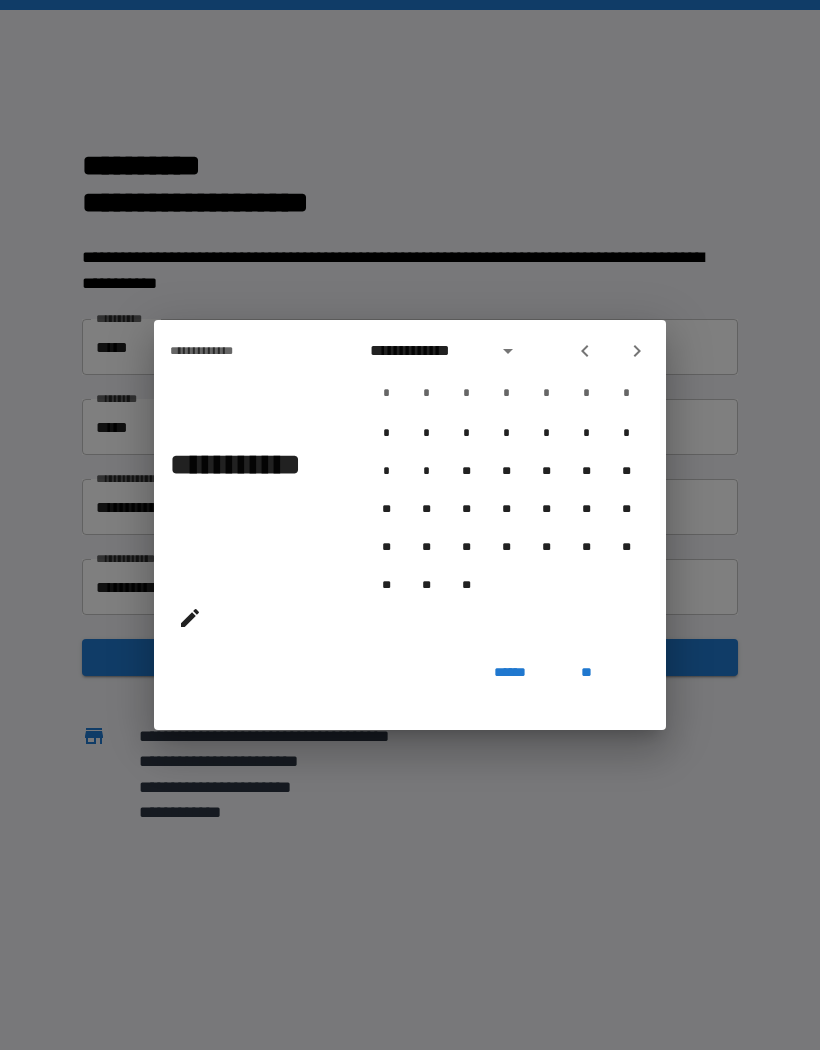 click 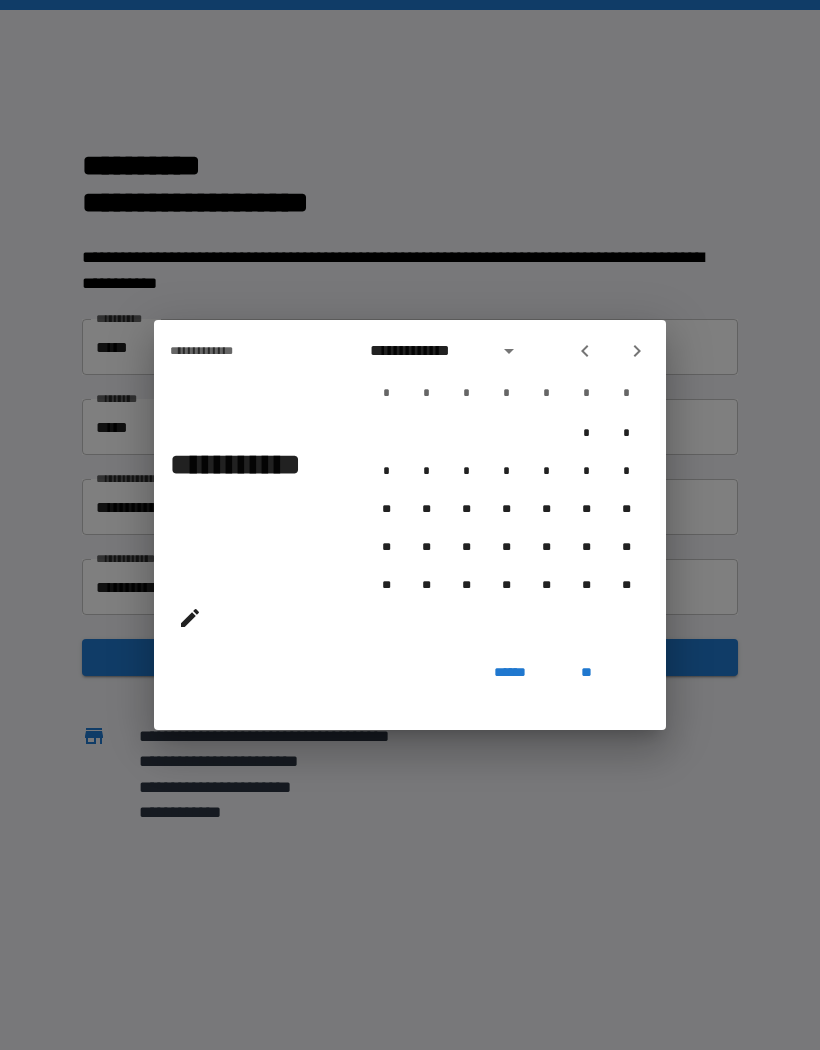 click 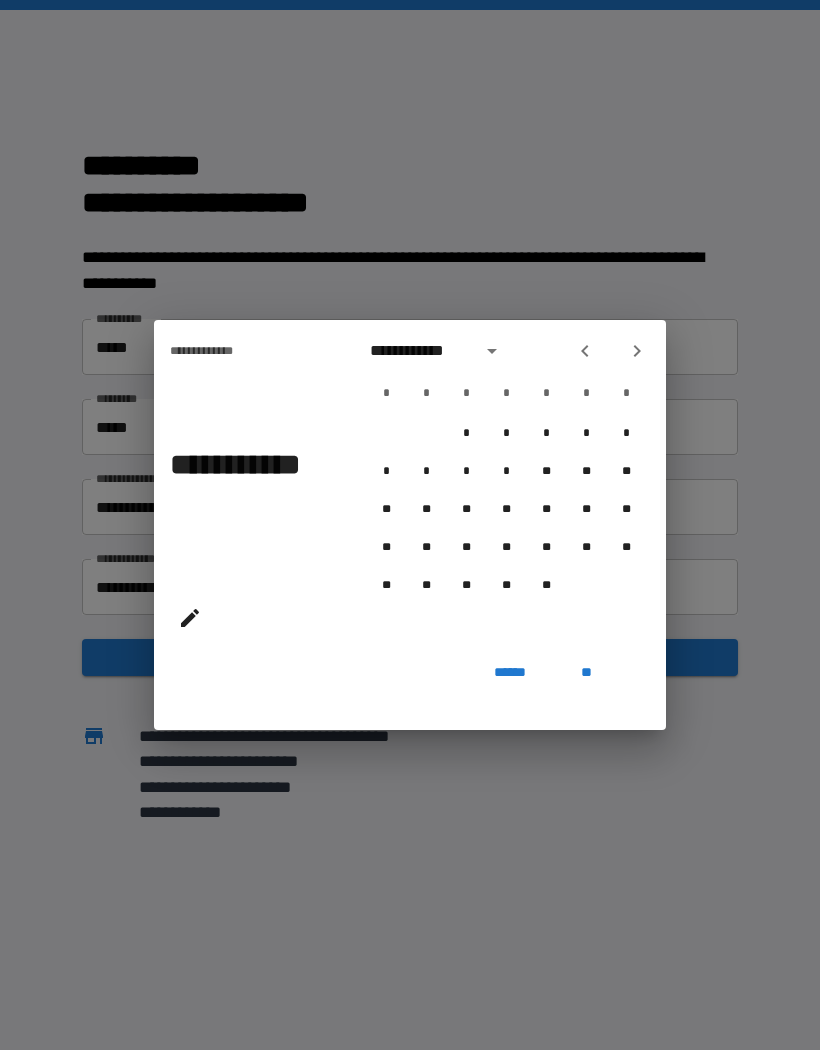 click 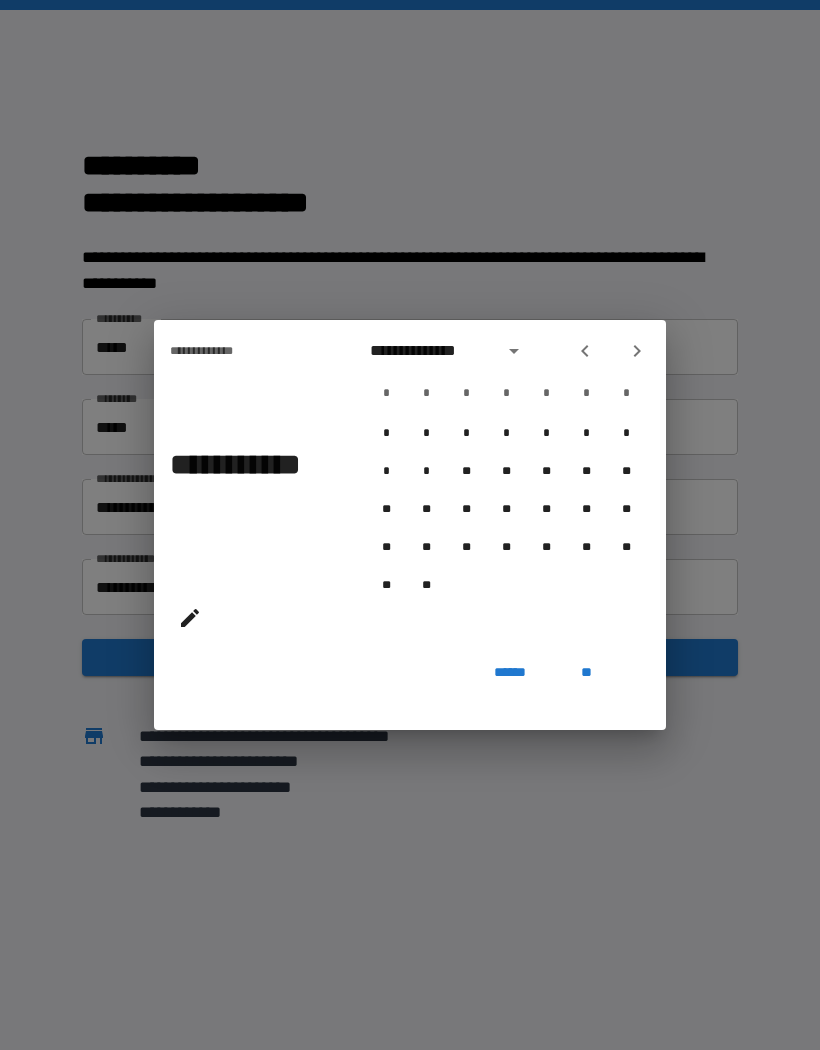 click 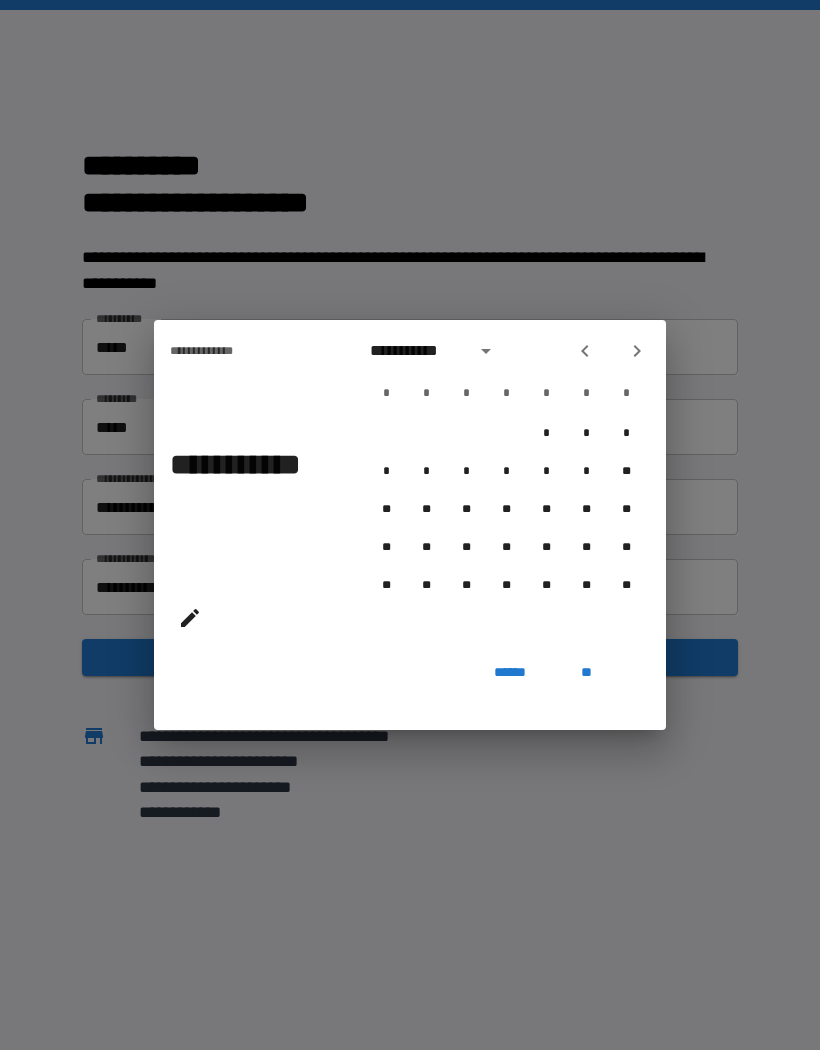 click 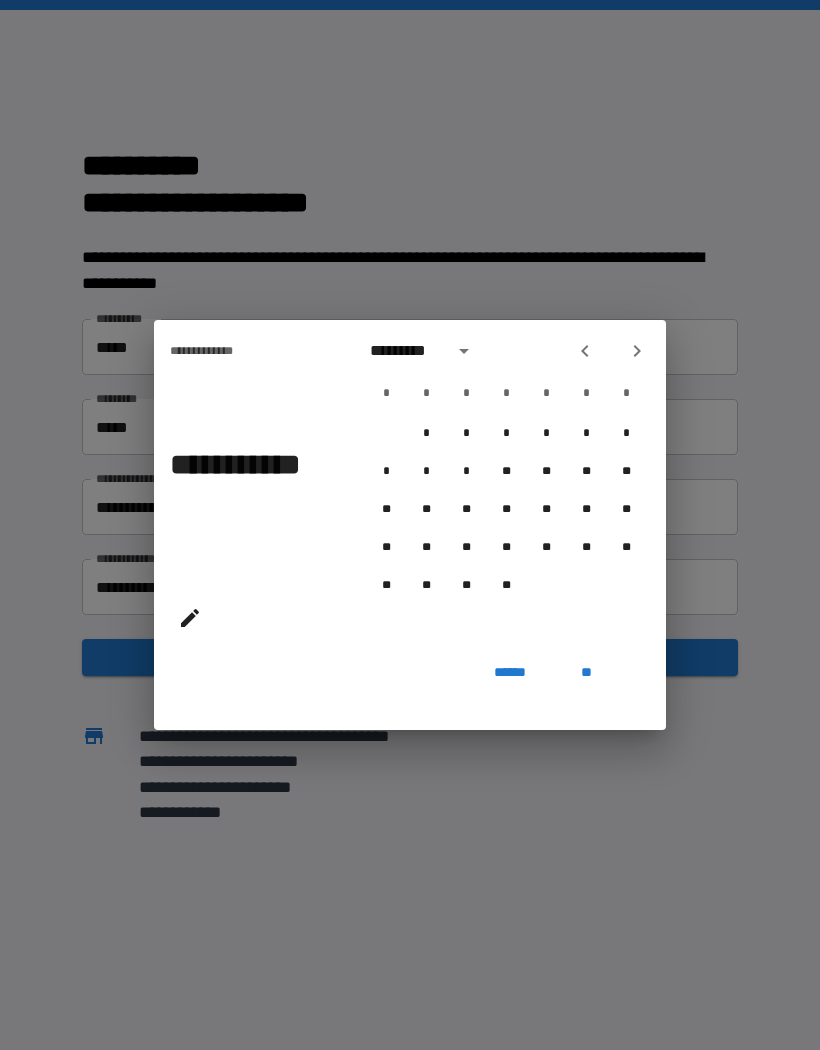 click 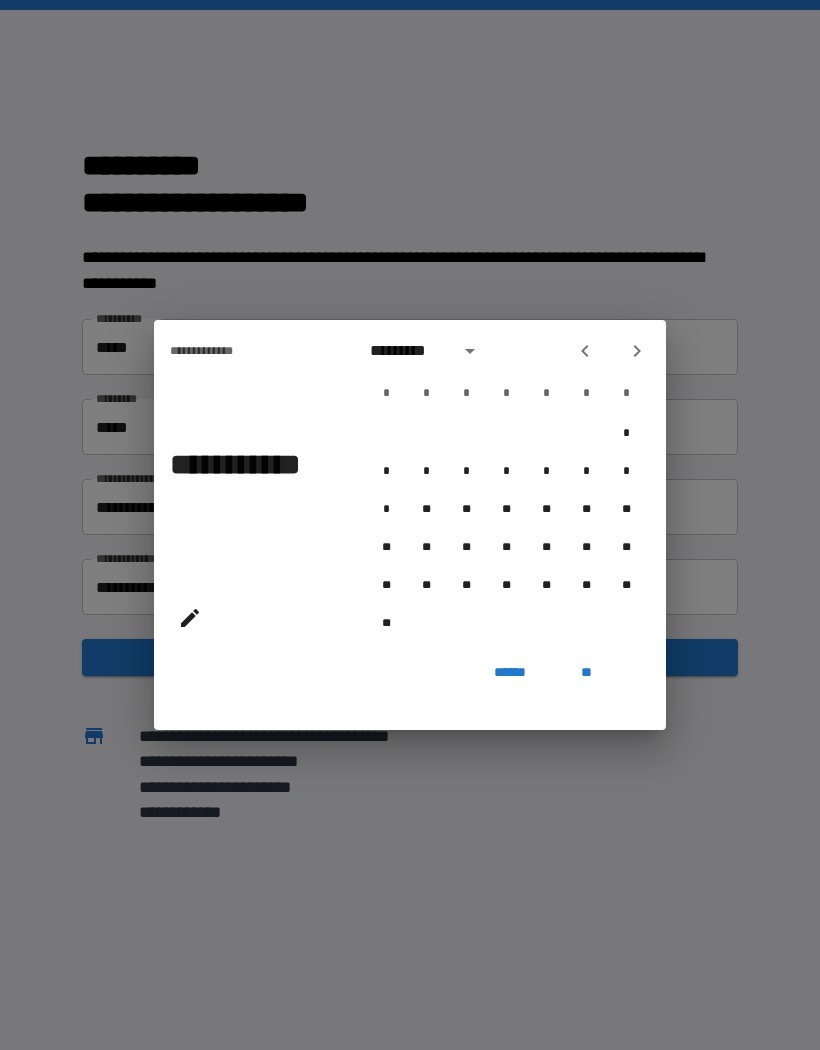 click at bounding box center (585, 351) 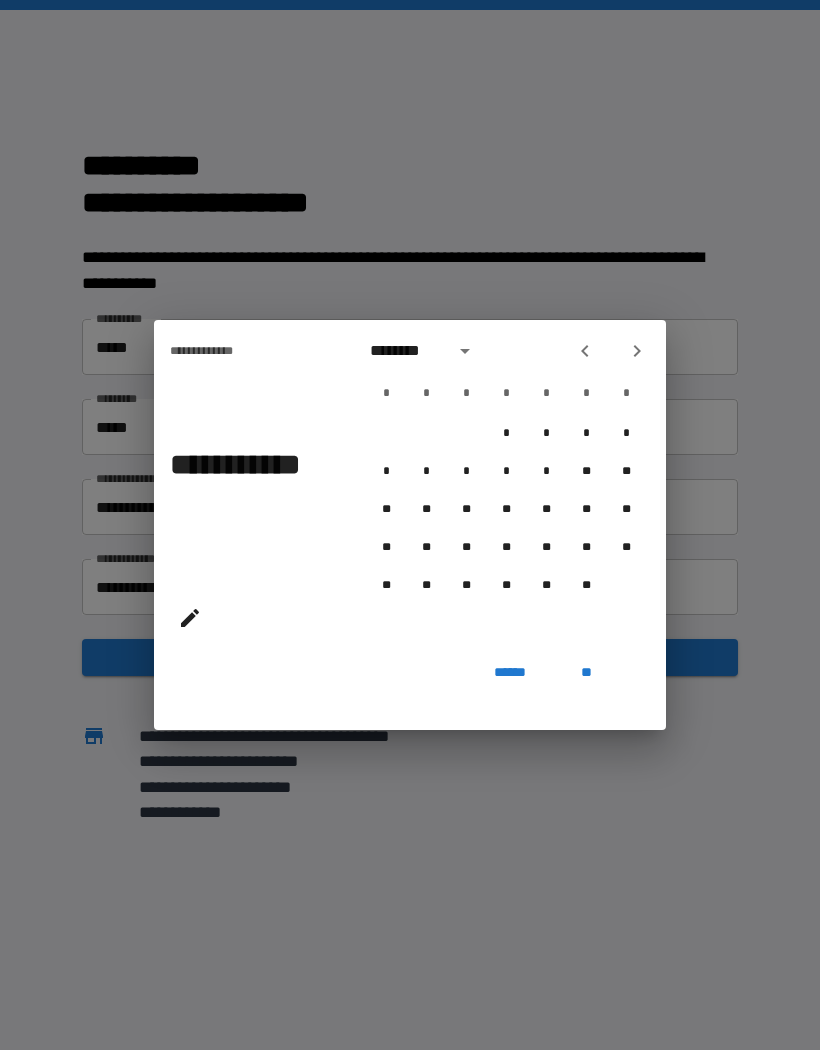 click at bounding box center (585, 351) 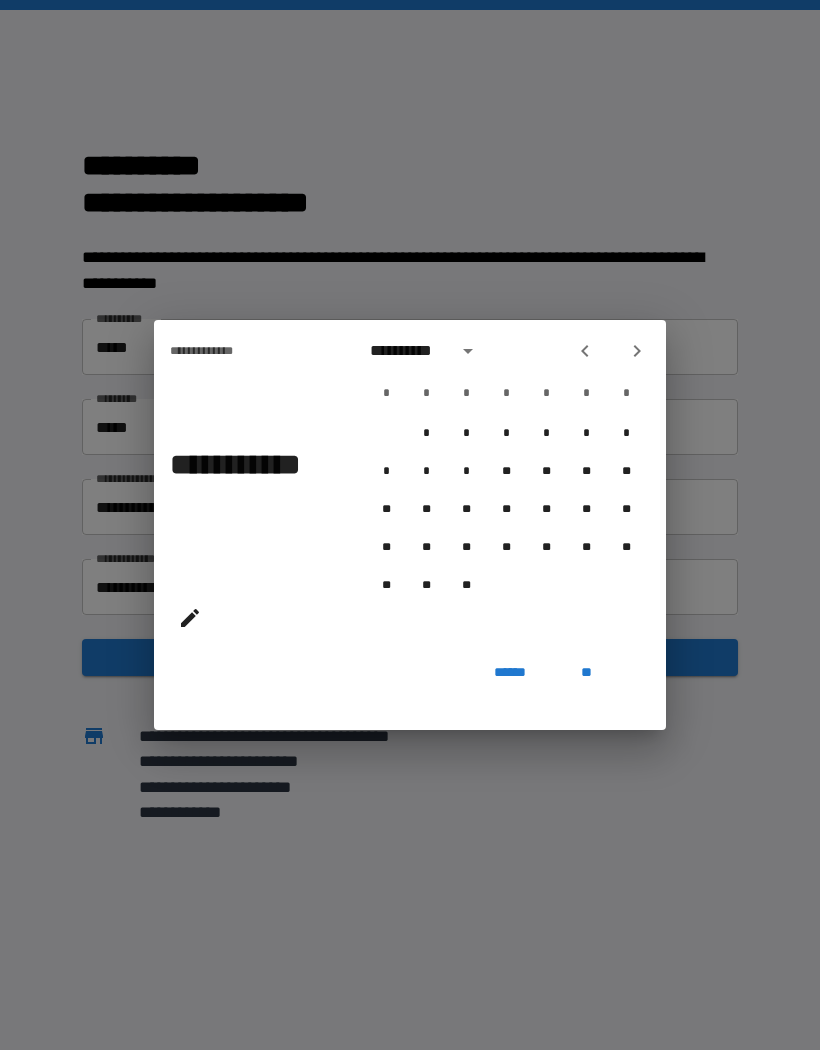 click 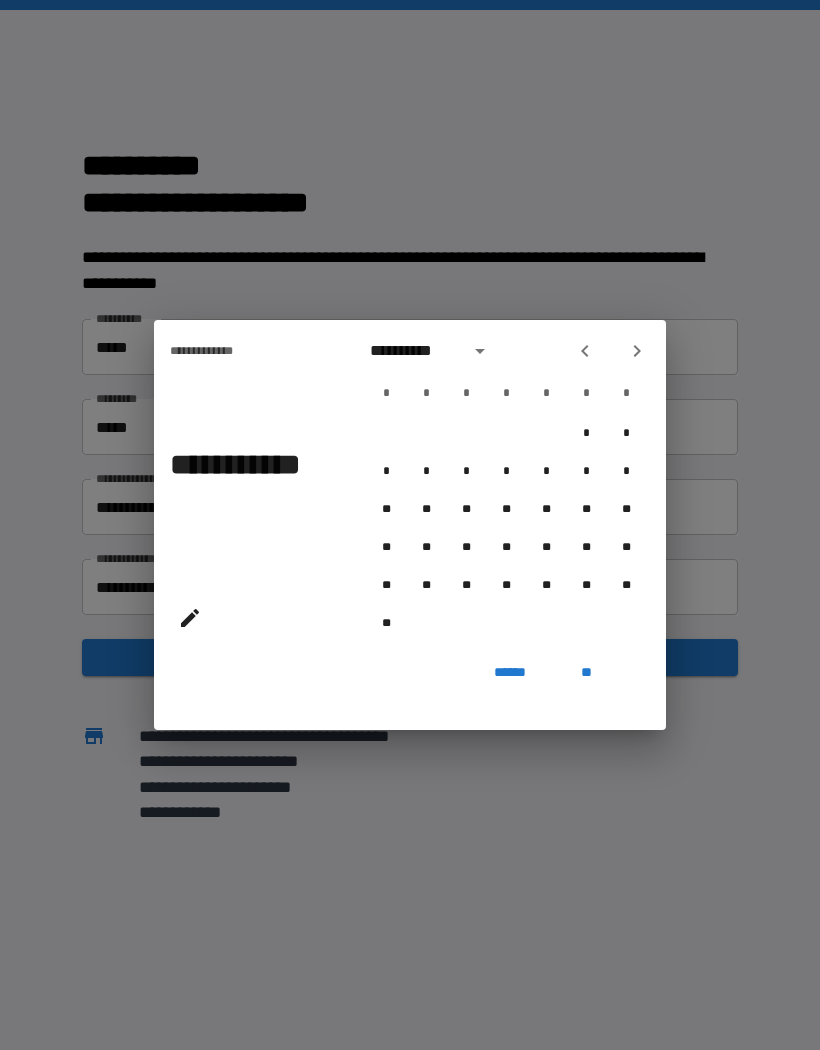 click 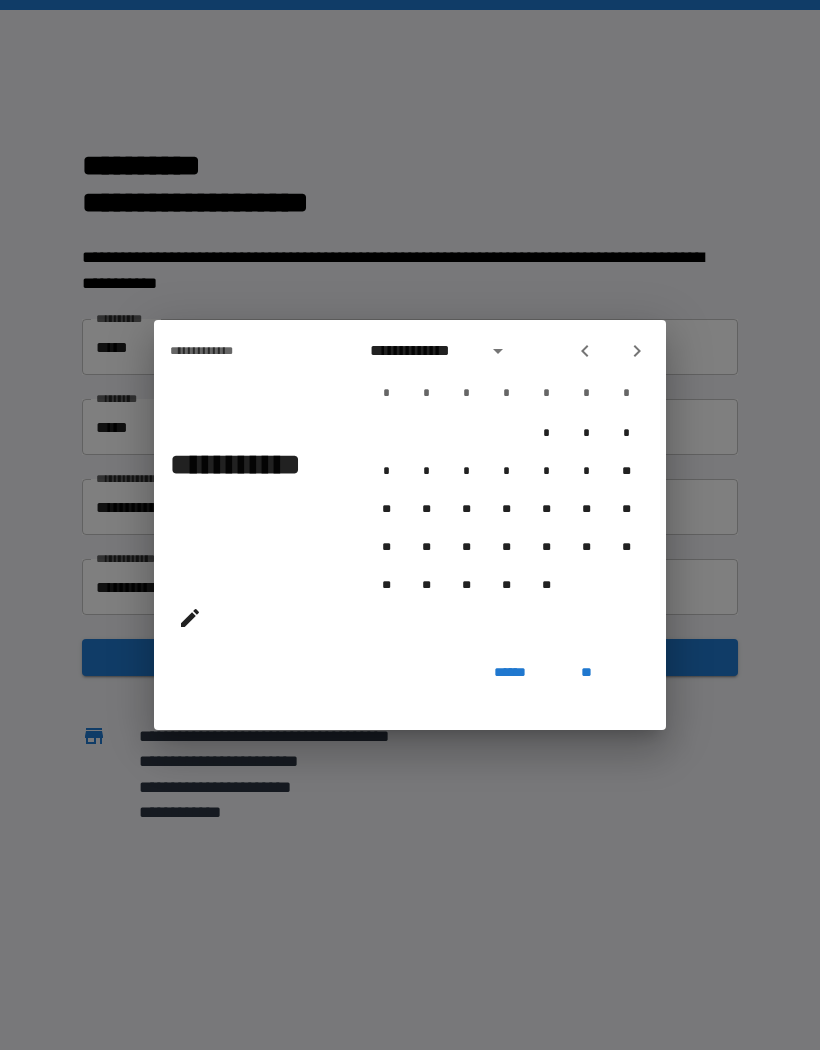 click 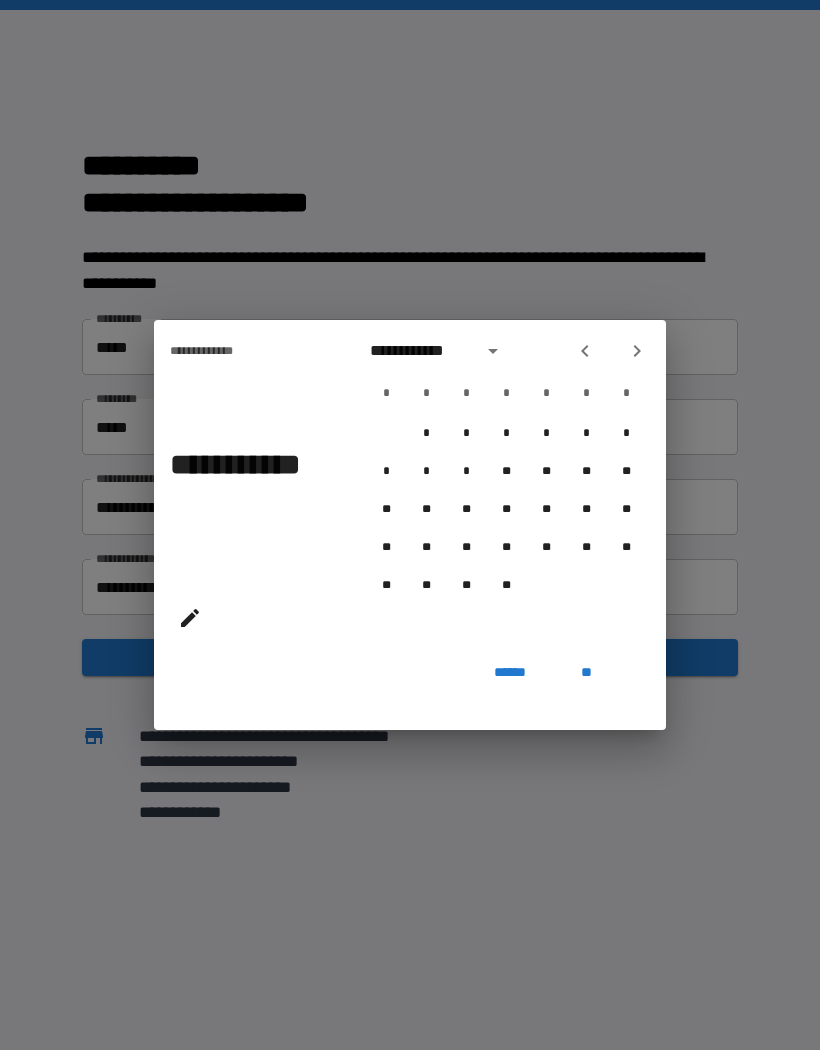 click 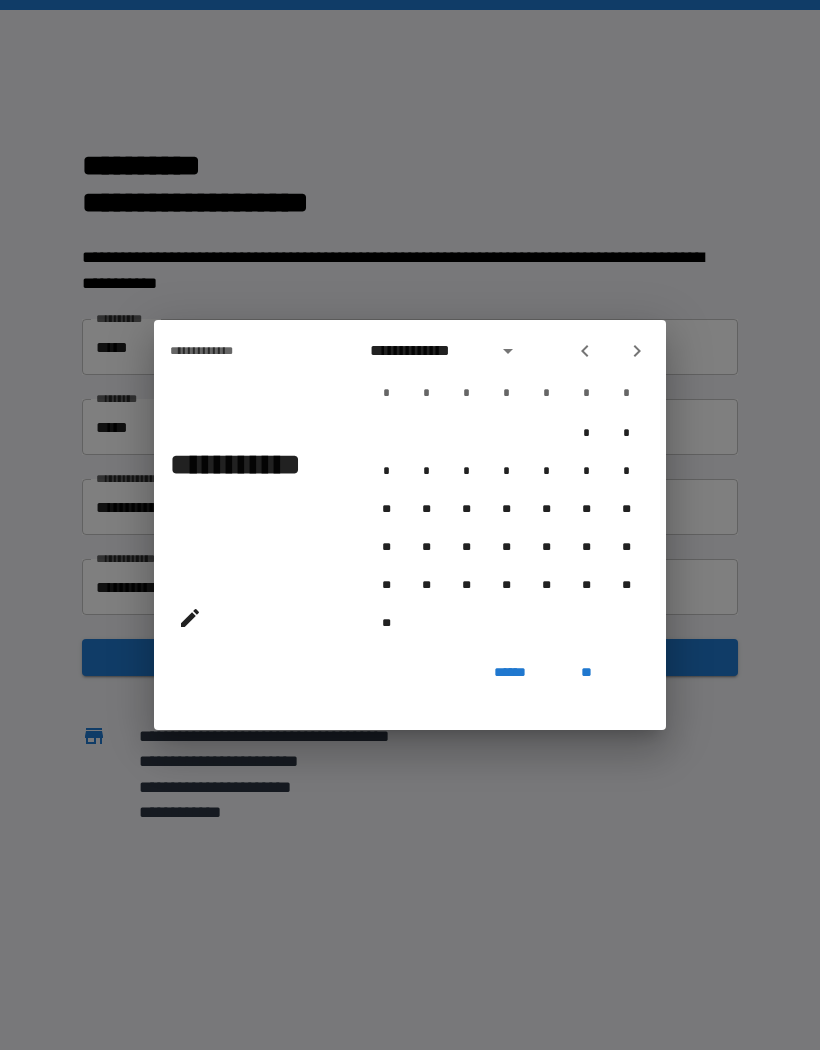 click 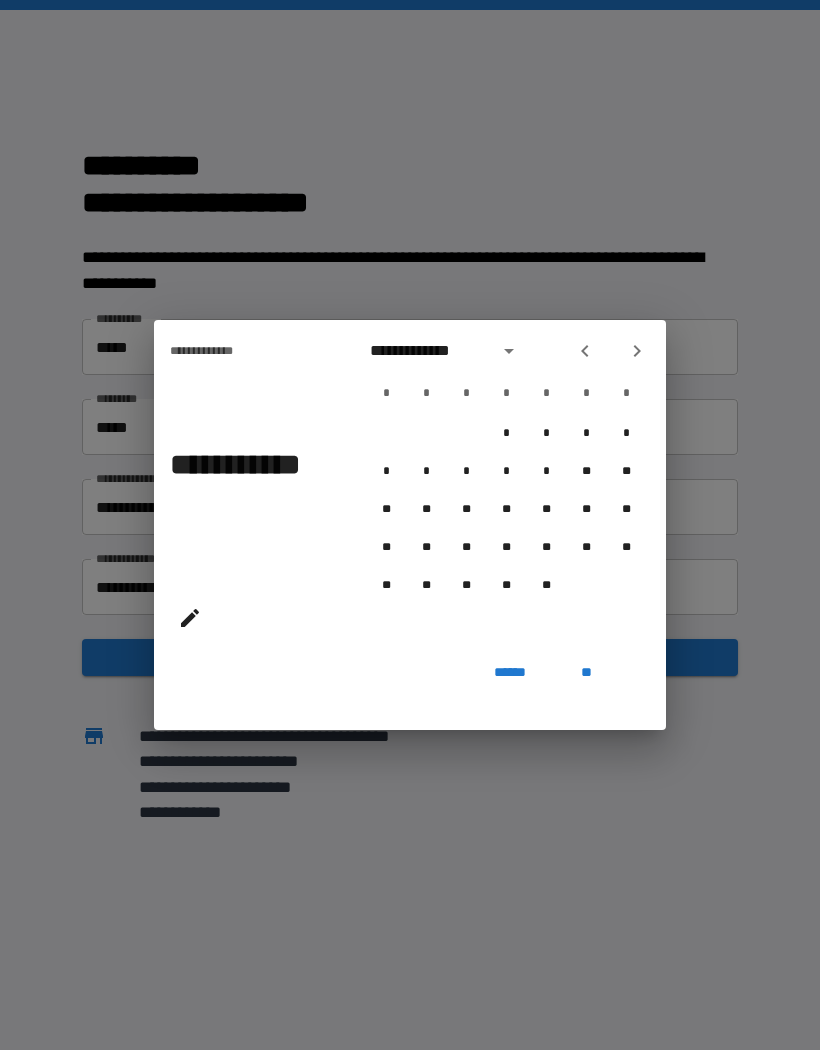 click 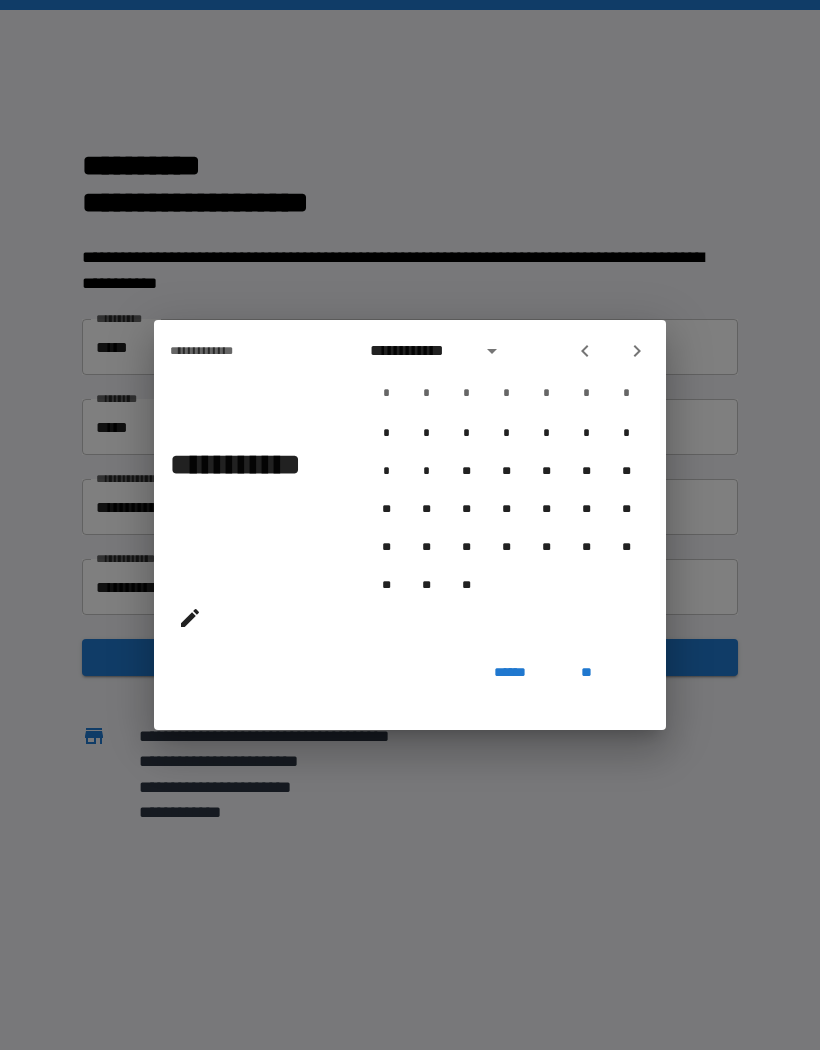 click at bounding box center (585, 351) 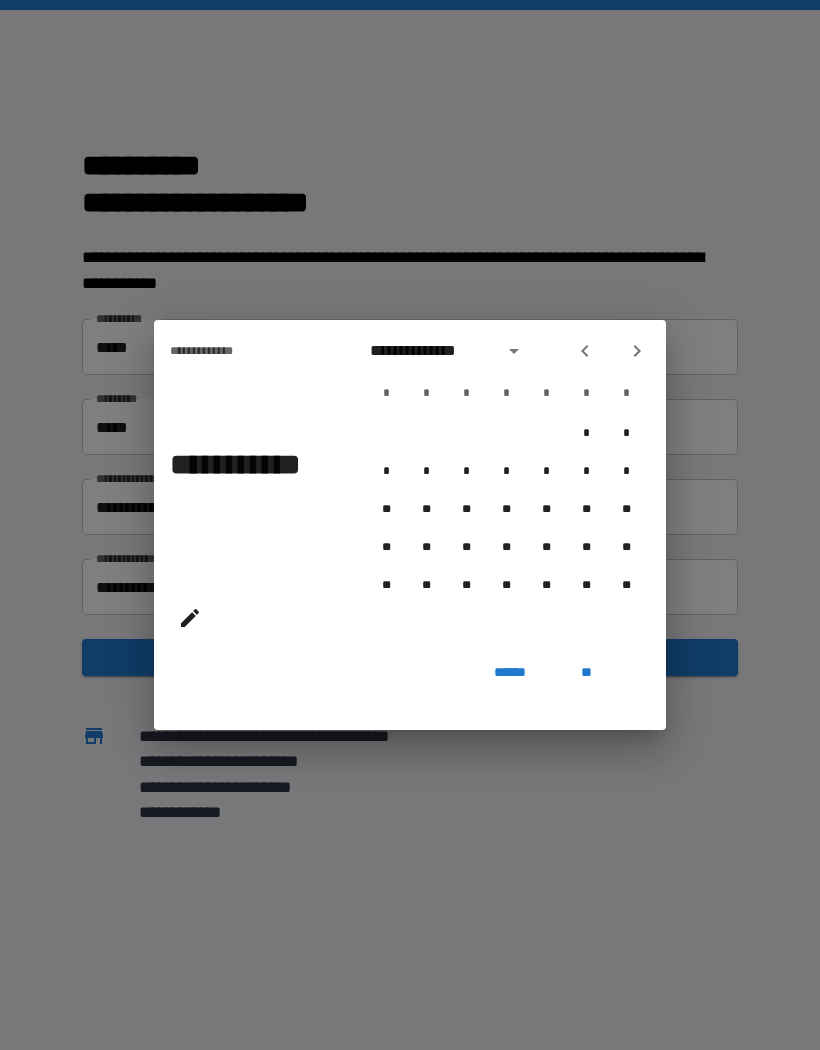 click at bounding box center [585, 351] 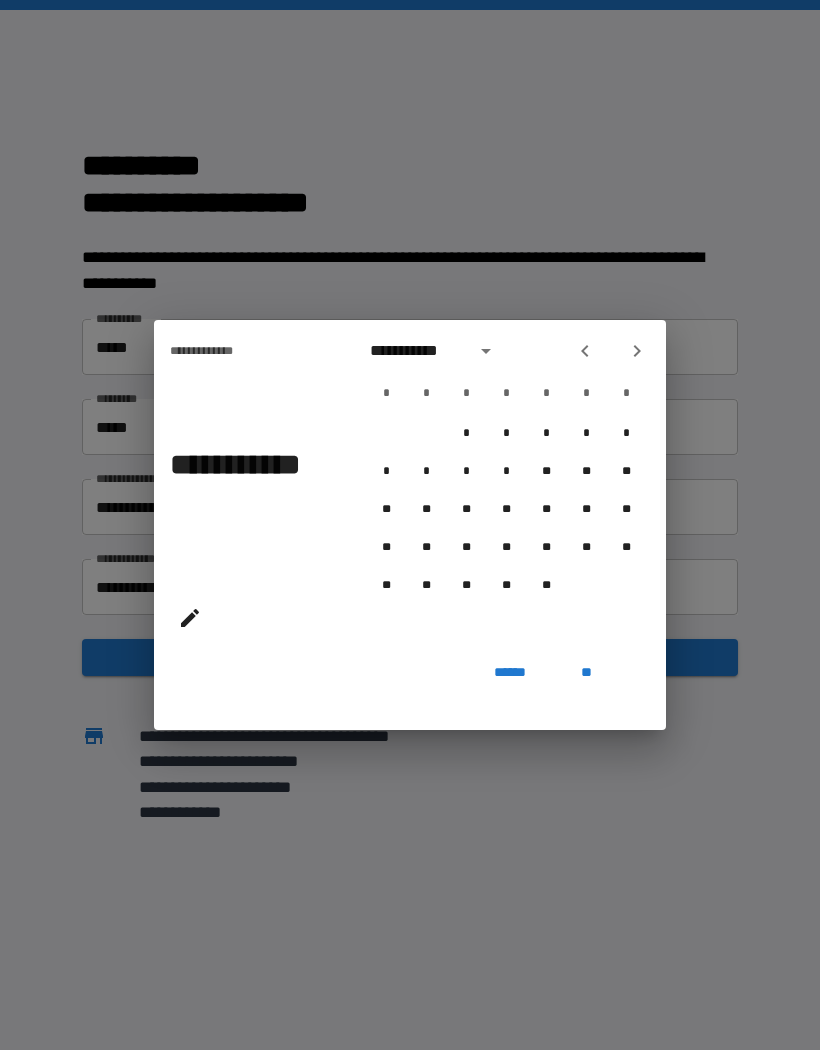 click 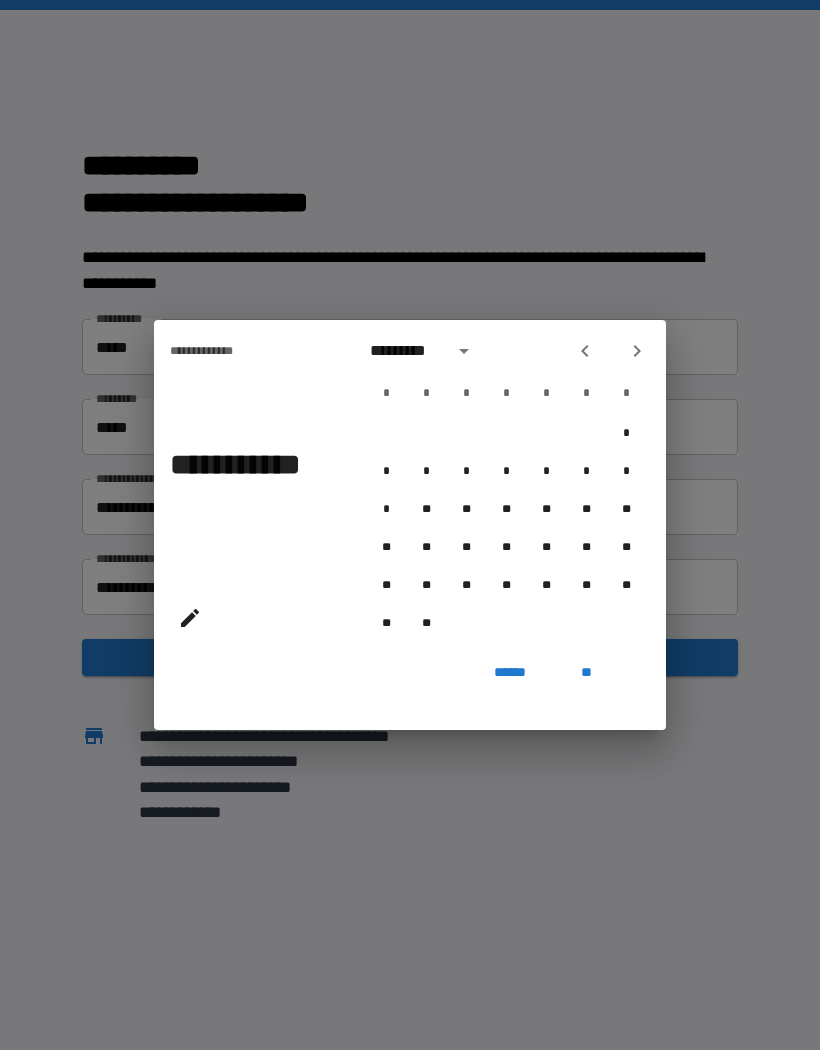 click 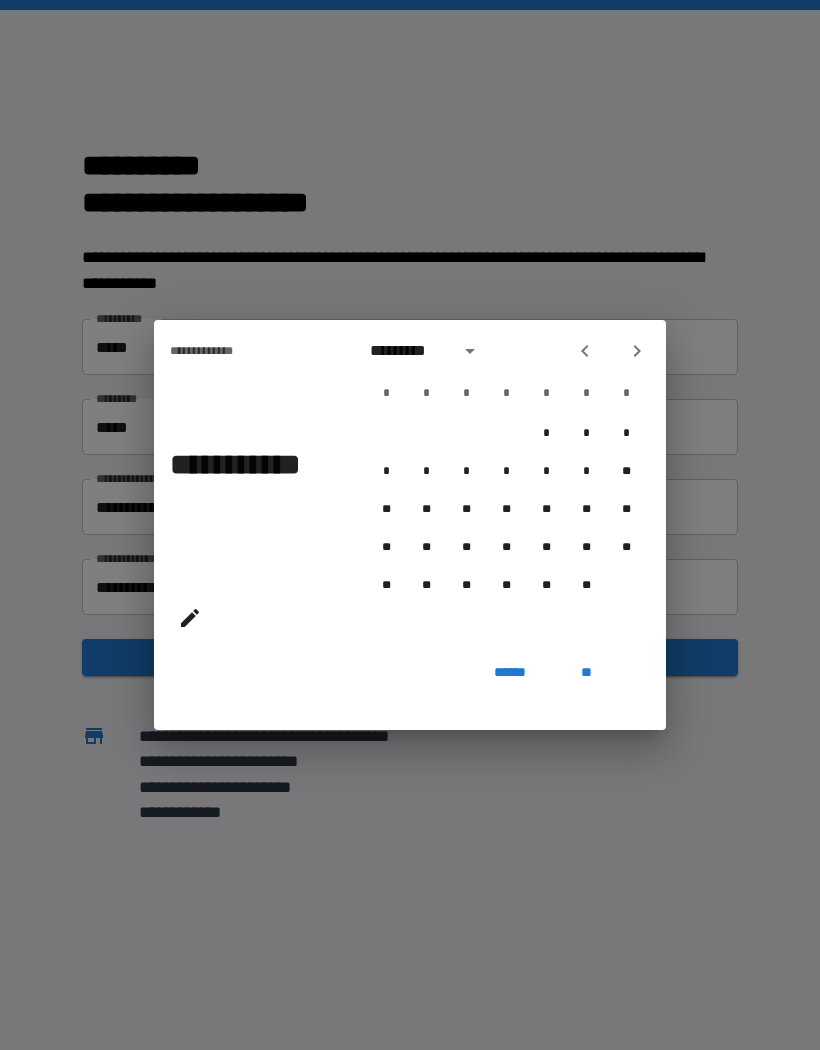 click 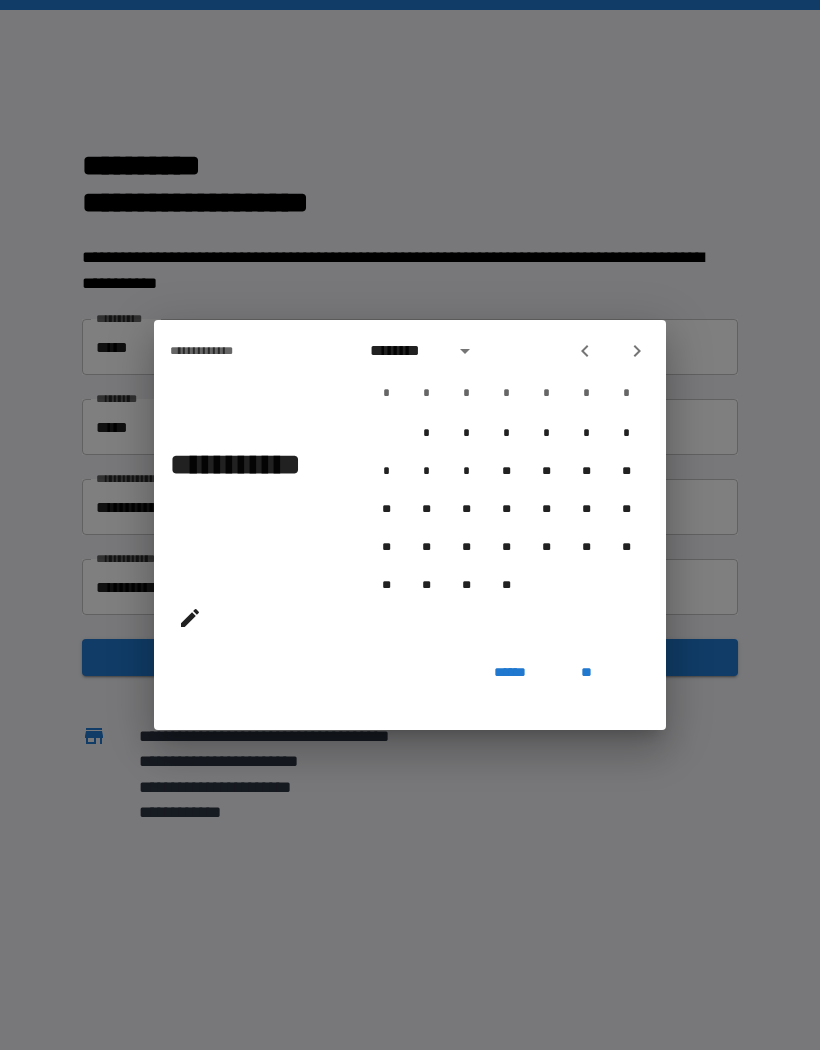 click 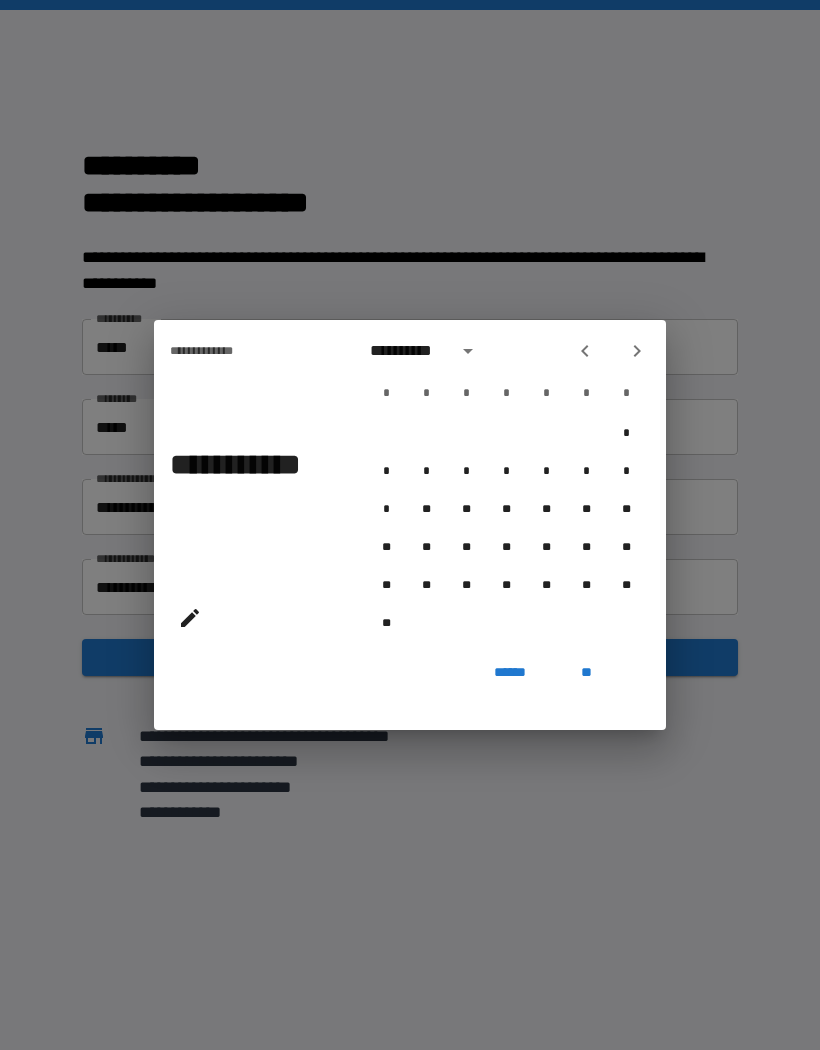 click 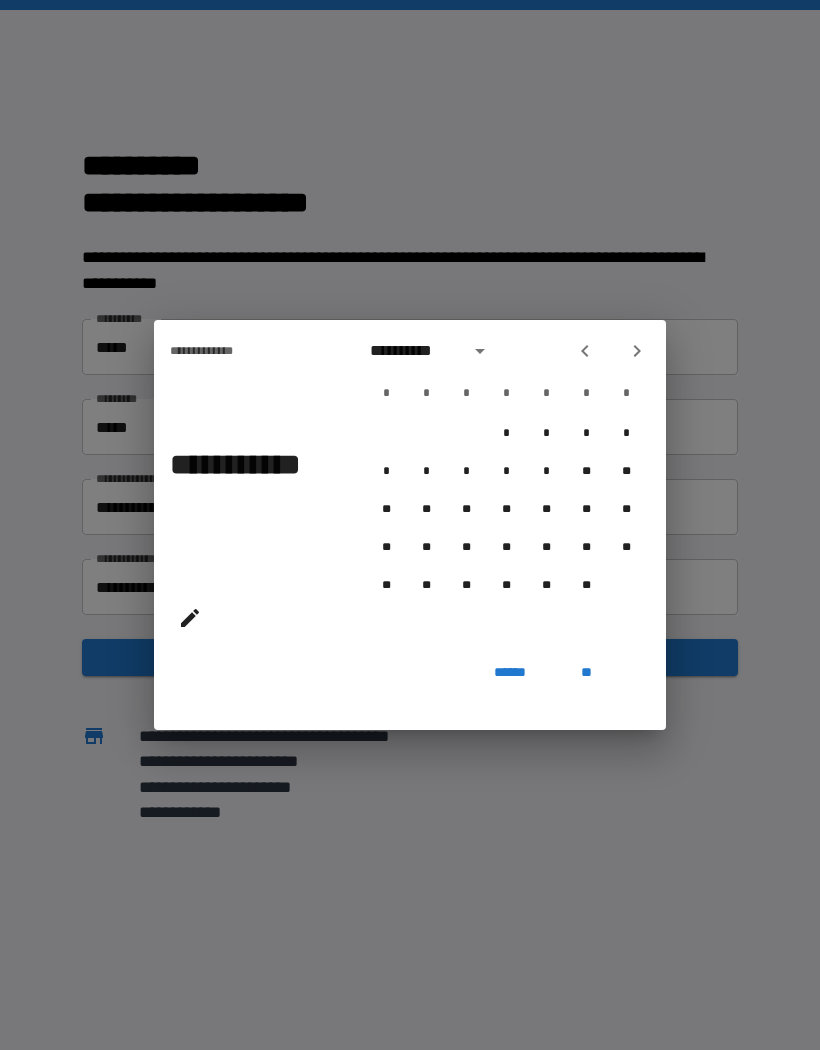 click 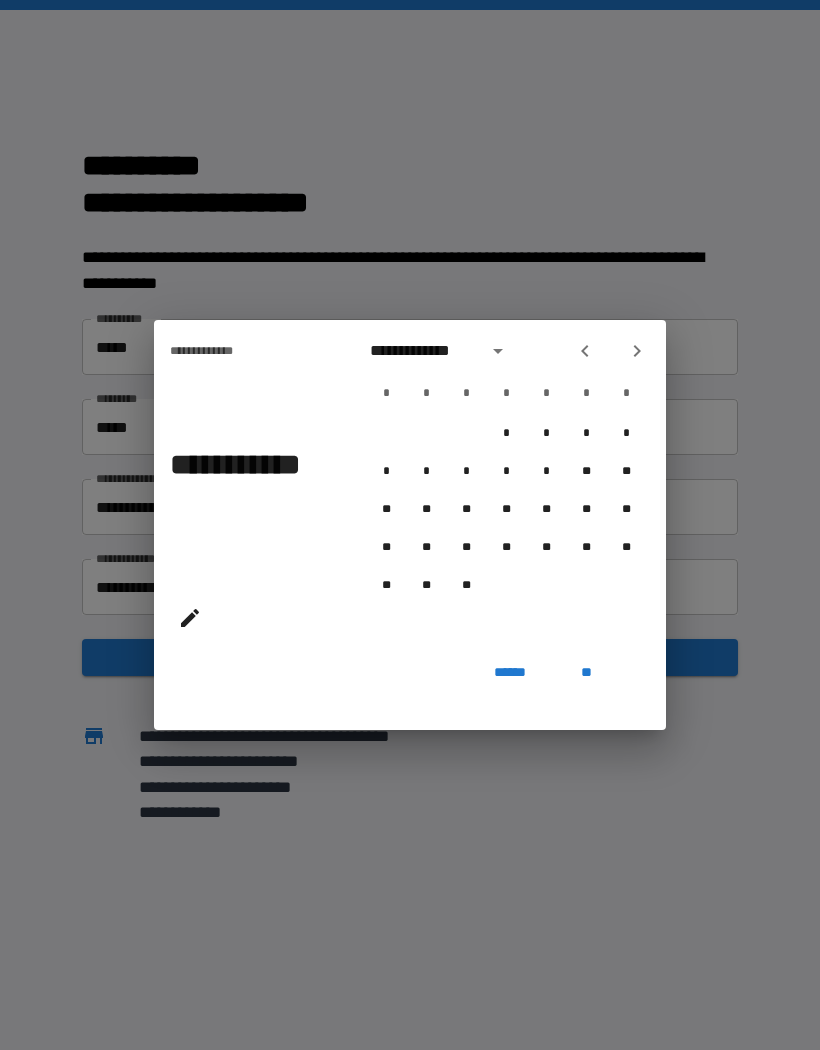 click 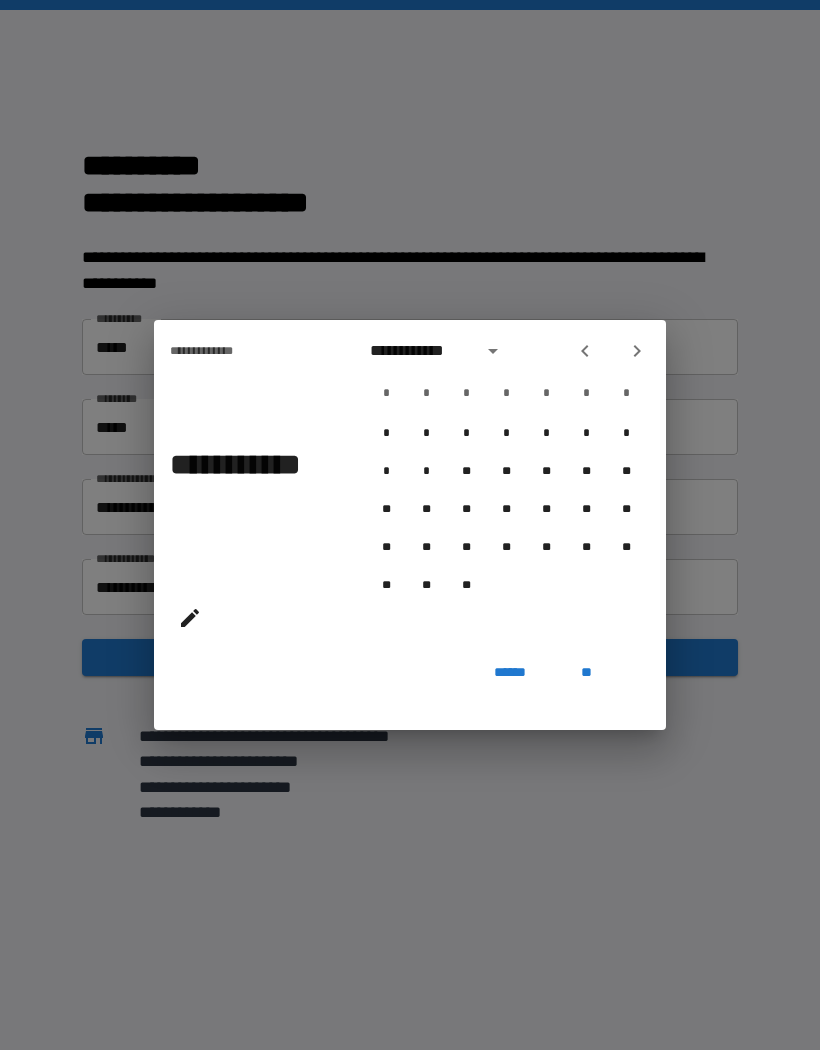 click 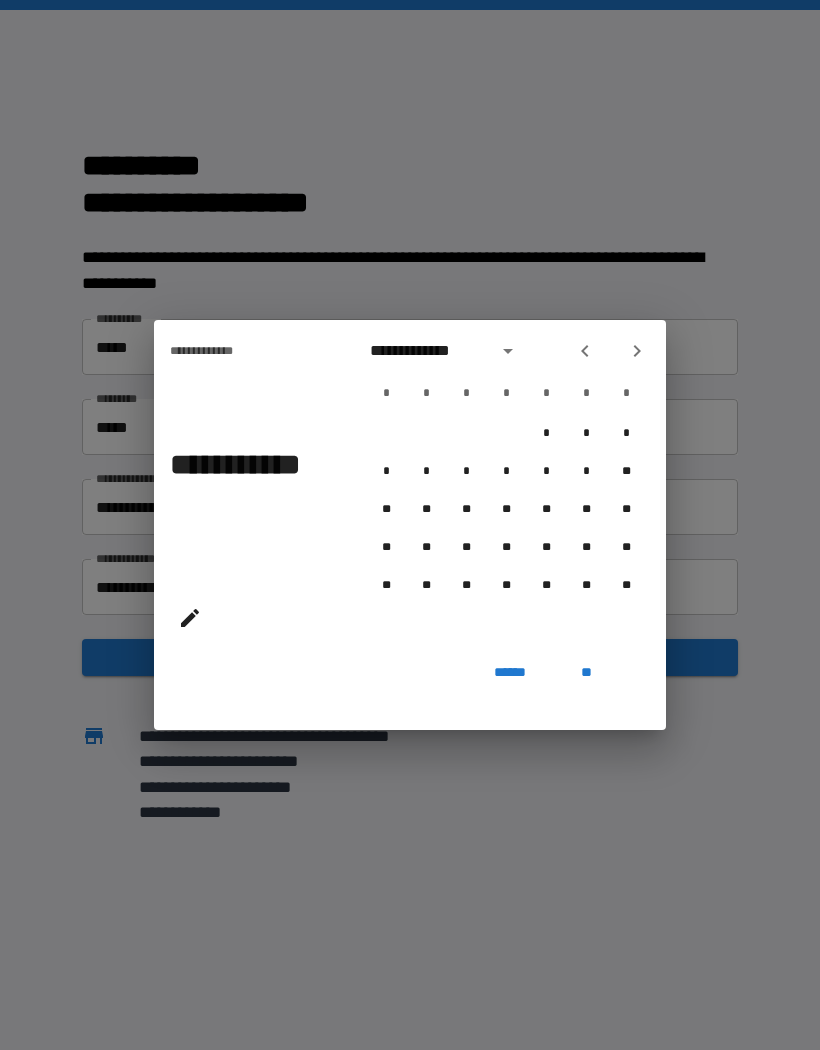 click 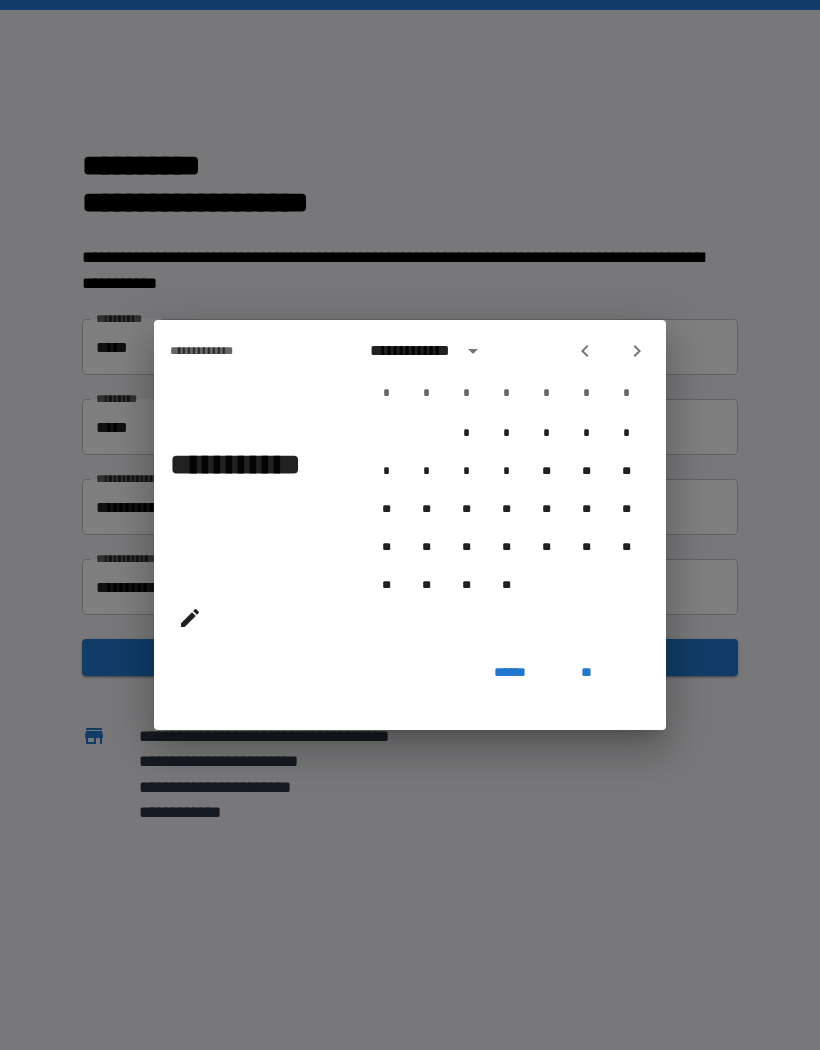 click 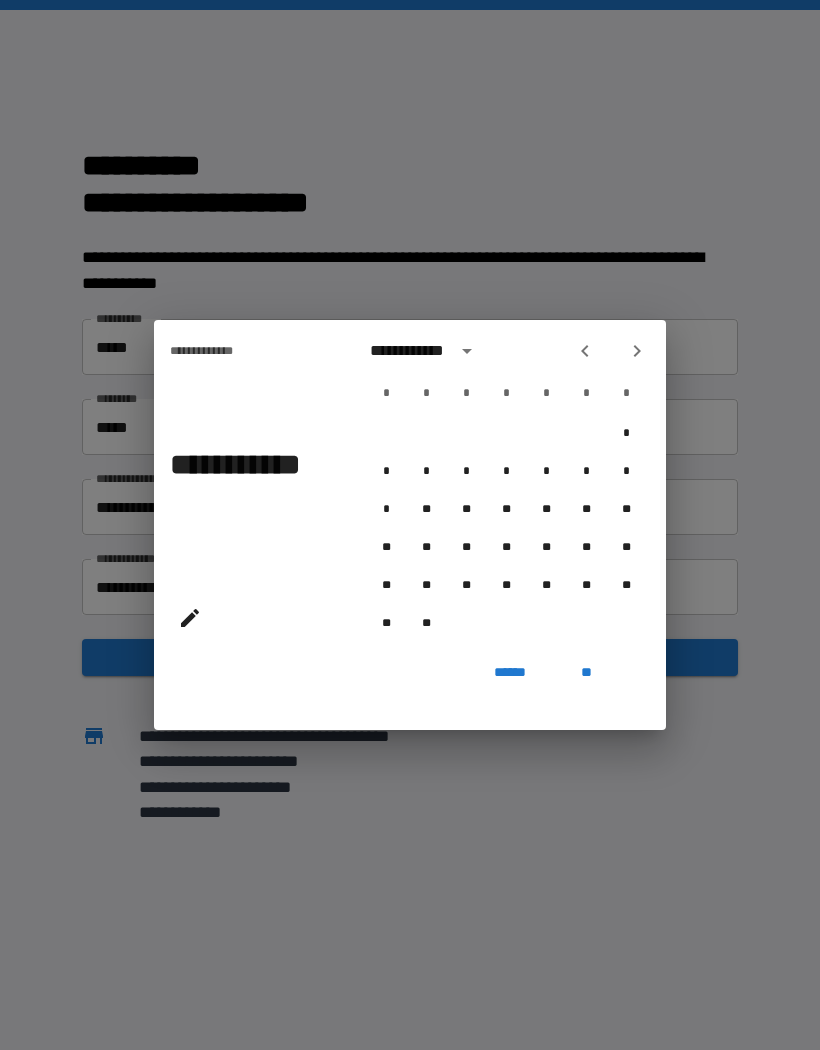 click 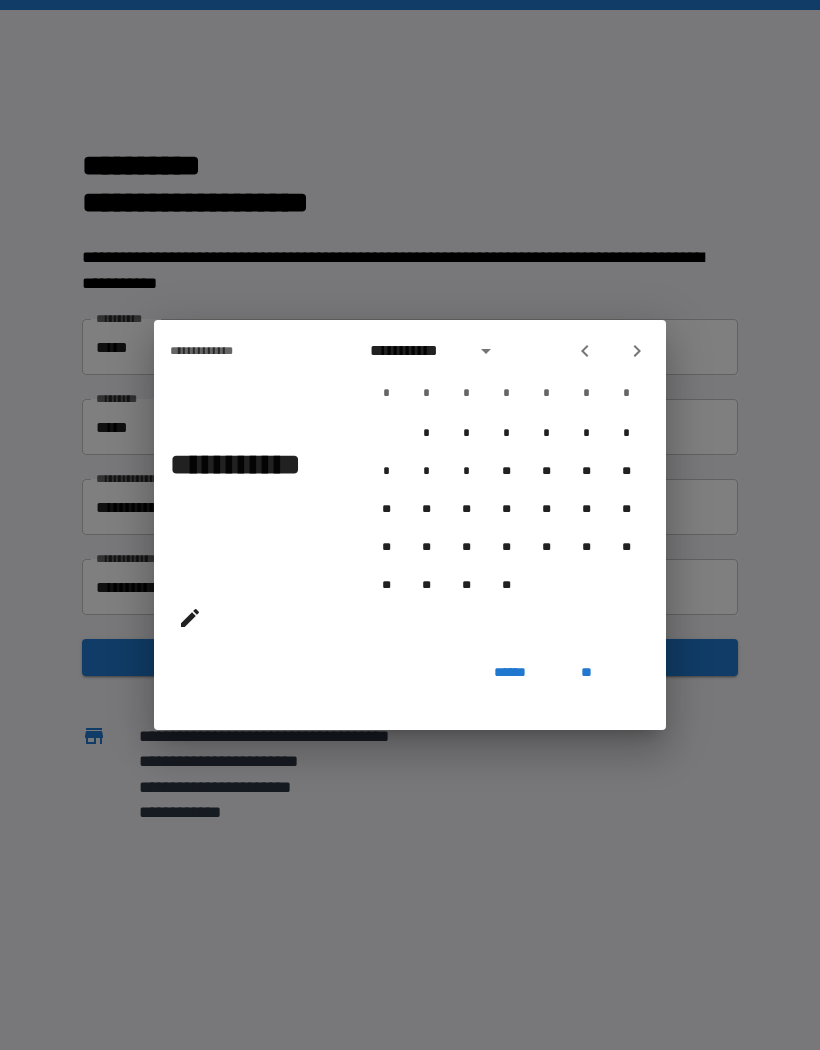 click on "******" at bounding box center [510, 672] 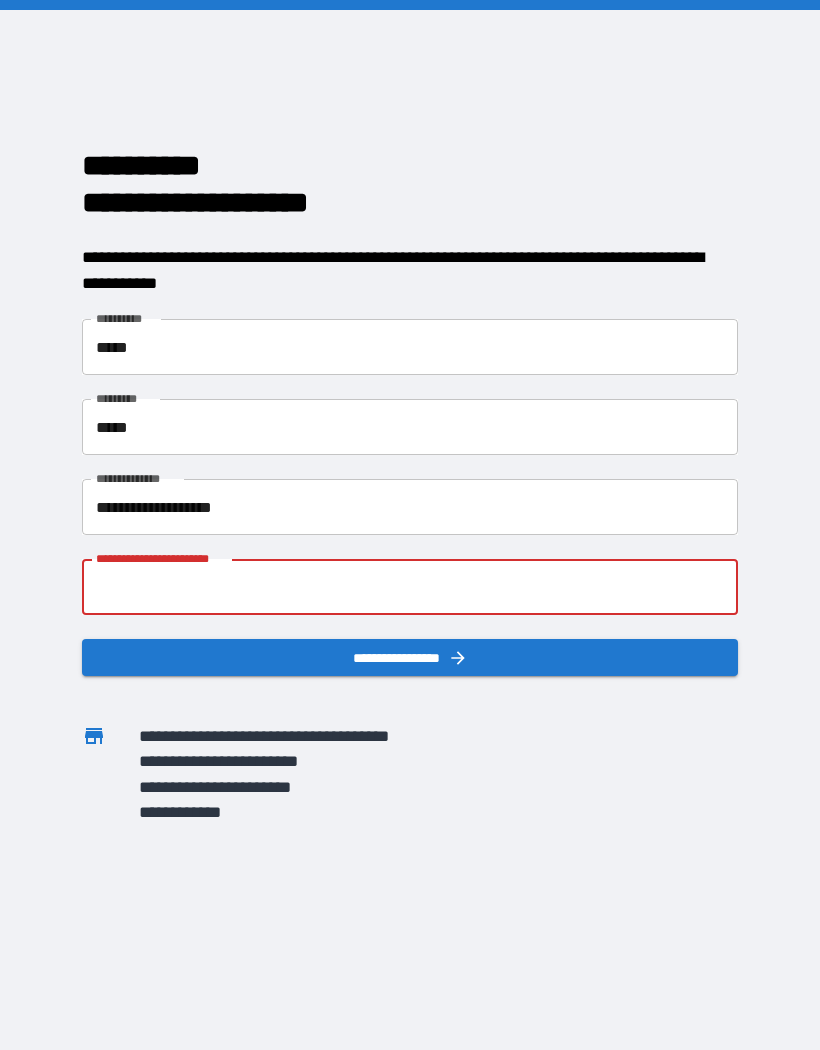 click on "**********" at bounding box center (410, 587) 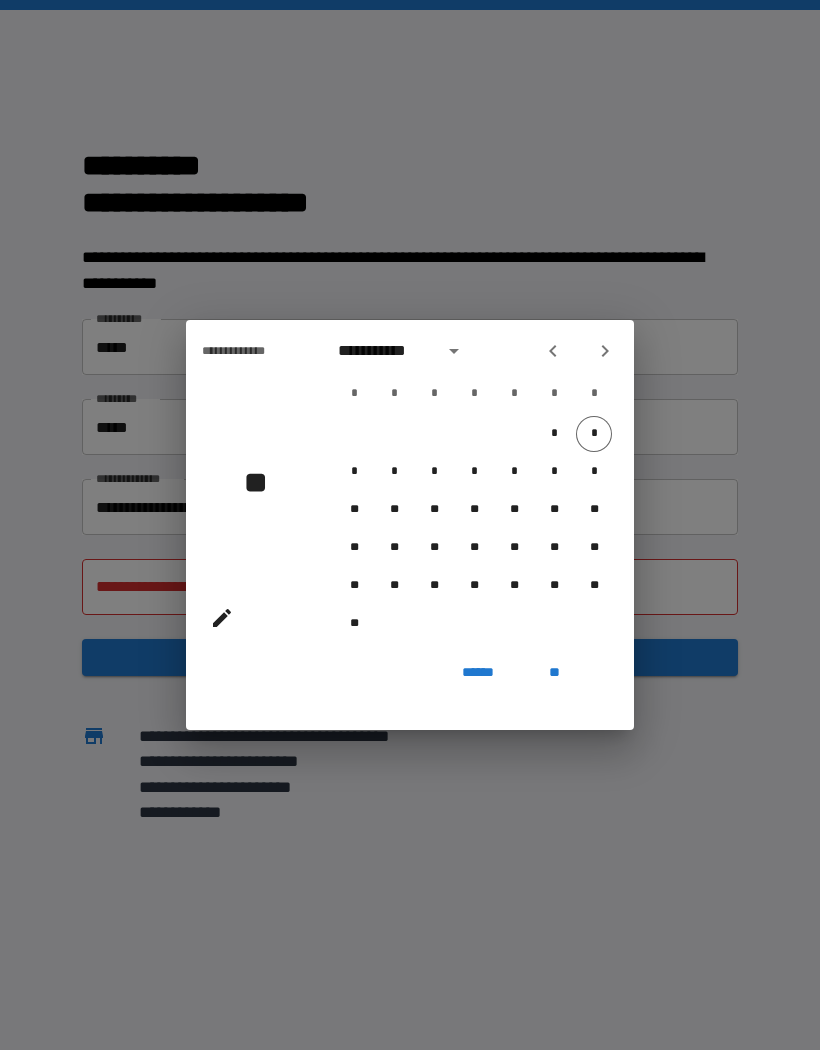 click 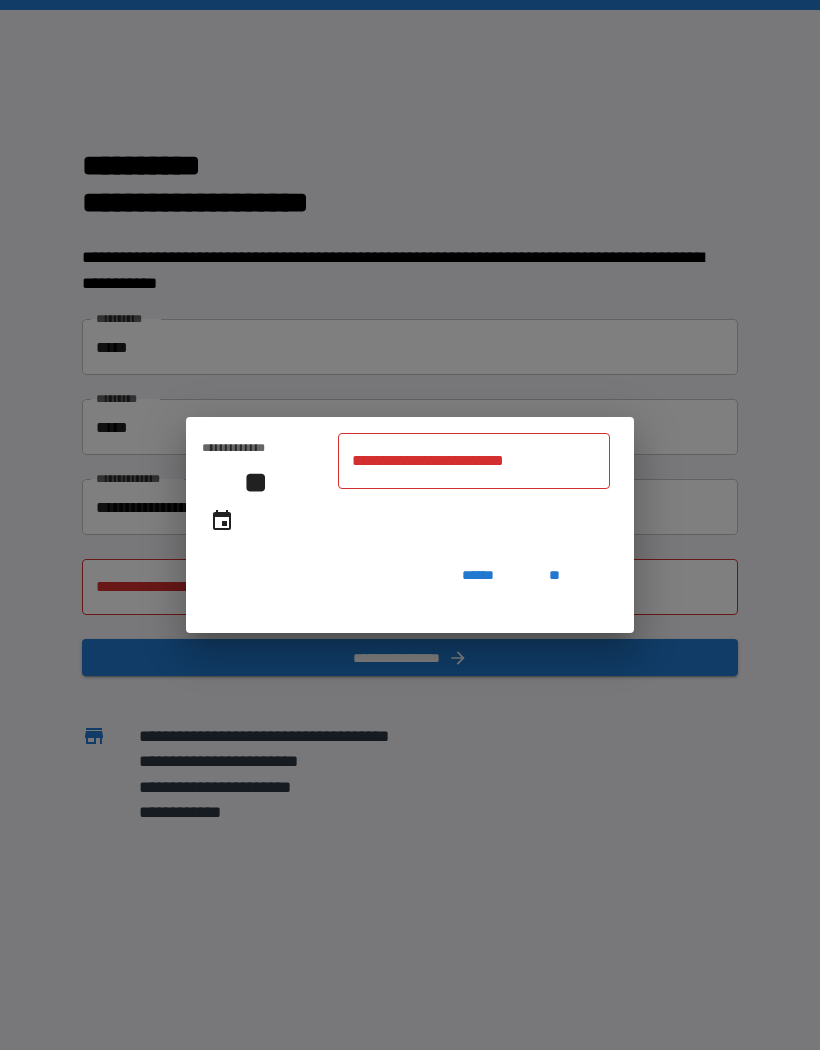 click on "**********" at bounding box center [474, 461] 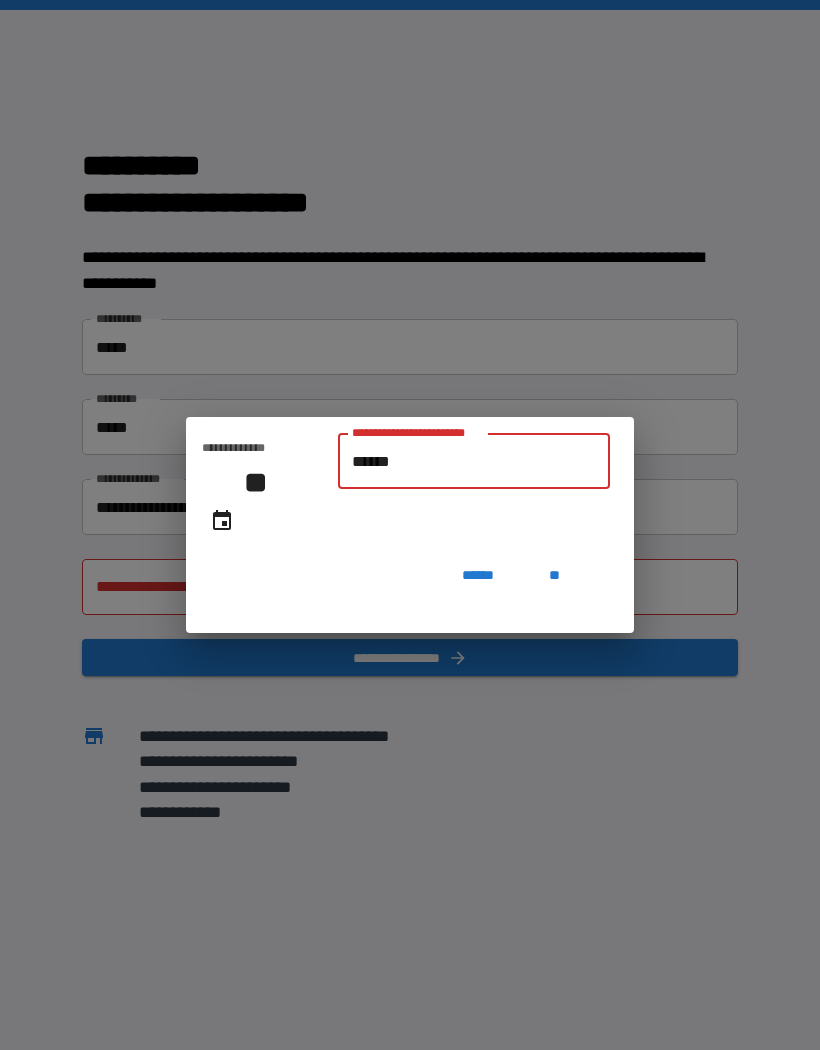 type on "*******" 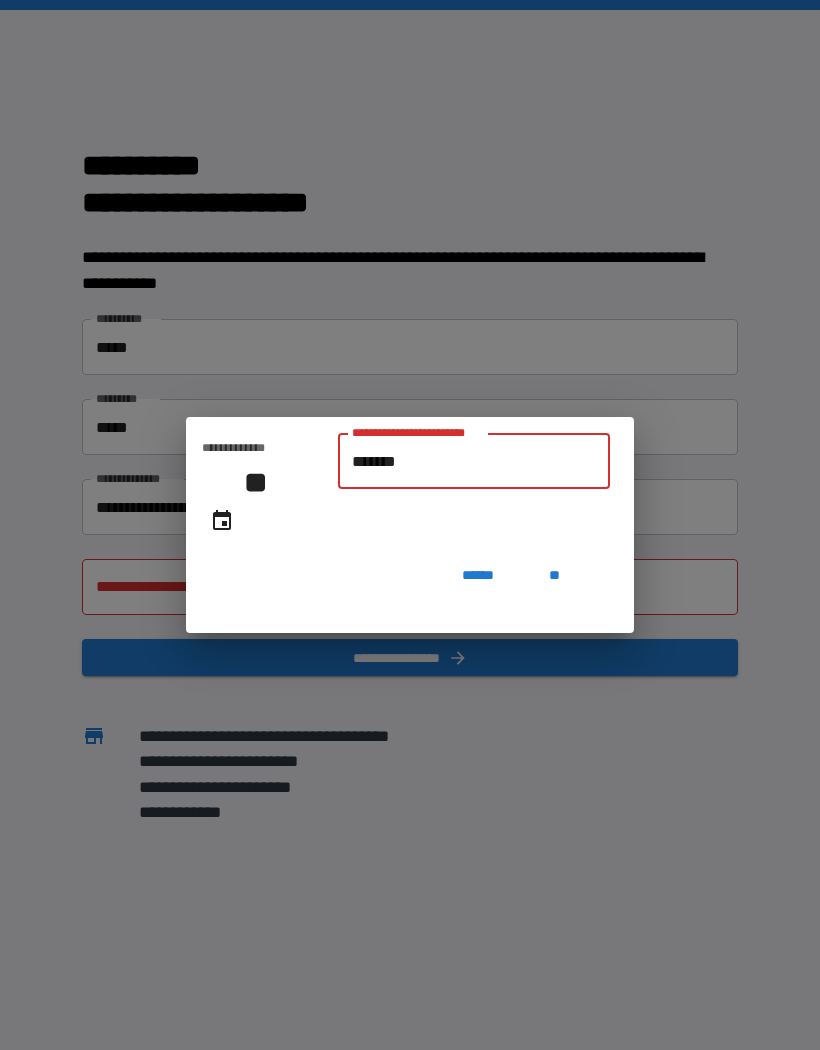 type on "**********" 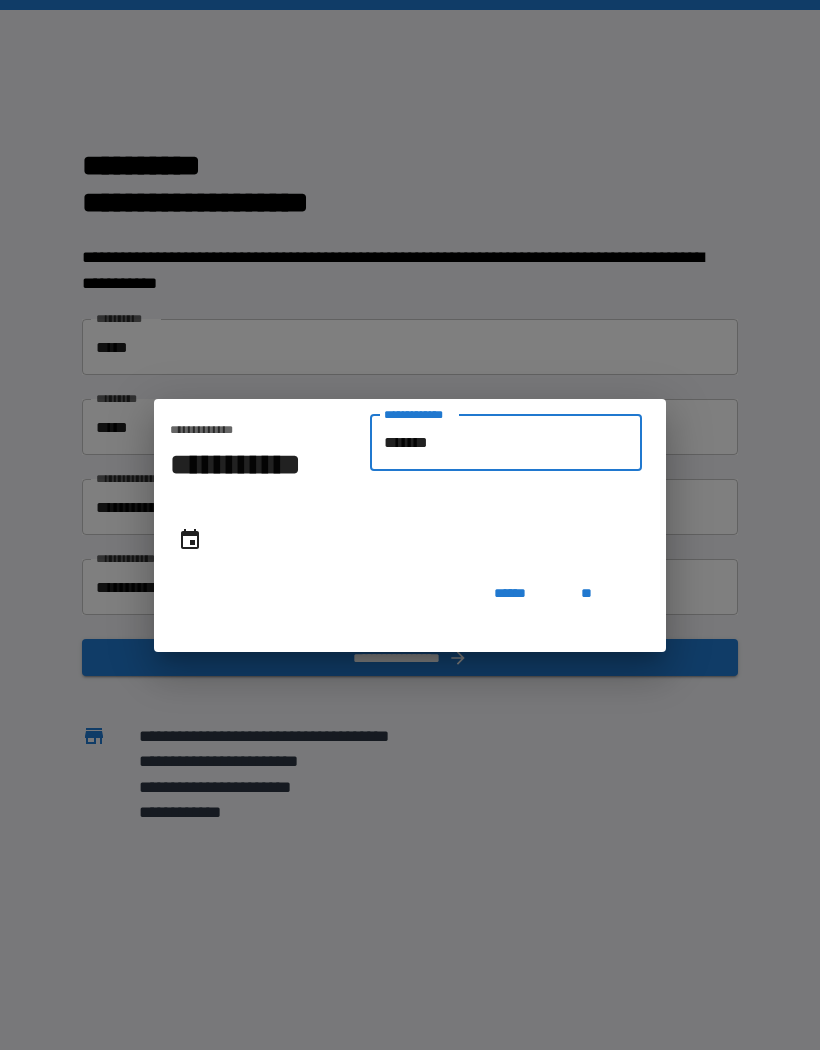 type on "********" 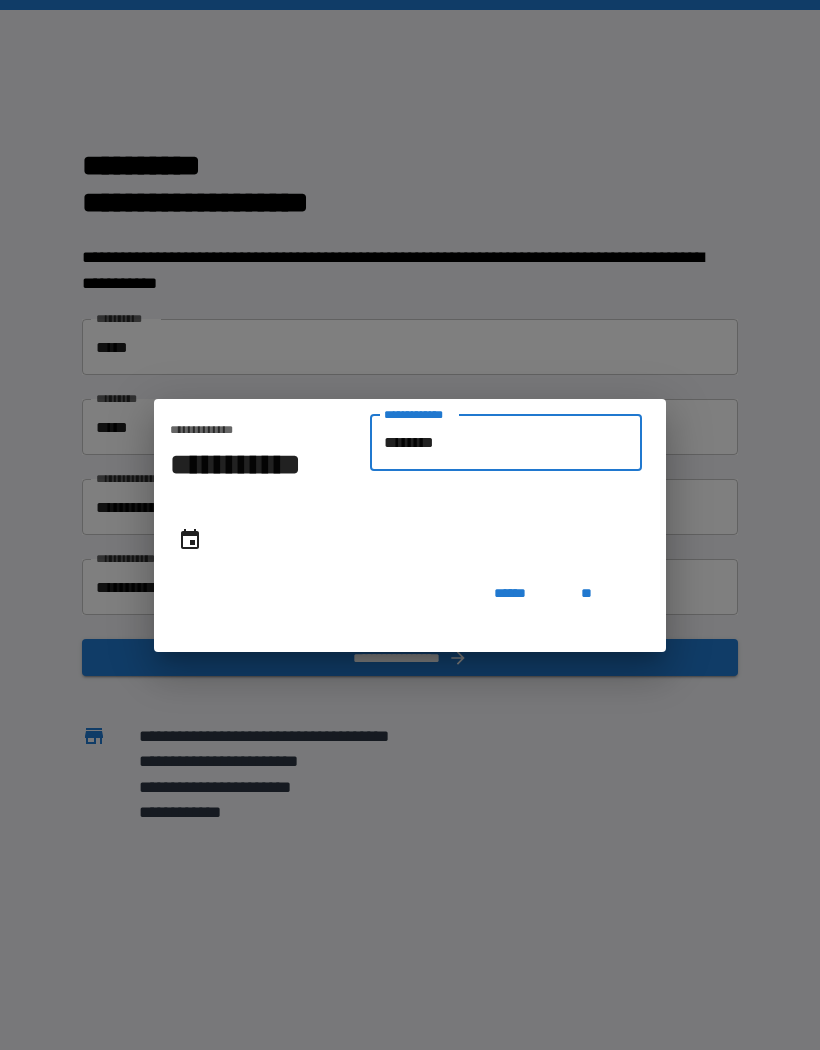 type on "**********" 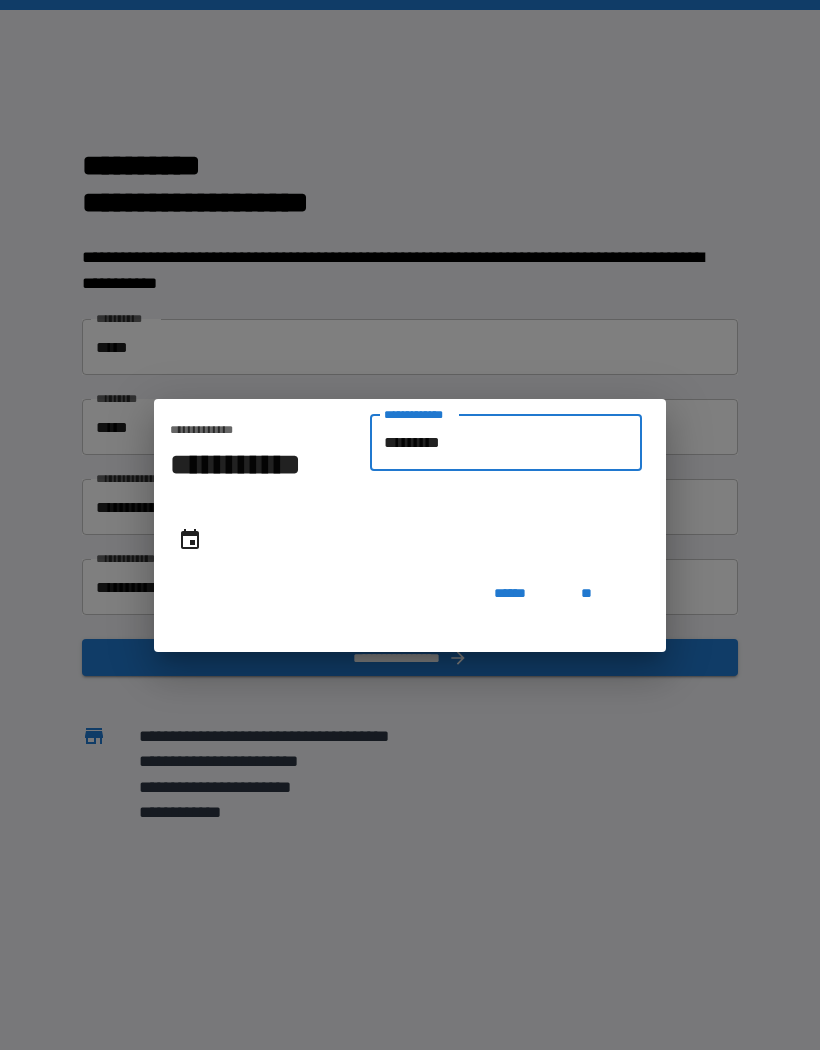type on "**********" 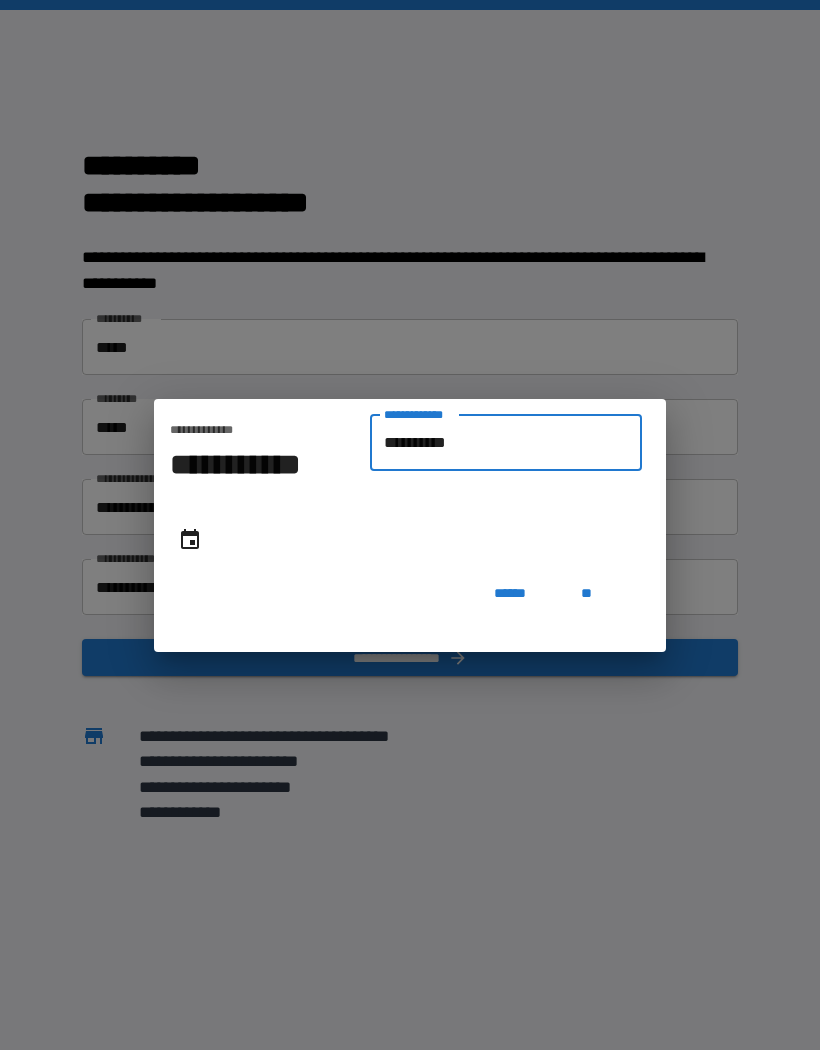 type on "**********" 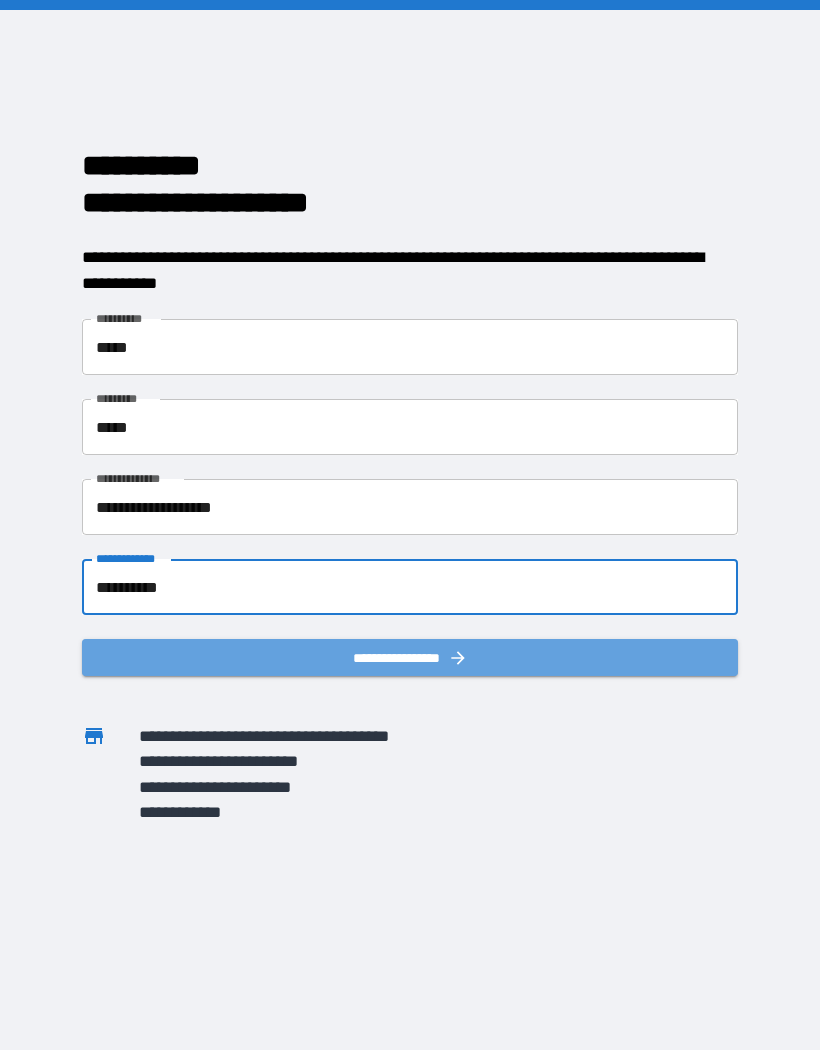 click on "**********" at bounding box center [410, 657] 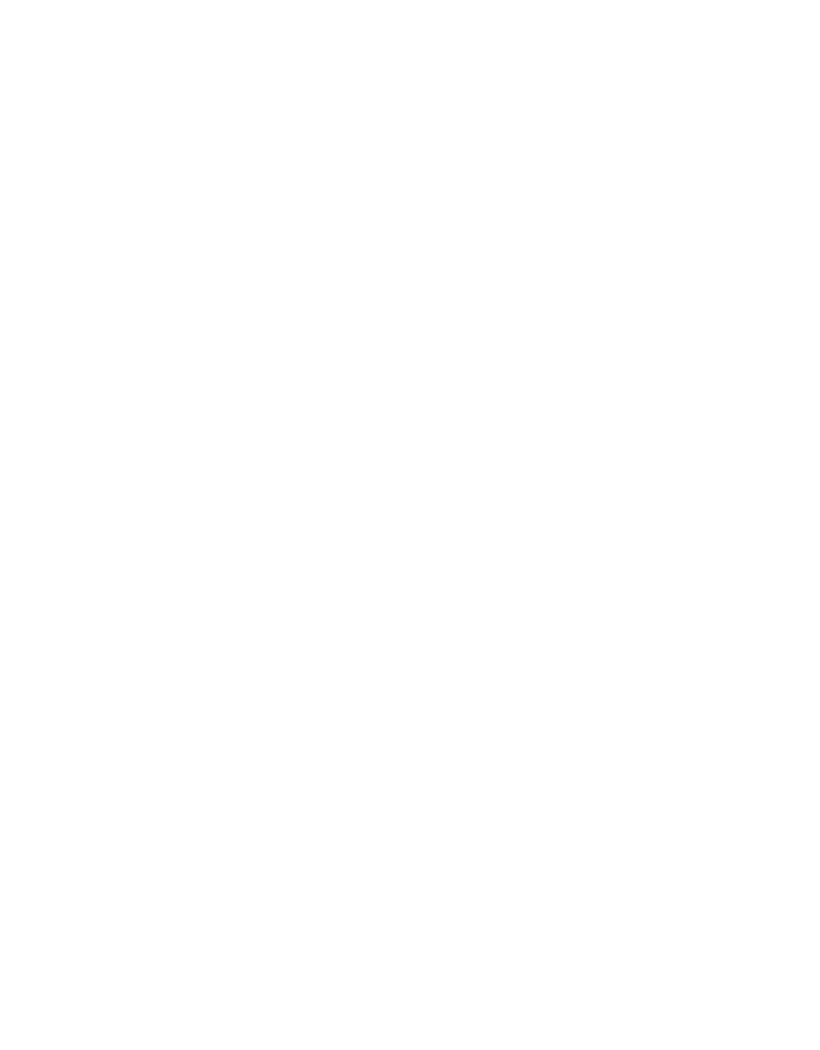 scroll, scrollTop: 0, scrollLeft: 0, axis: both 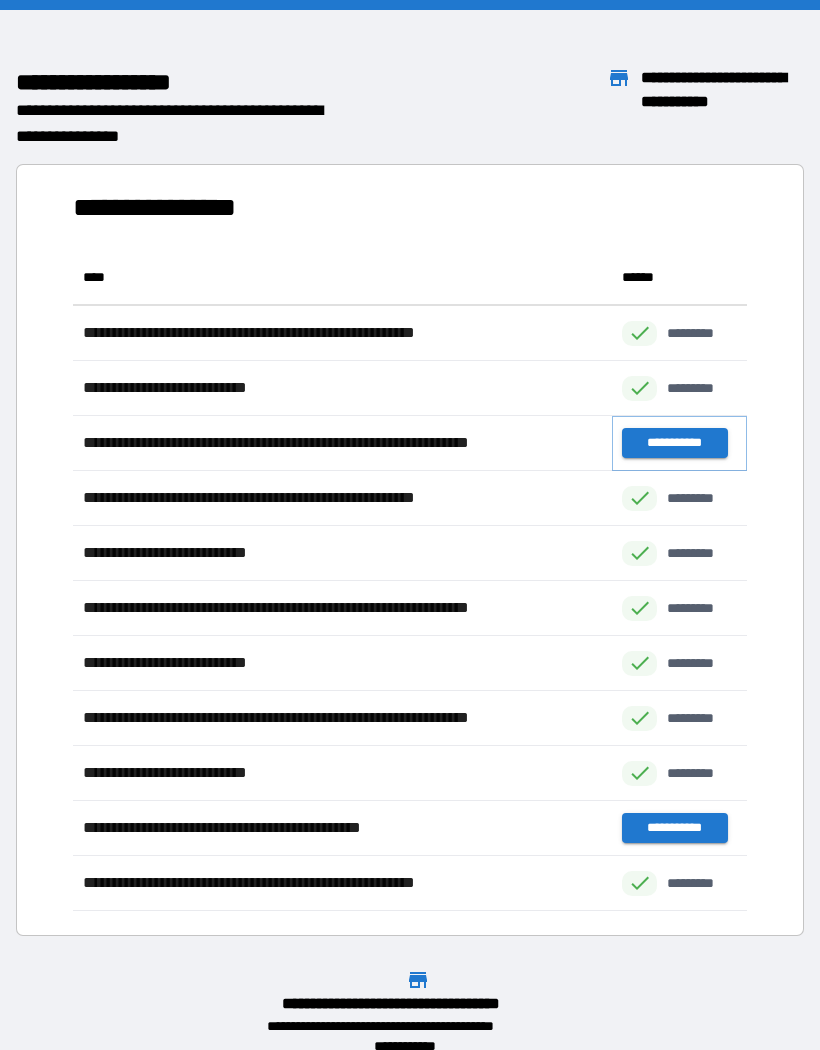 click on "**********" at bounding box center [674, 443] 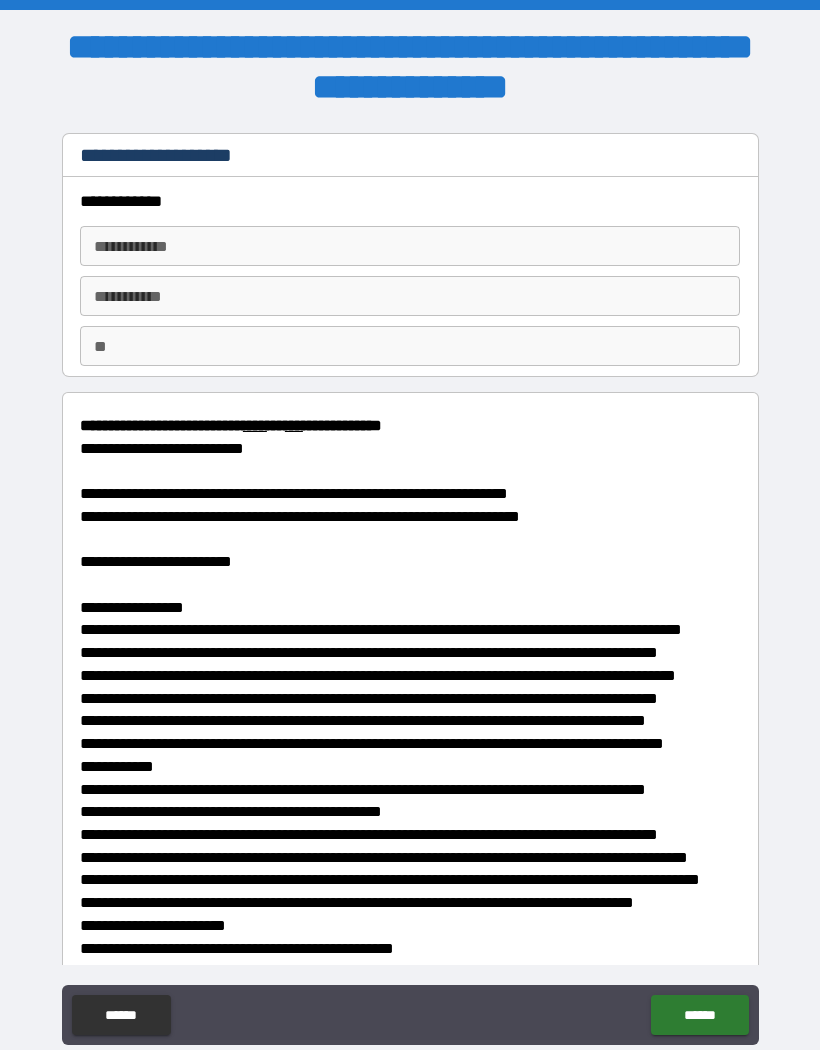type on "*" 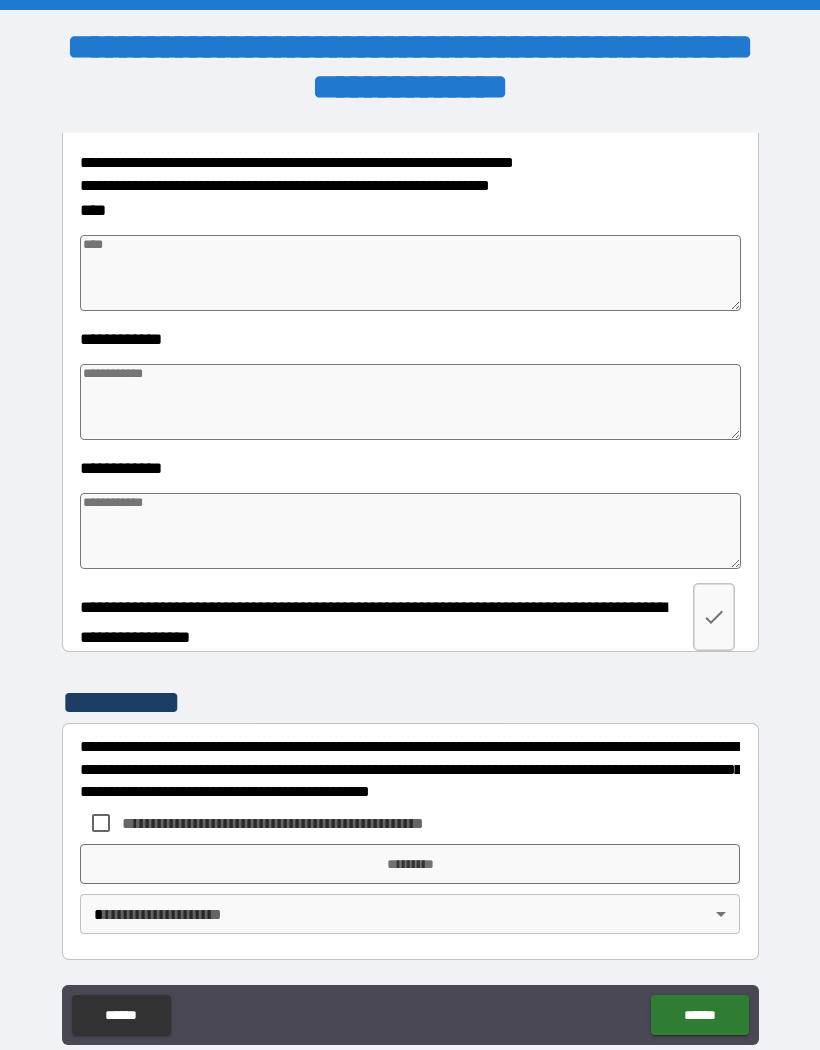 scroll, scrollTop: 5187, scrollLeft: 0, axis: vertical 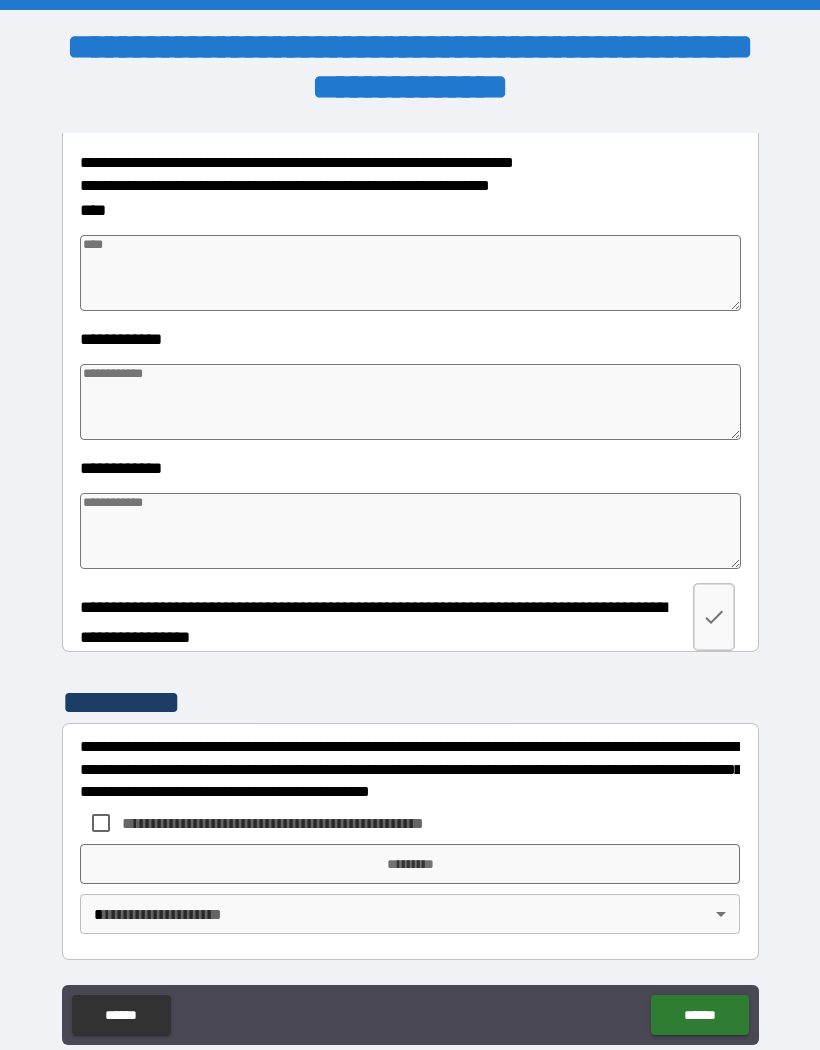 click at bounding box center [410, 273] 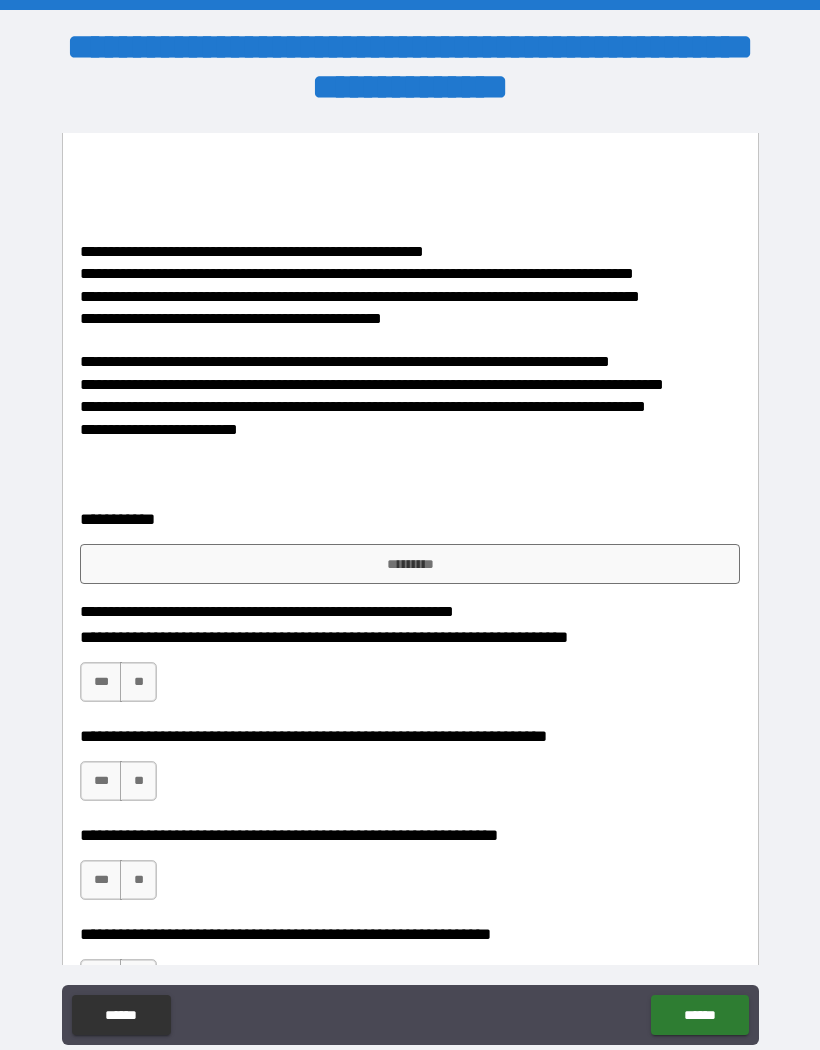 scroll, scrollTop: 4187, scrollLeft: 0, axis: vertical 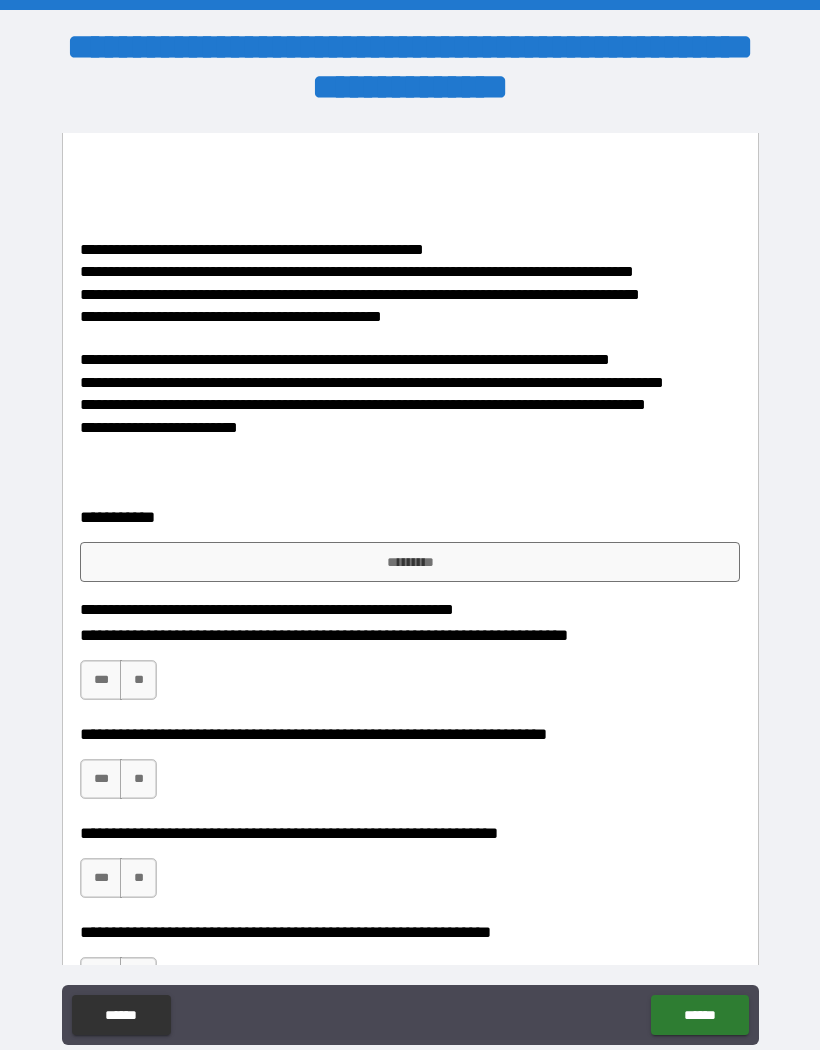 click on "*********" at bounding box center [410, 562] 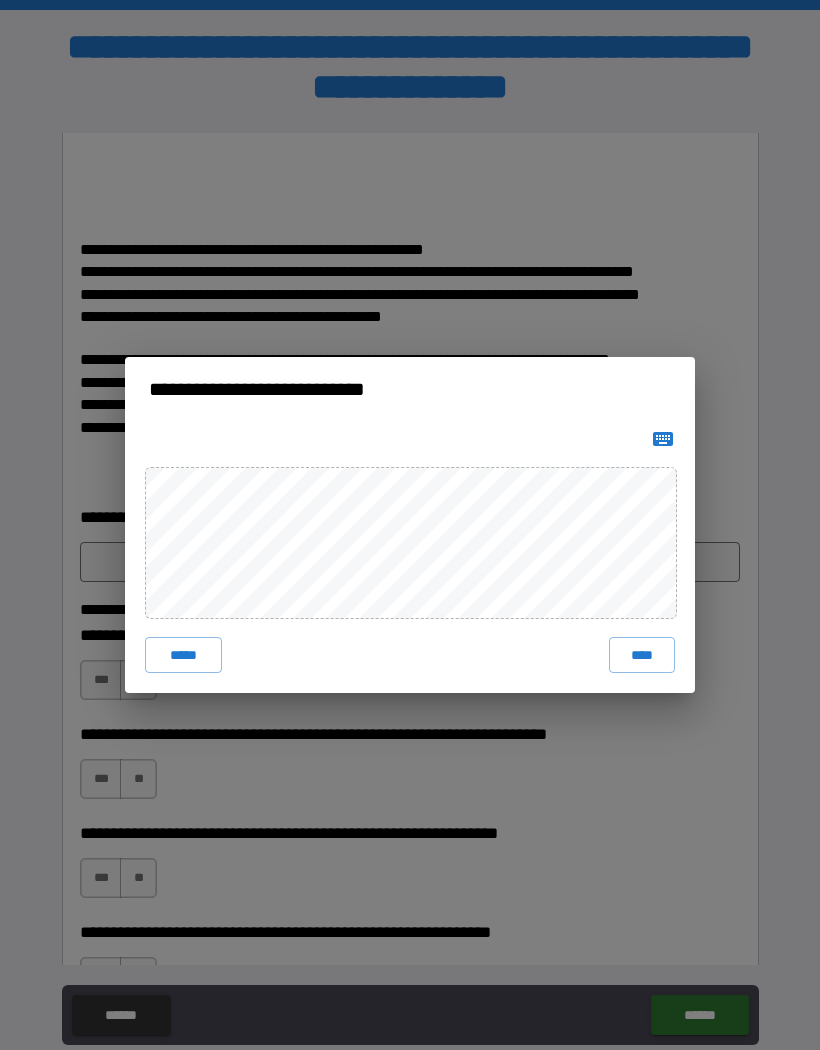 click on "****" at bounding box center (642, 655) 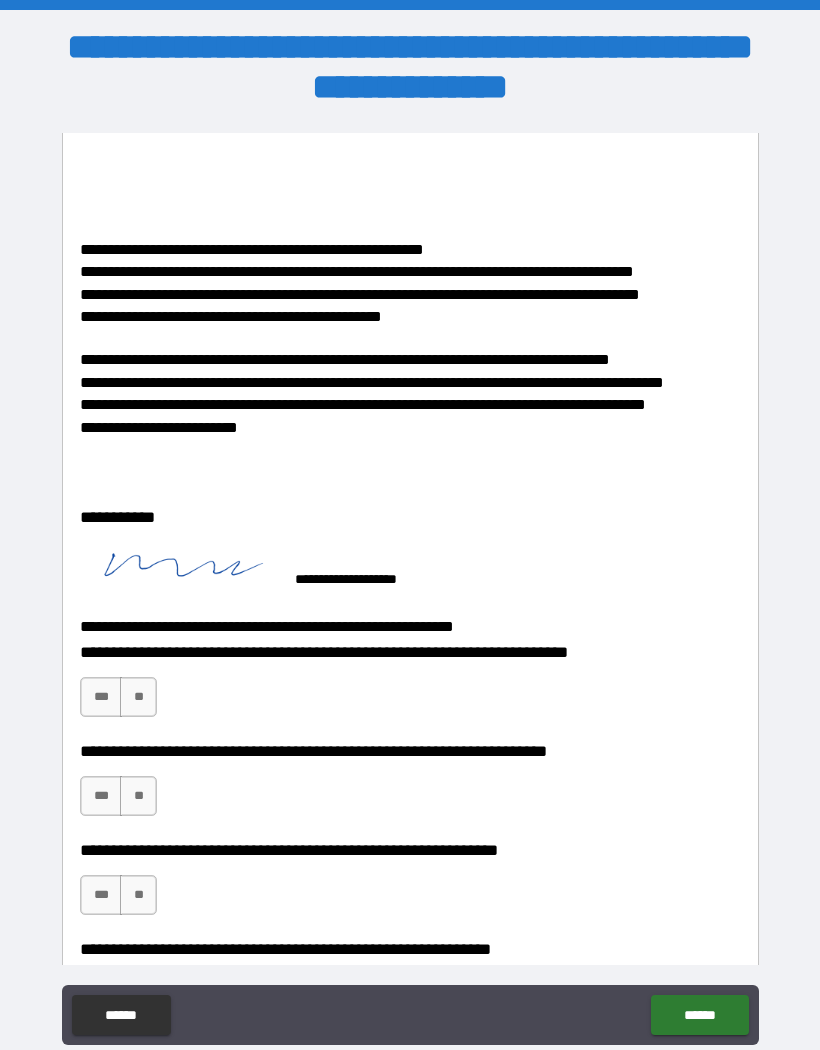 type on "*" 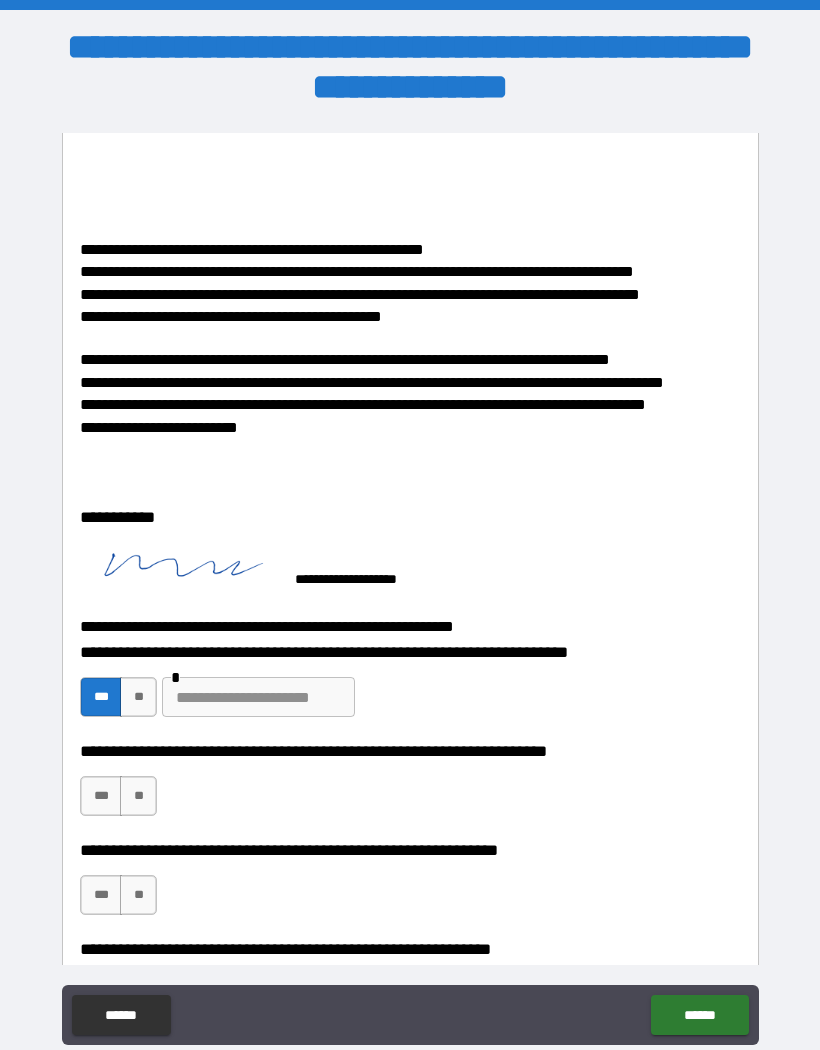type on "*" 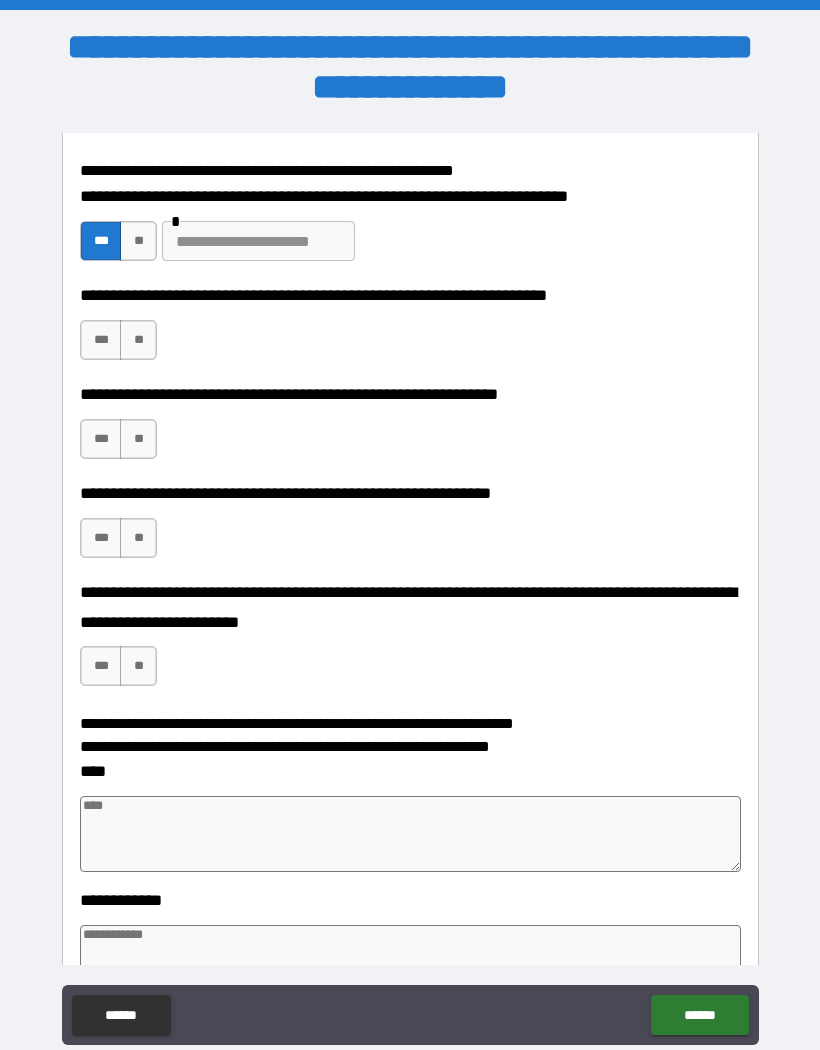 scroll, scrollTop: 4644, scrollLeft: 0, axis: vertical 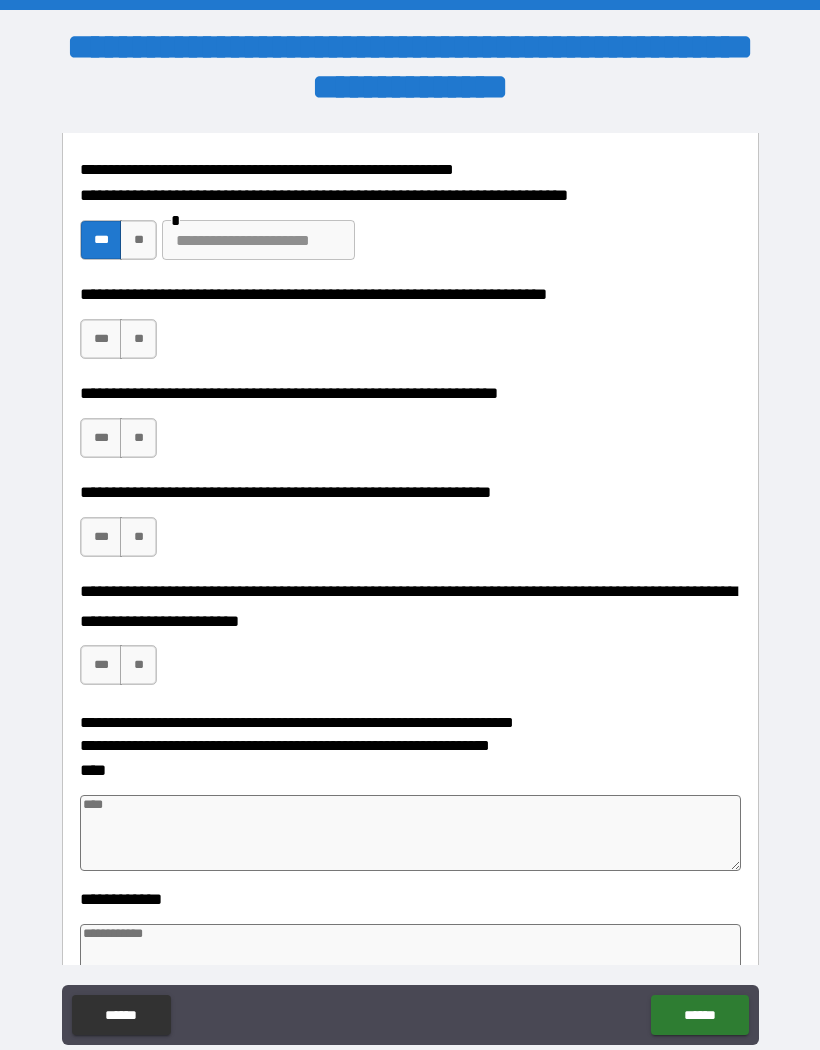 click on "***" at bounding box center (101, 240) 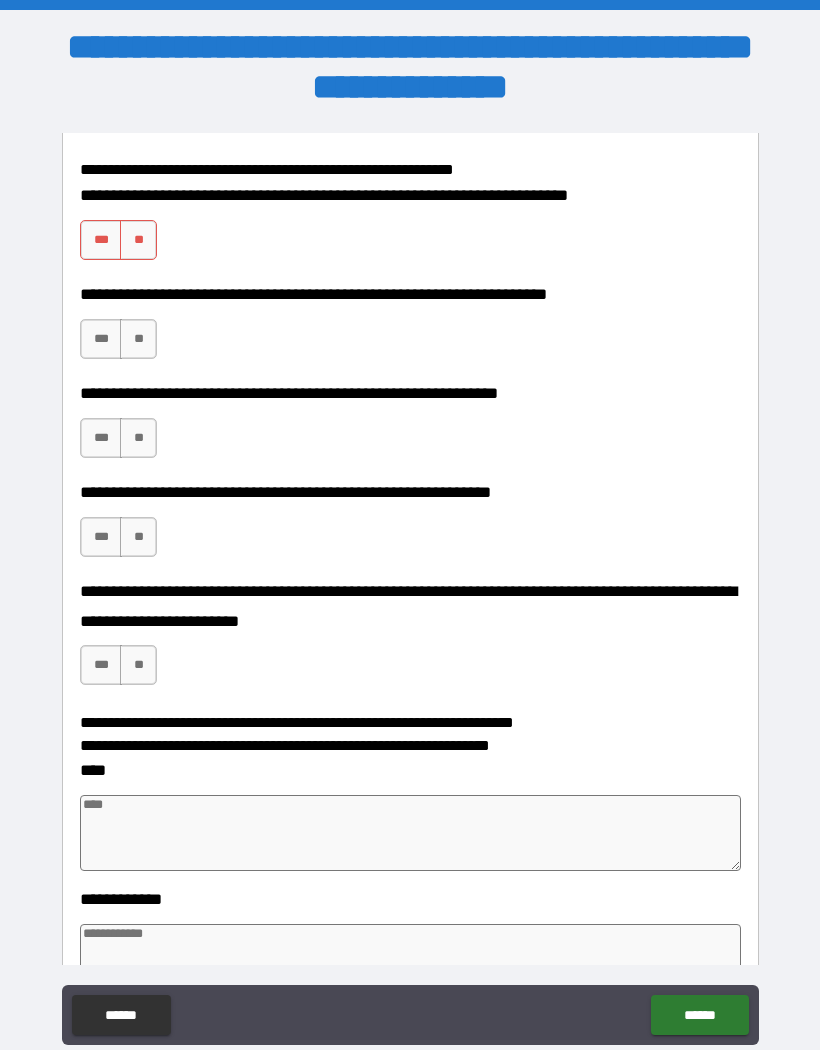 type on "*" 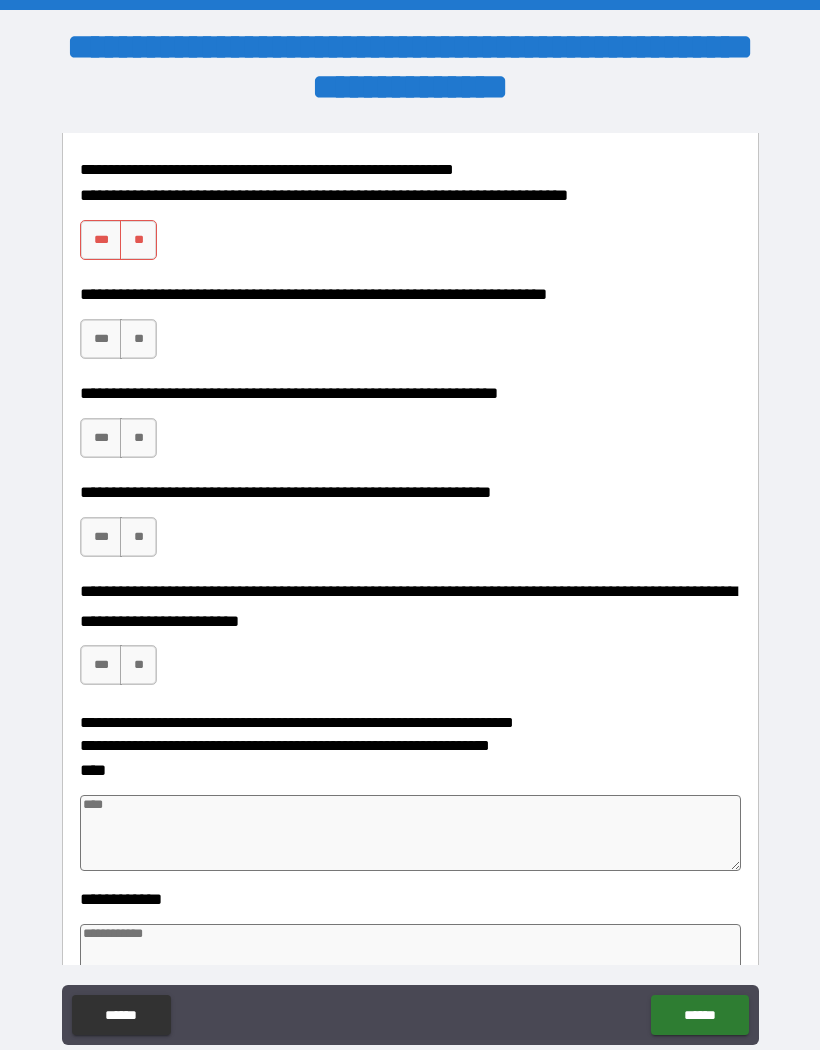 type on "*" 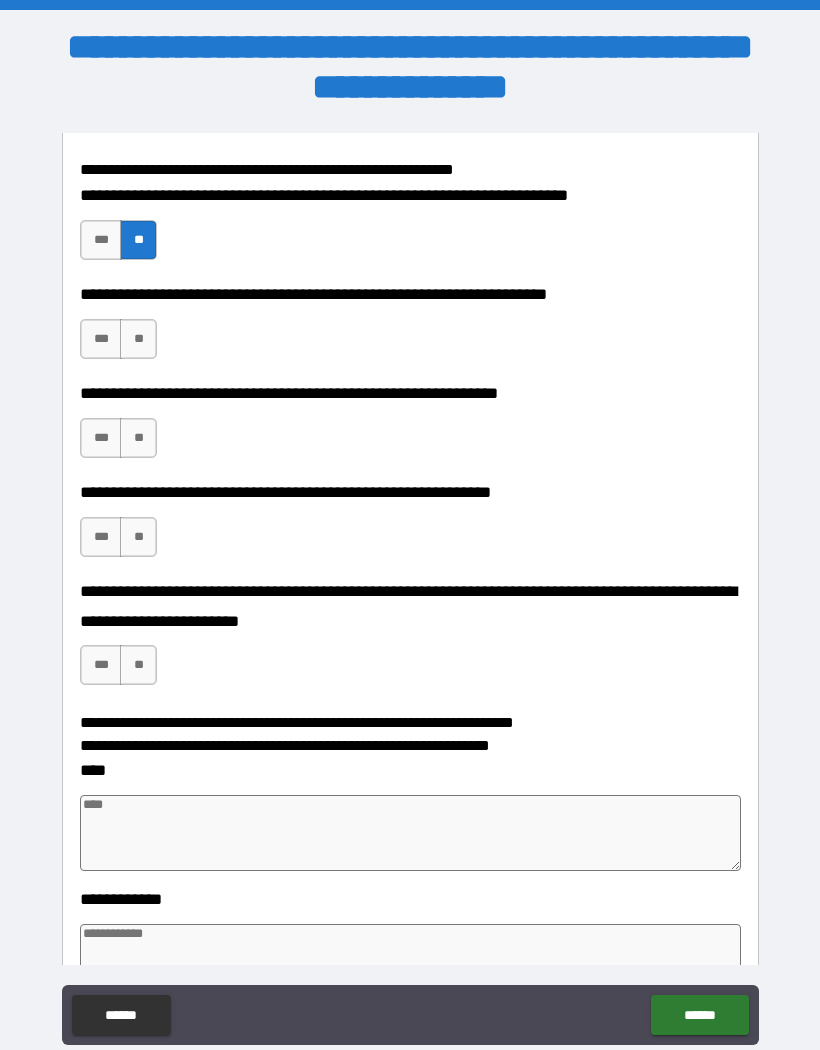 type on "*" 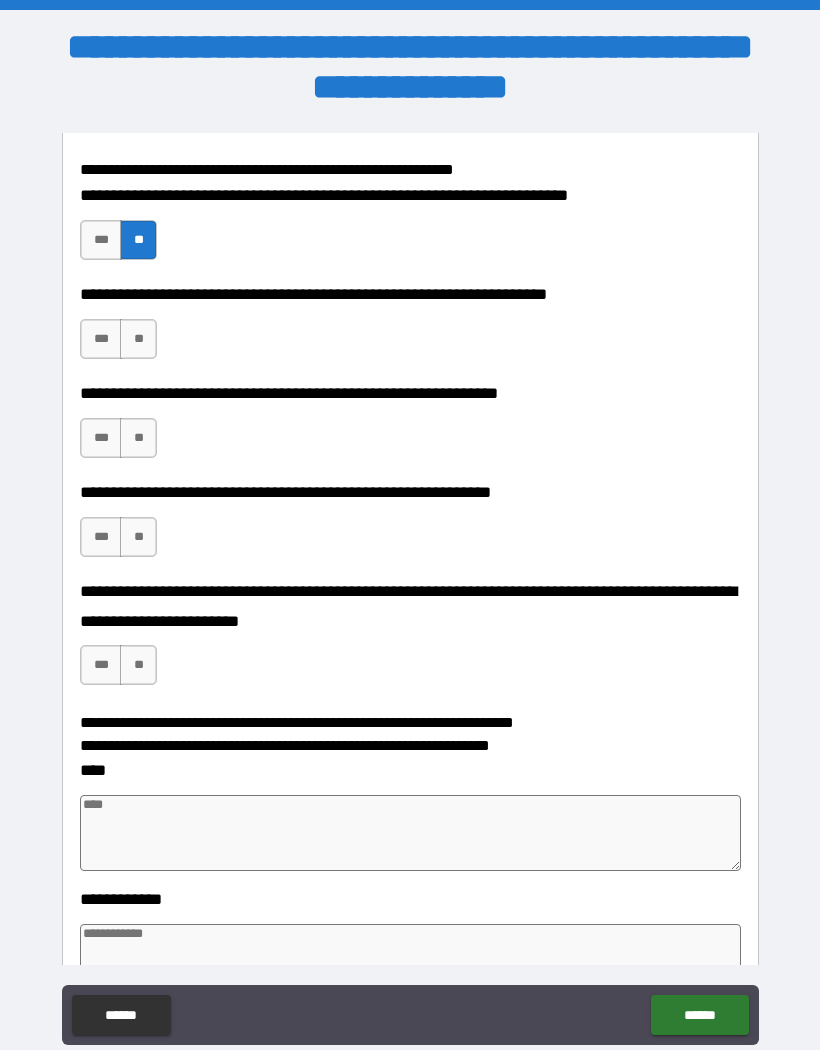 type on "*" 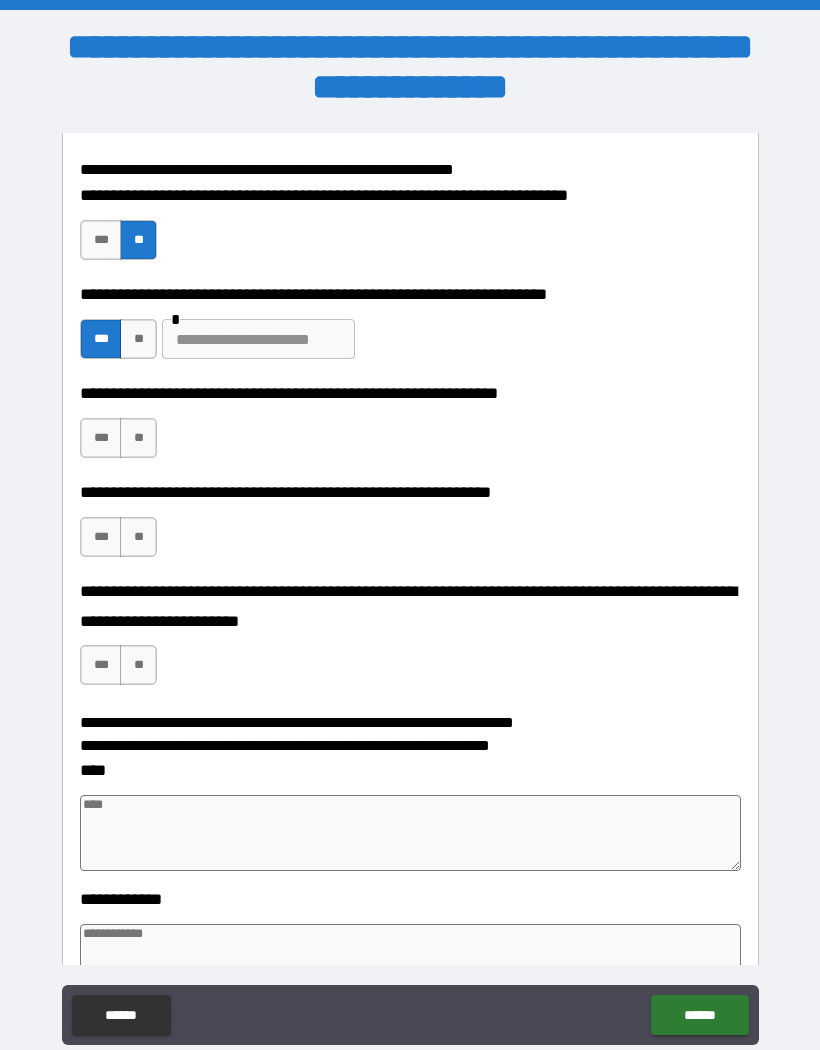 type on "*" 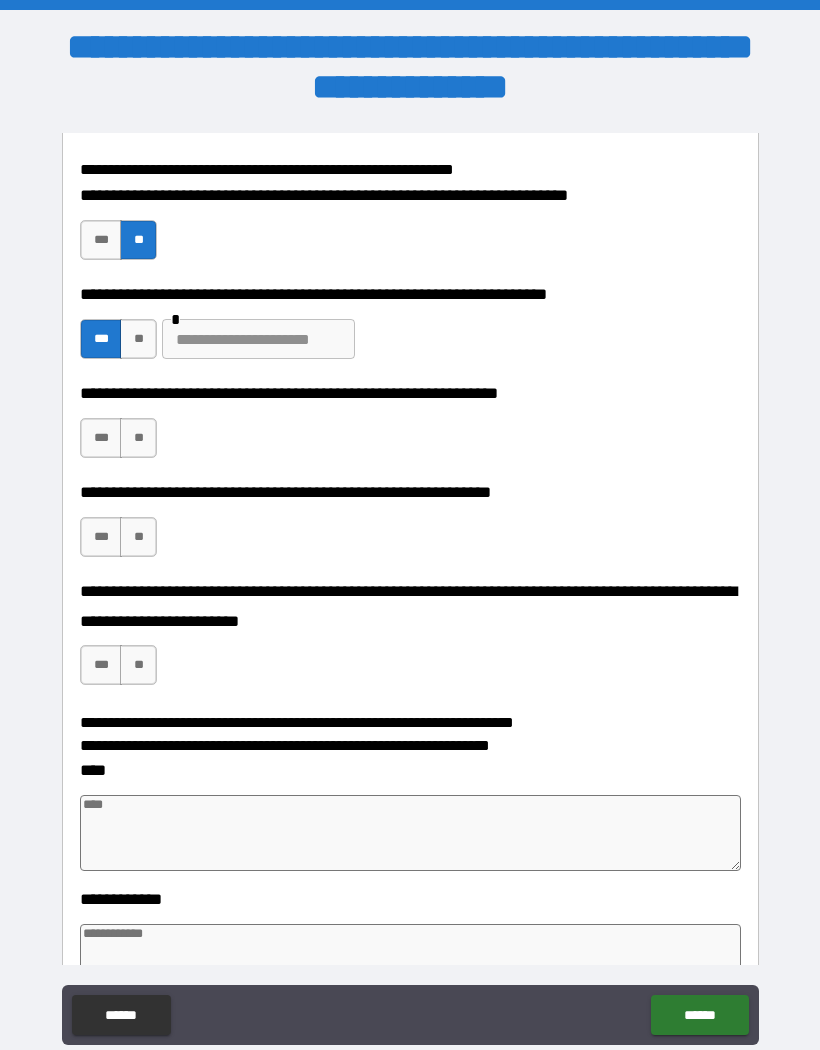 type on "*" 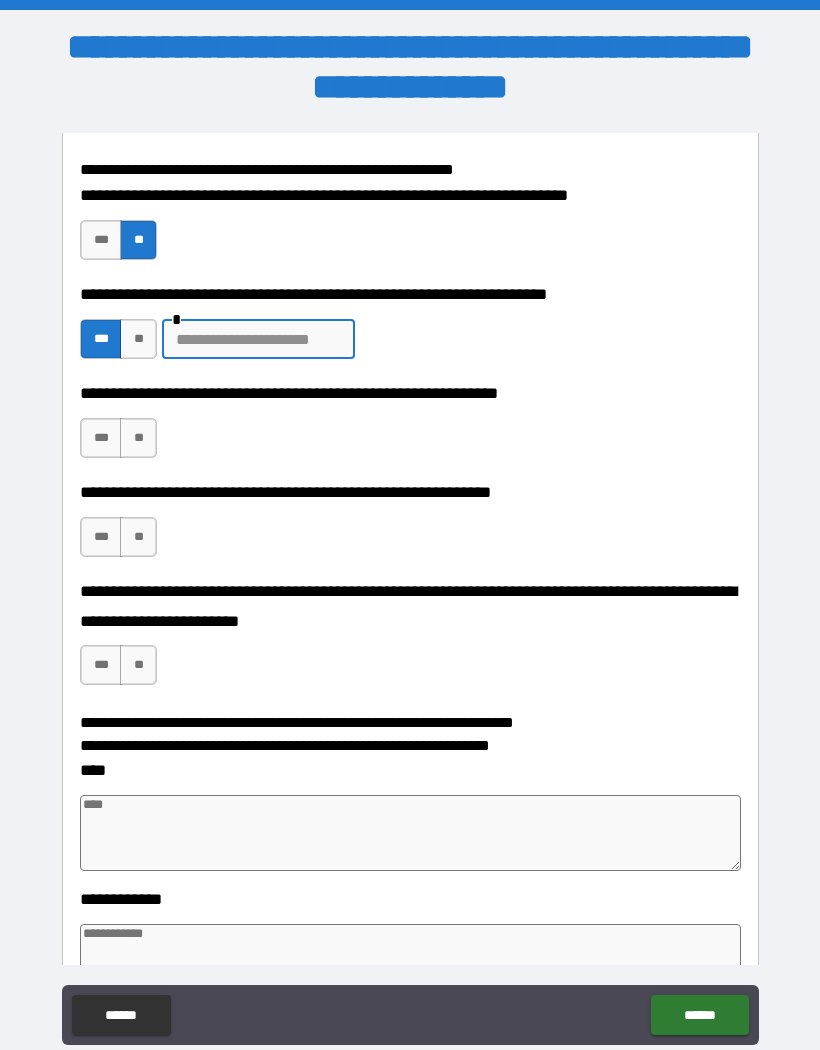 click on "**********" at bounding box center (410, 571) 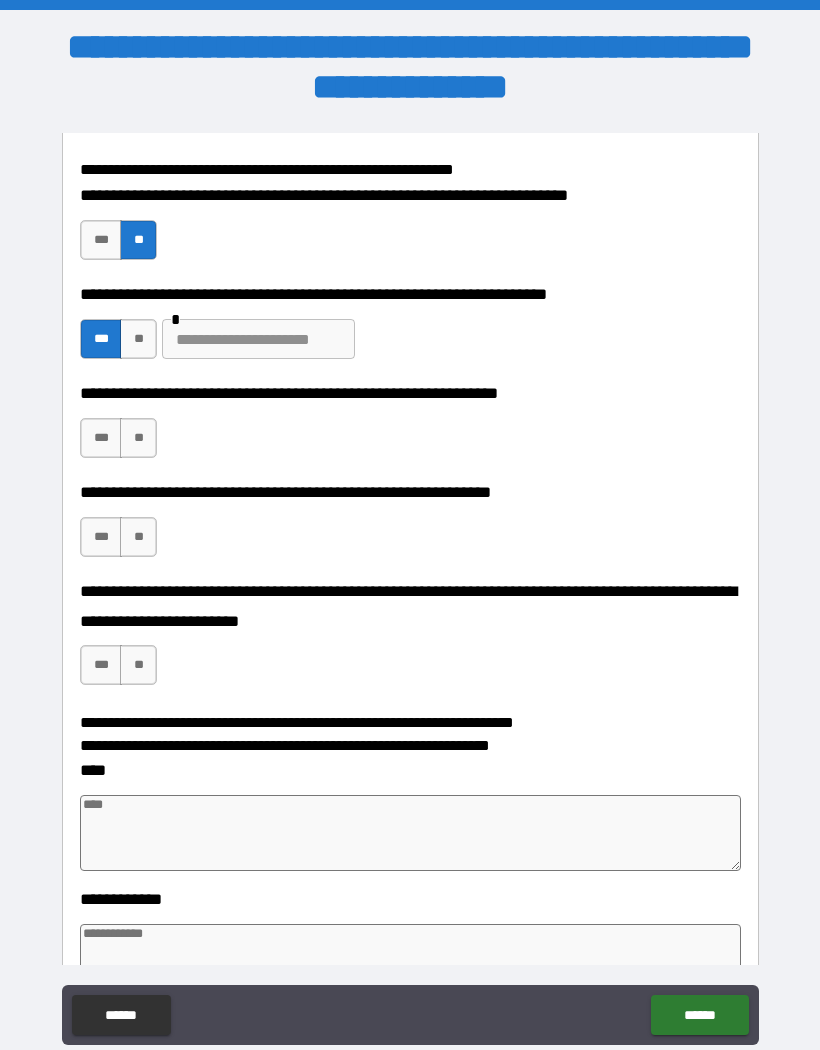 type on "*" 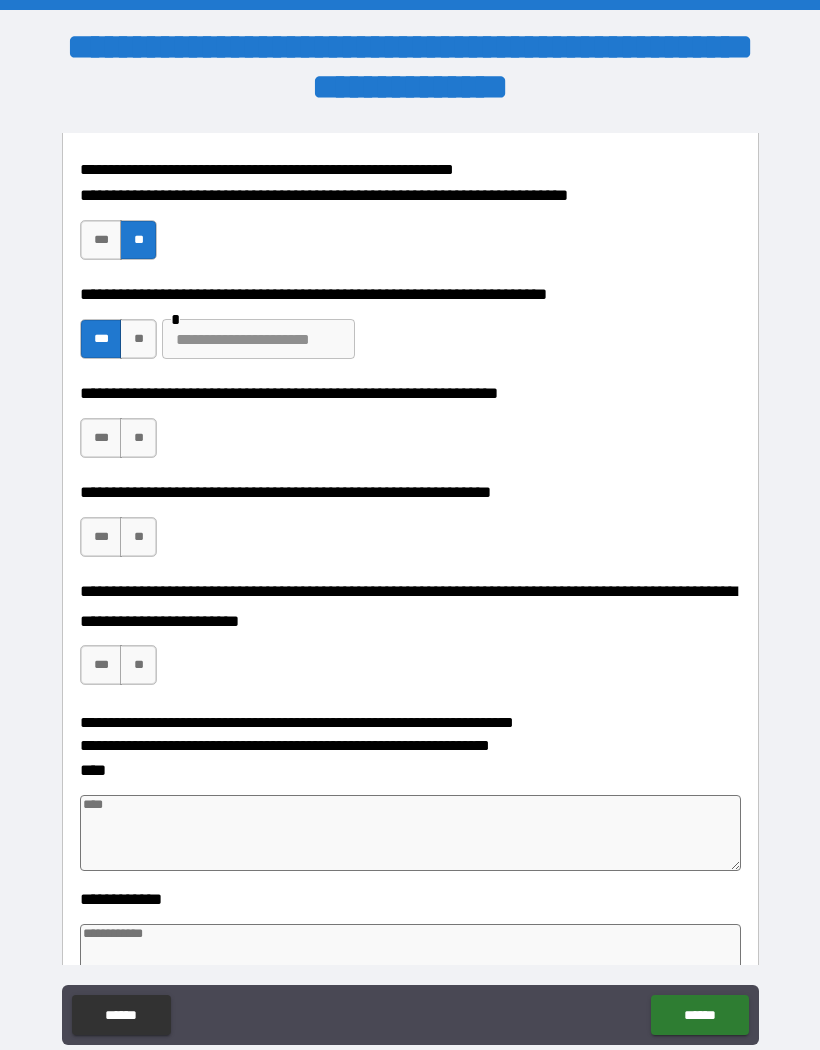 type on "*" 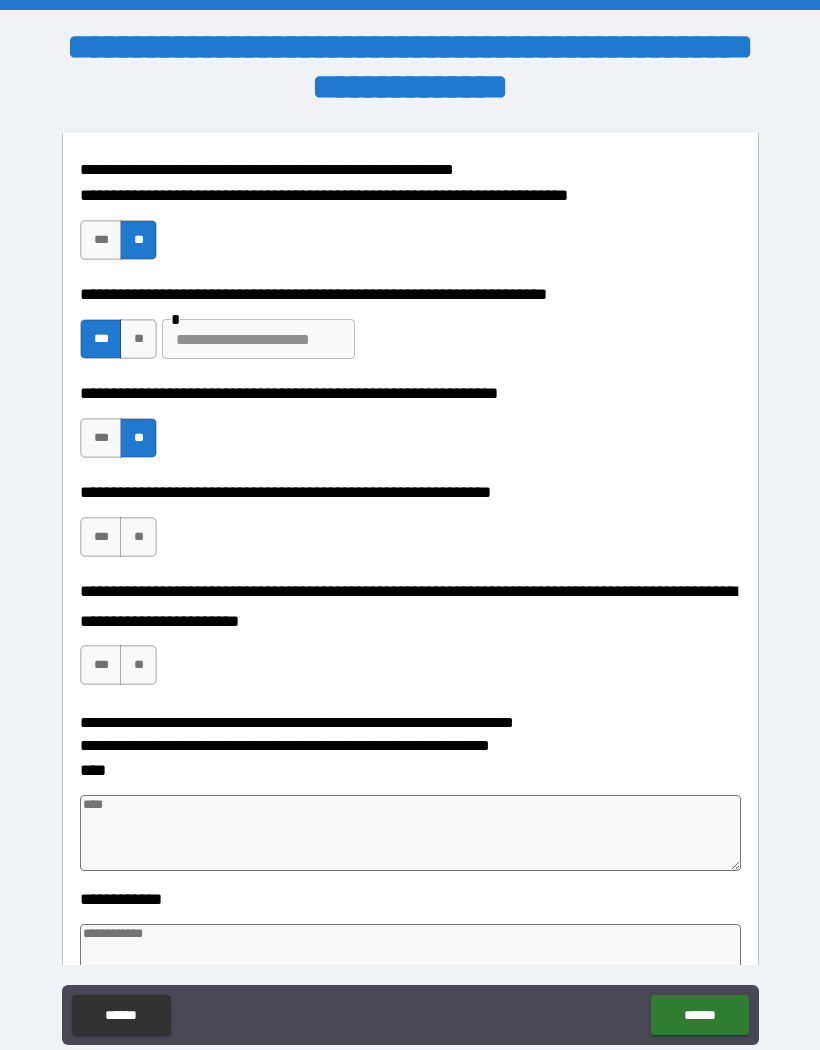 type on "*" 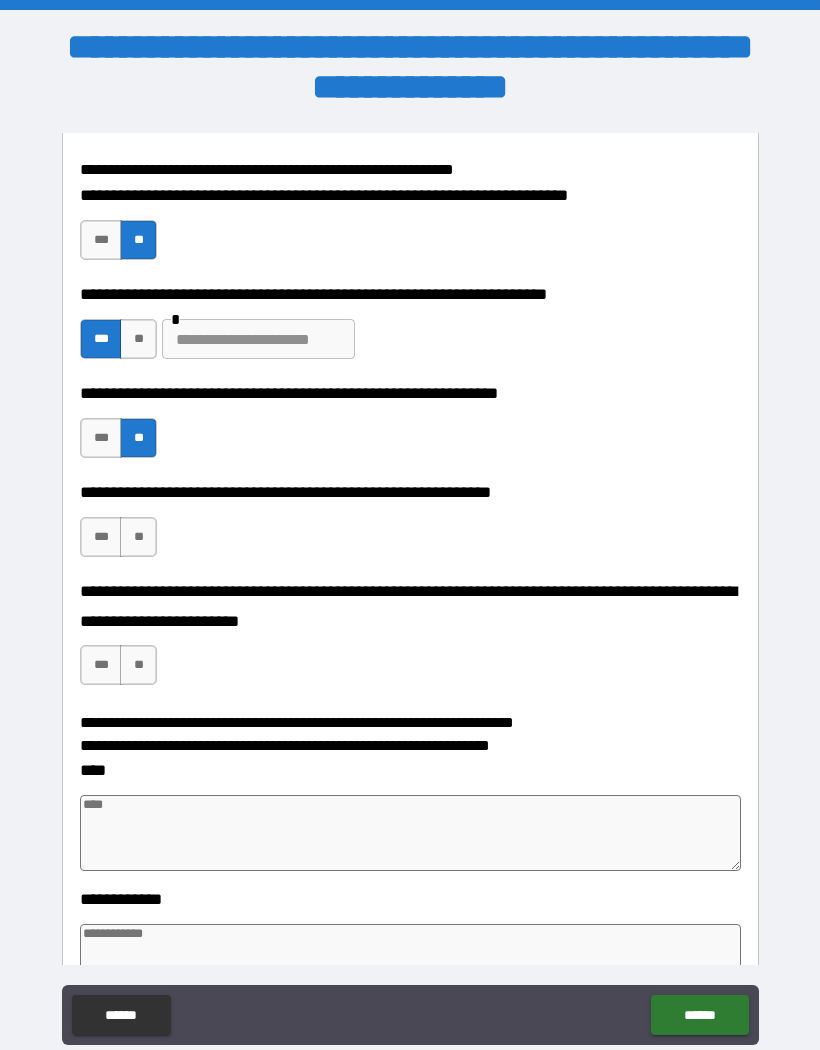type on "*" 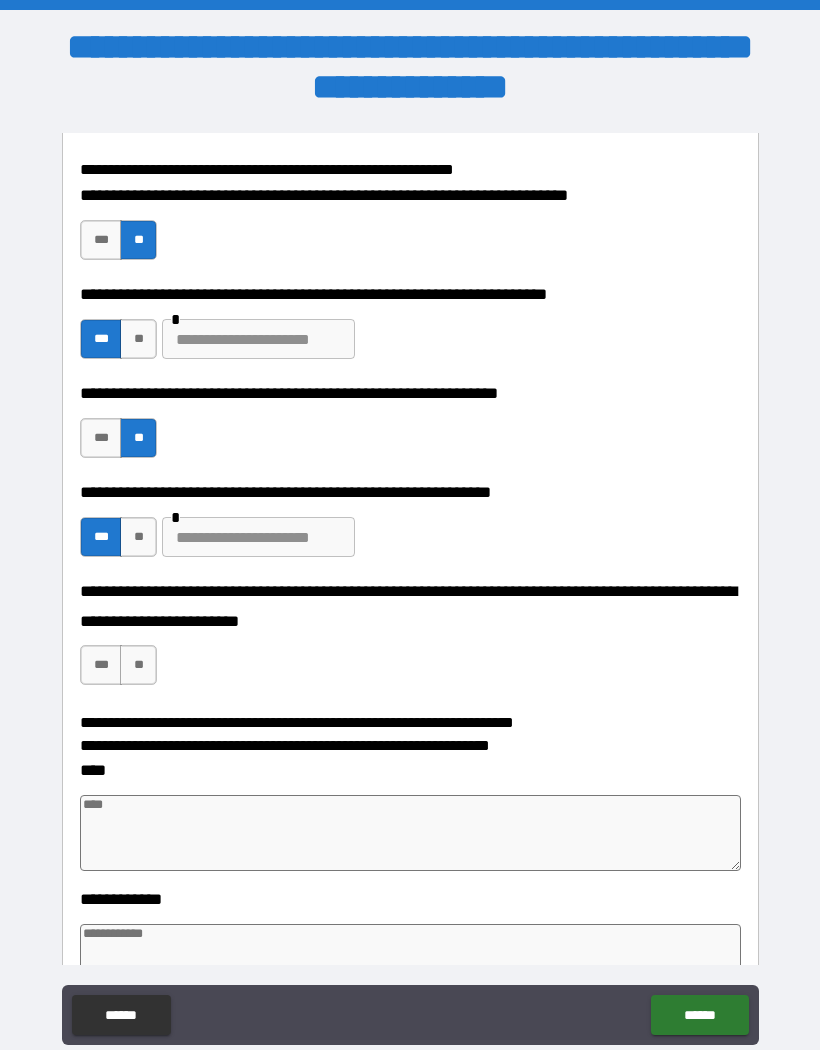 type on "*" 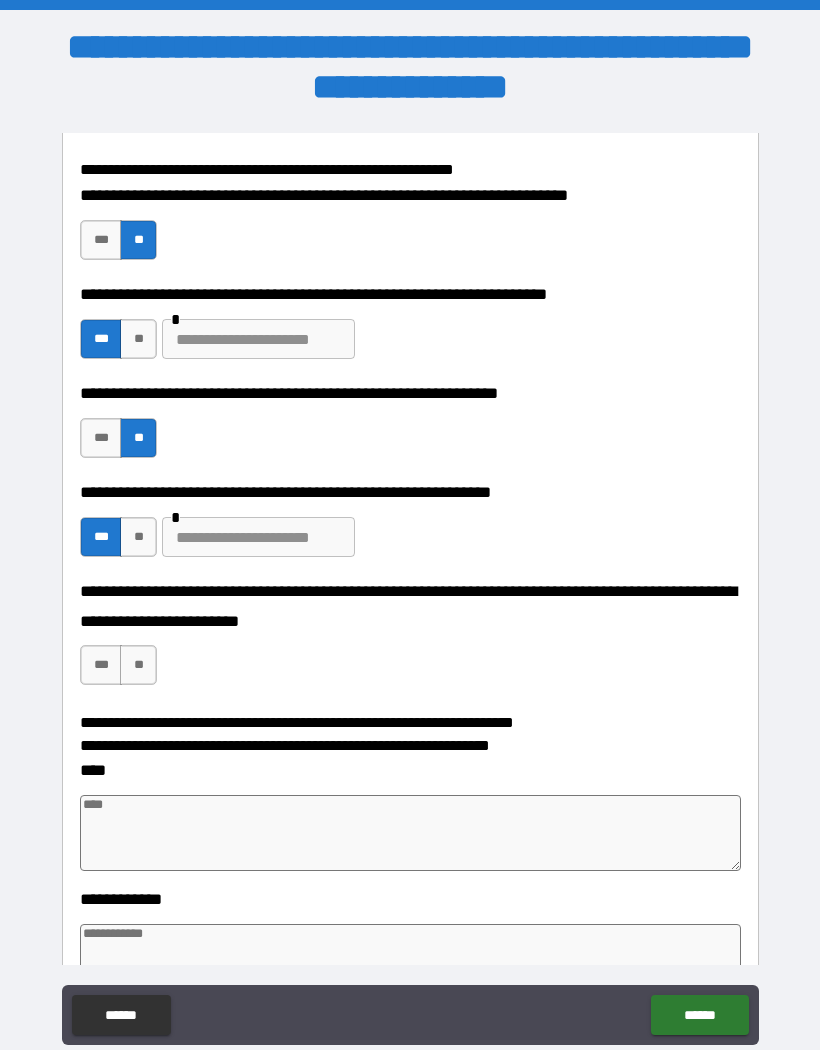 type on "*" 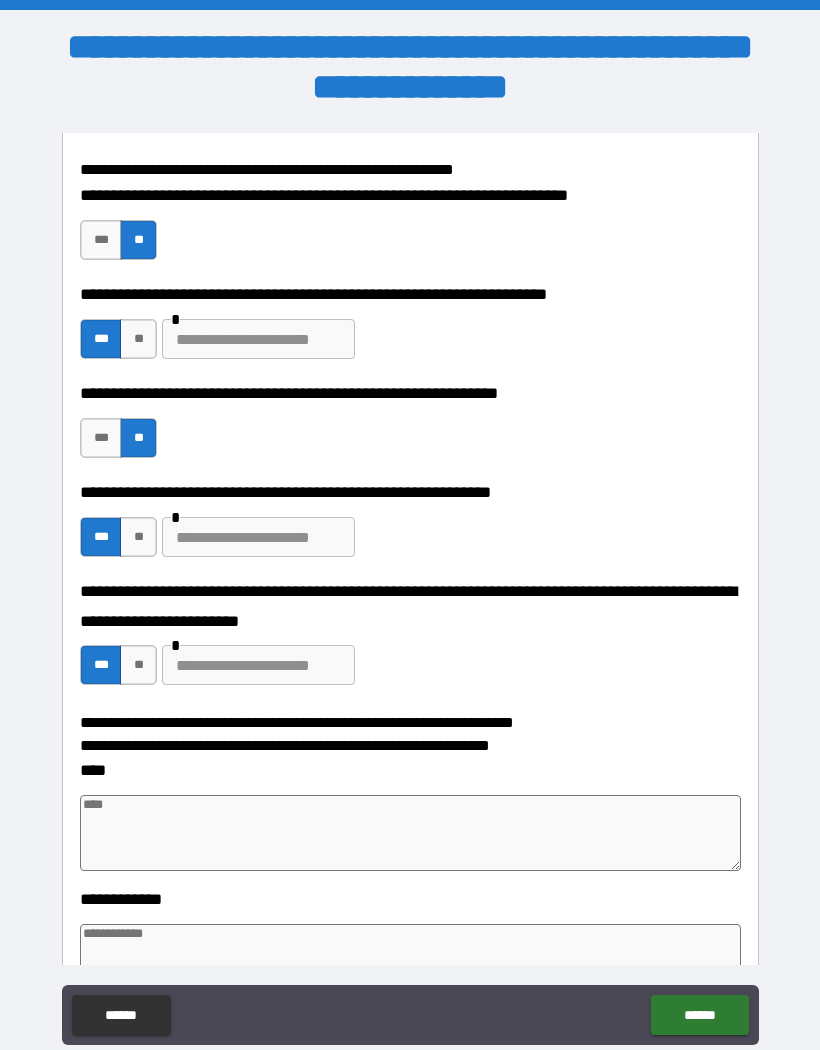 type on "*" 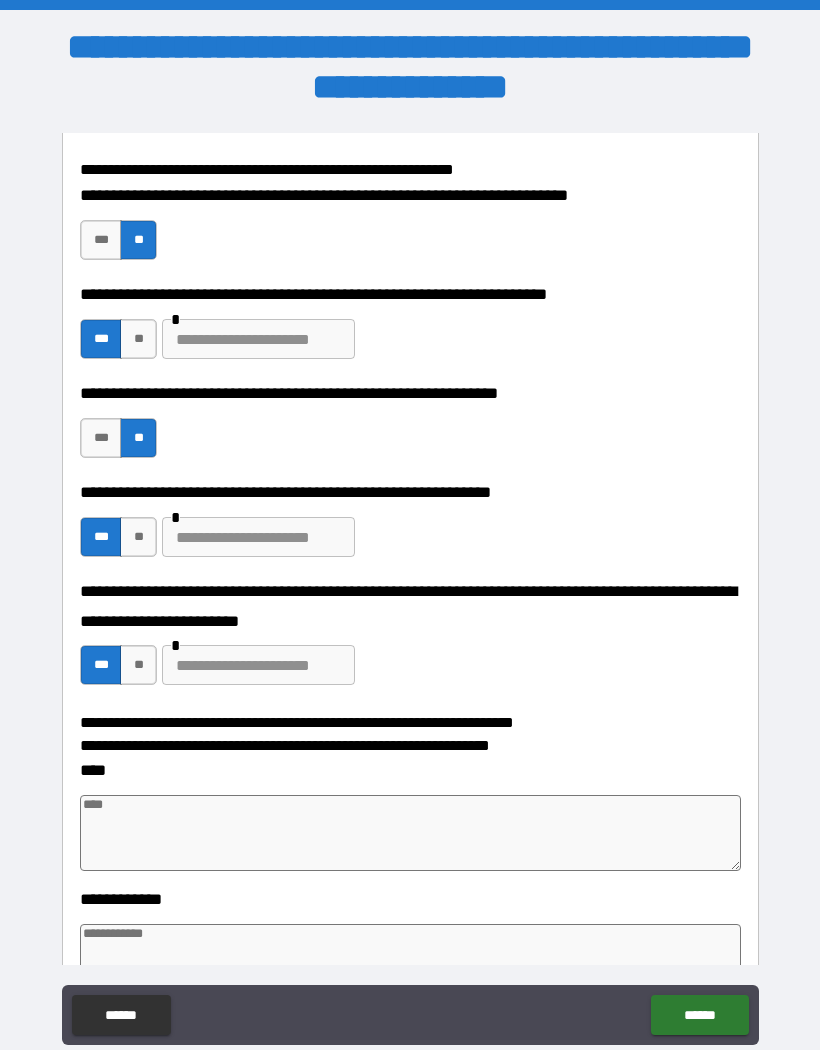 type on "*" 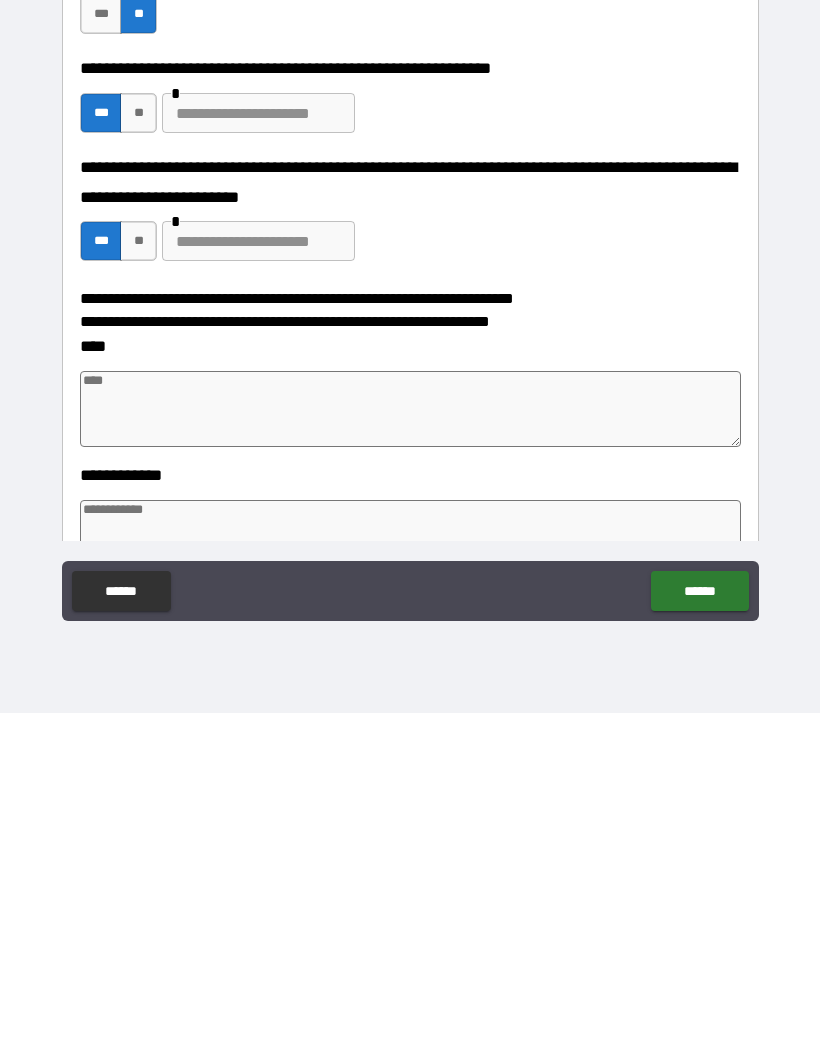 type on "*" 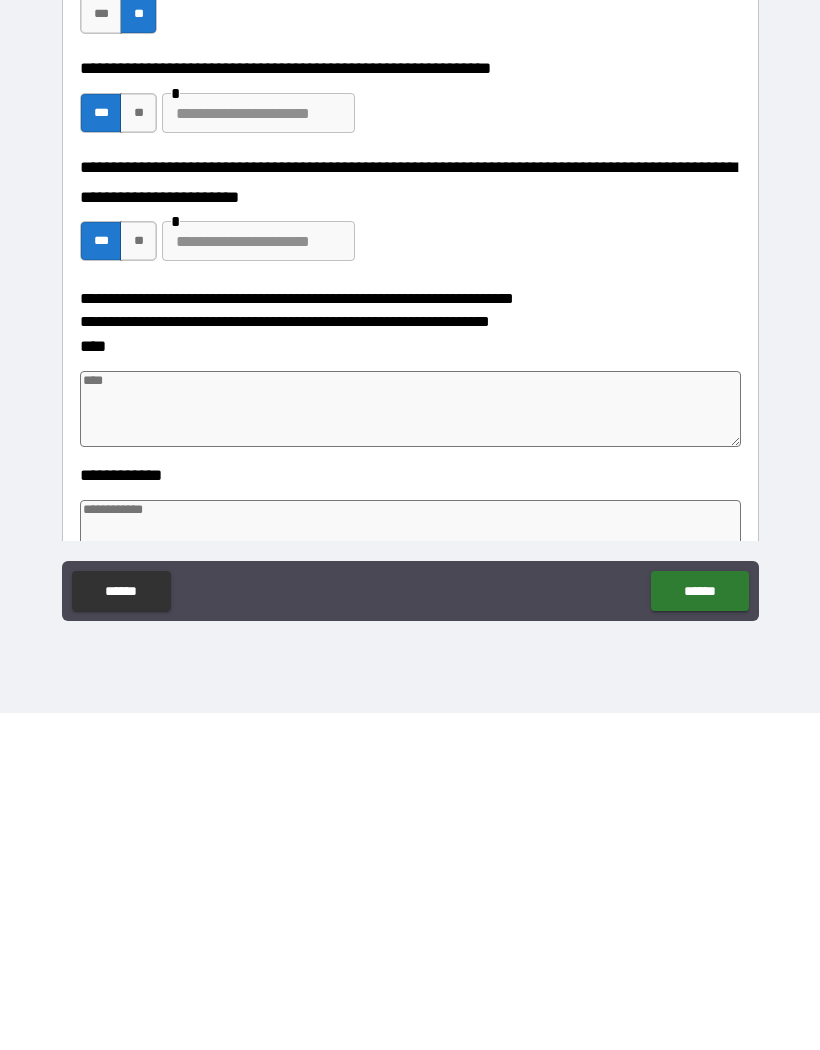 type on "*" 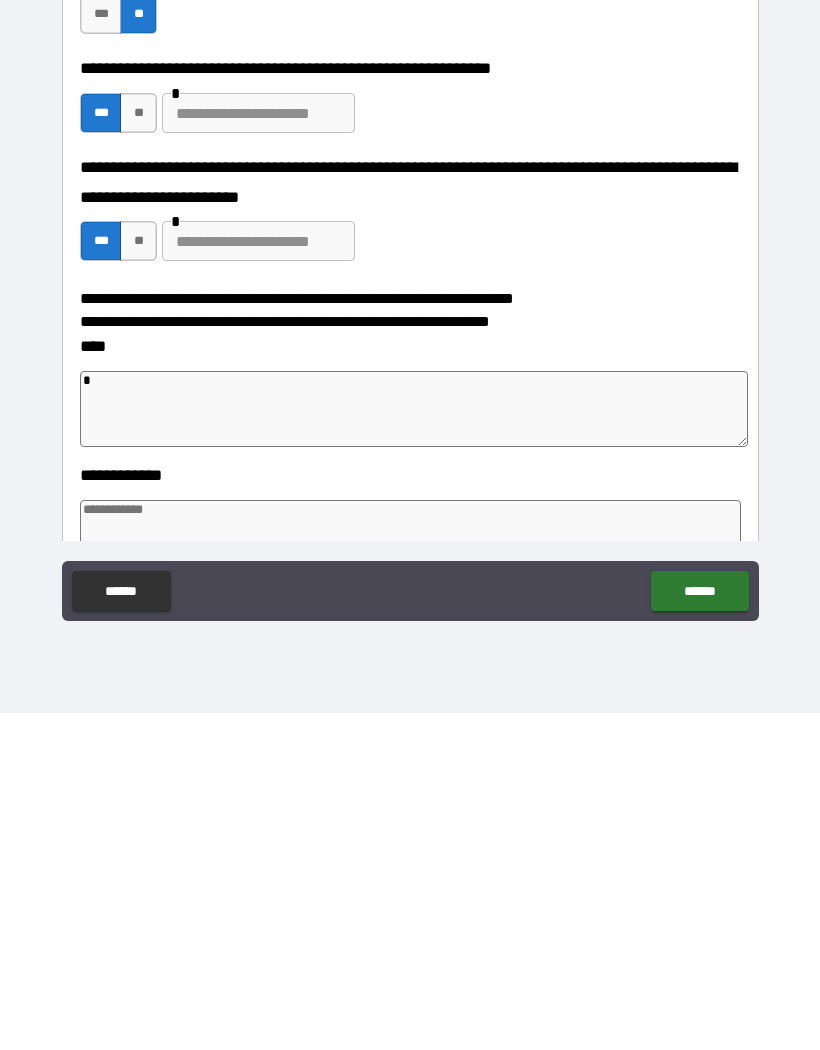 type on "*" 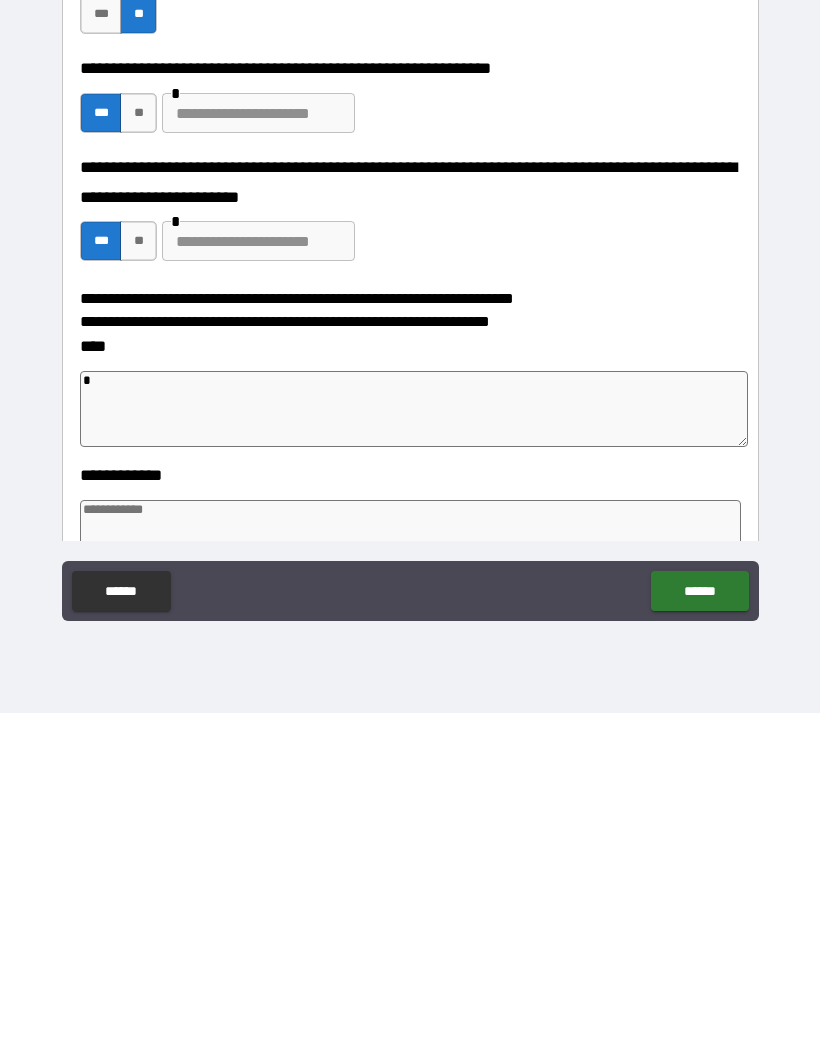 type on "*" 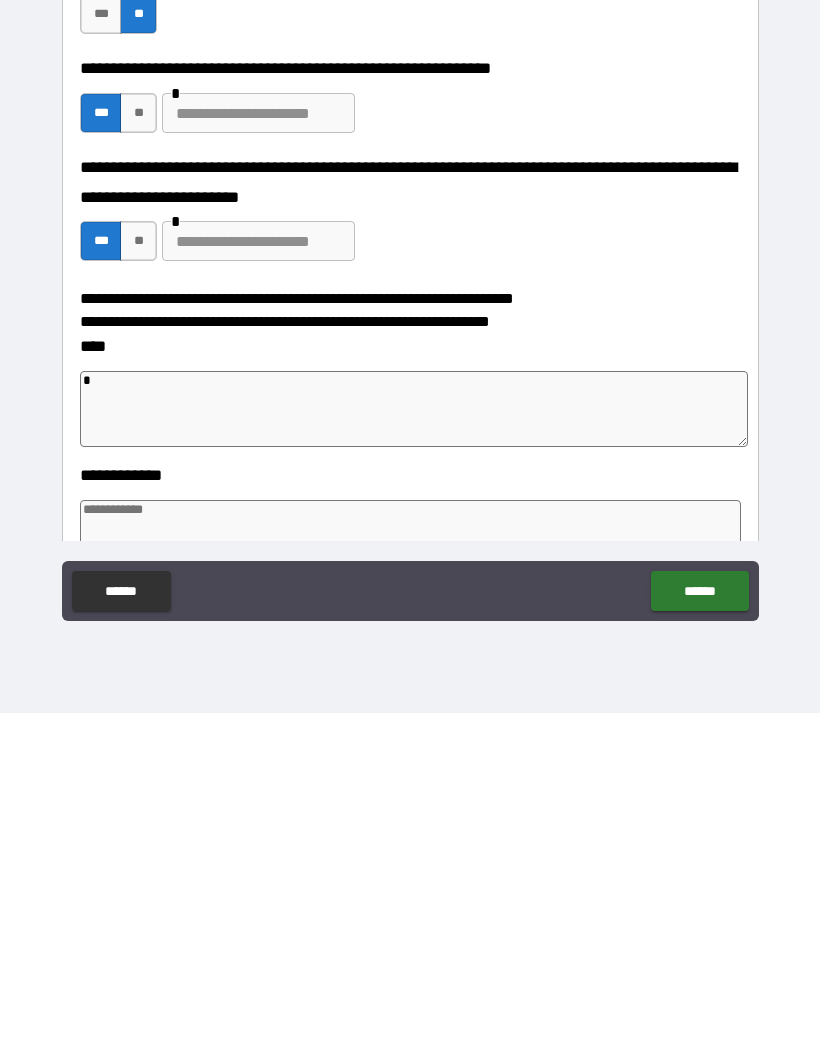 type on "**" 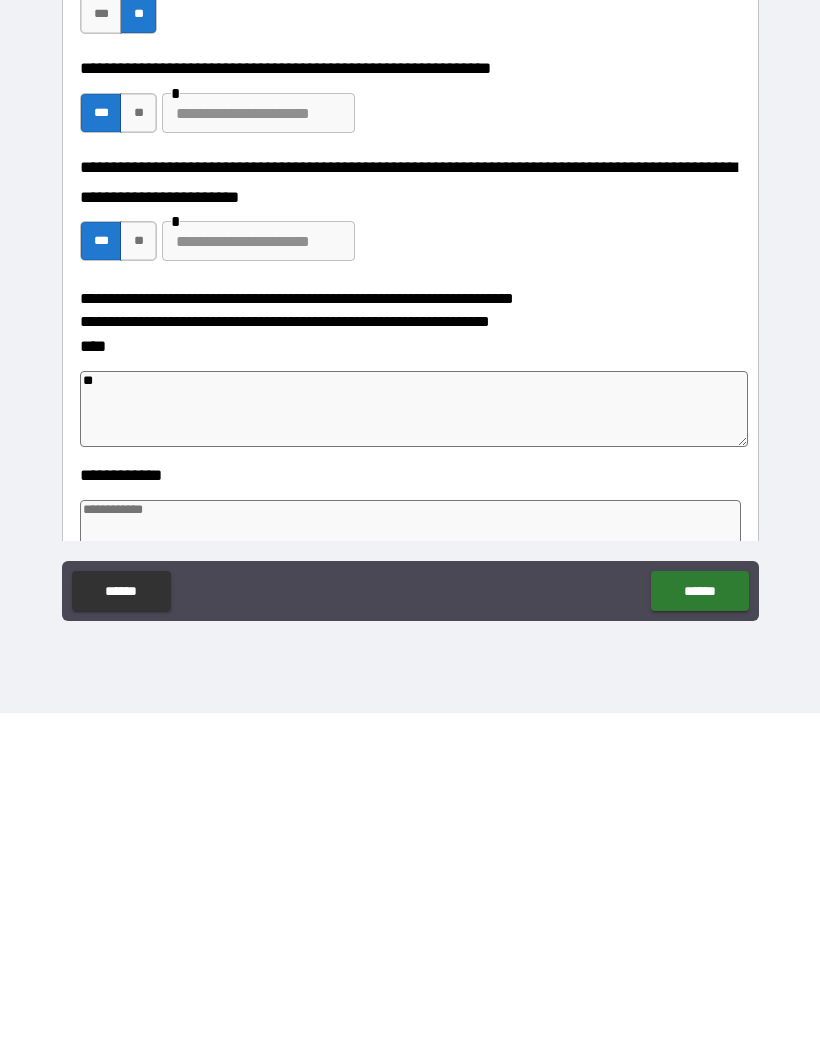 type on "*" 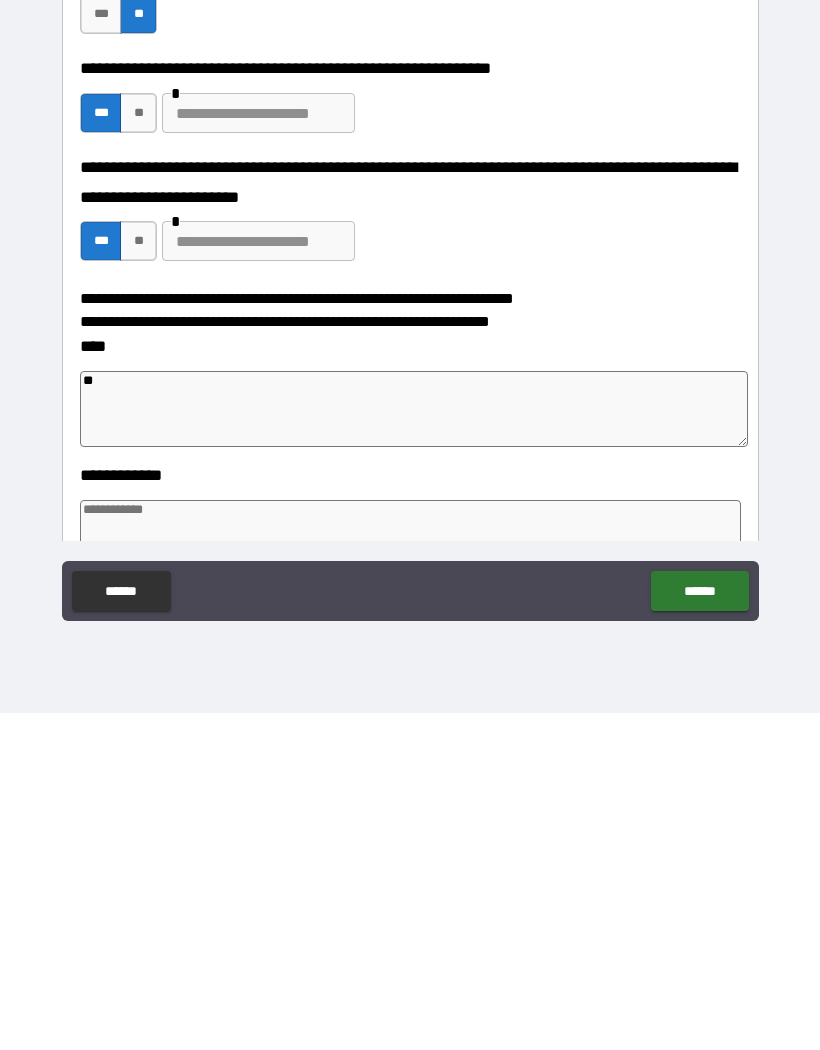type on "*" 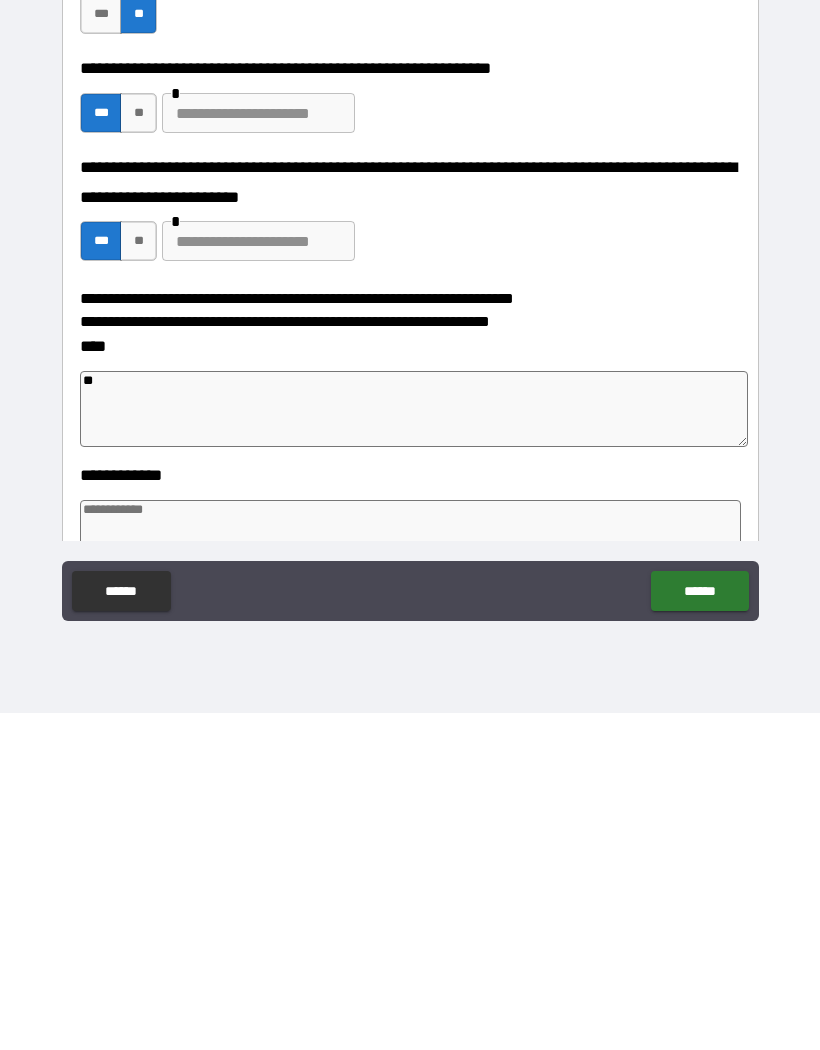 type on "*" 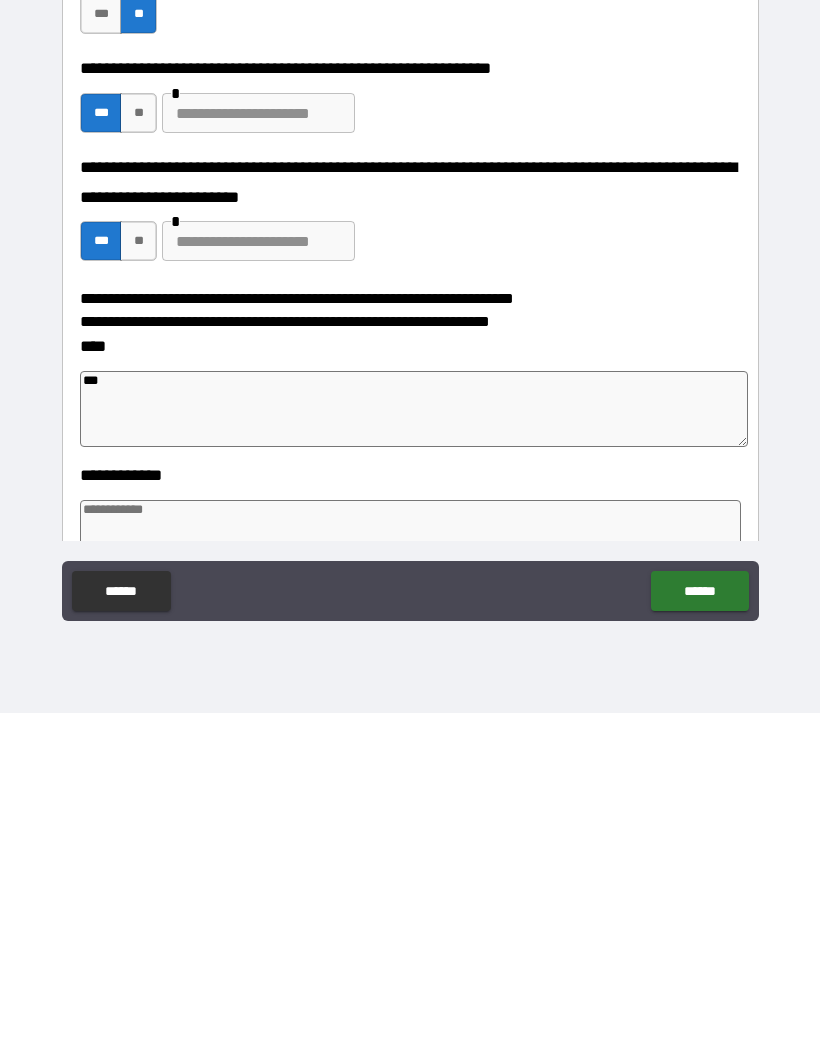 type on "*" 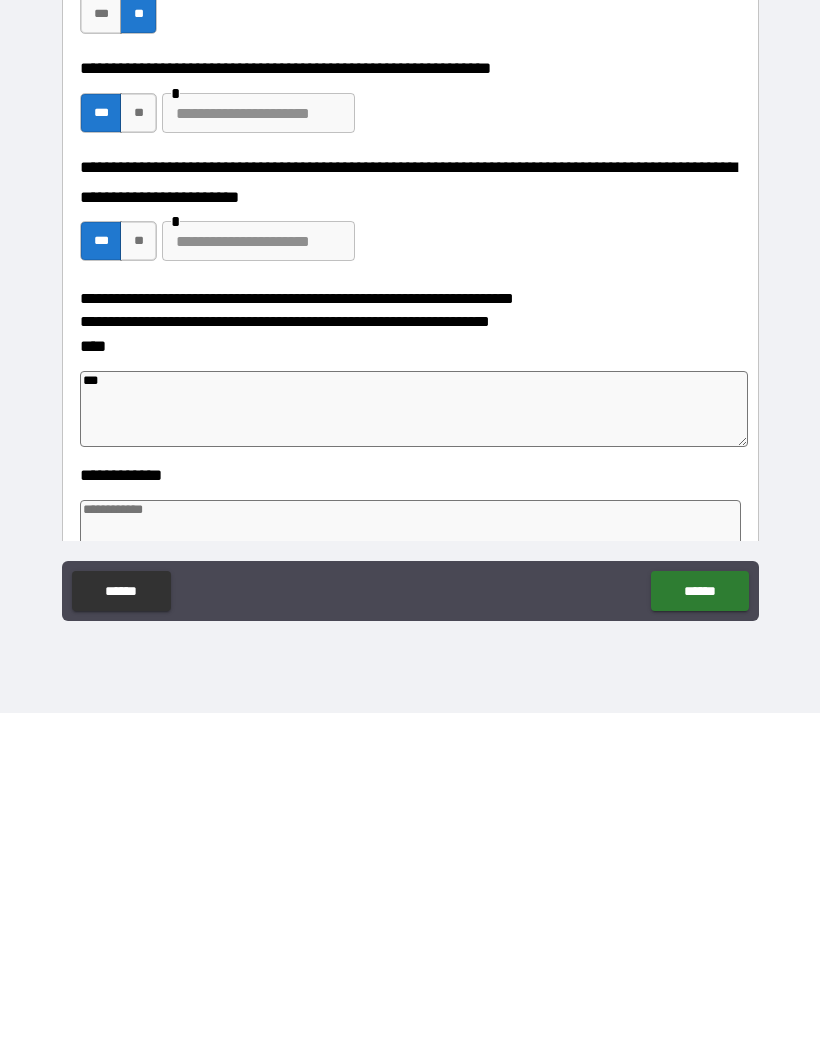 type on "*" 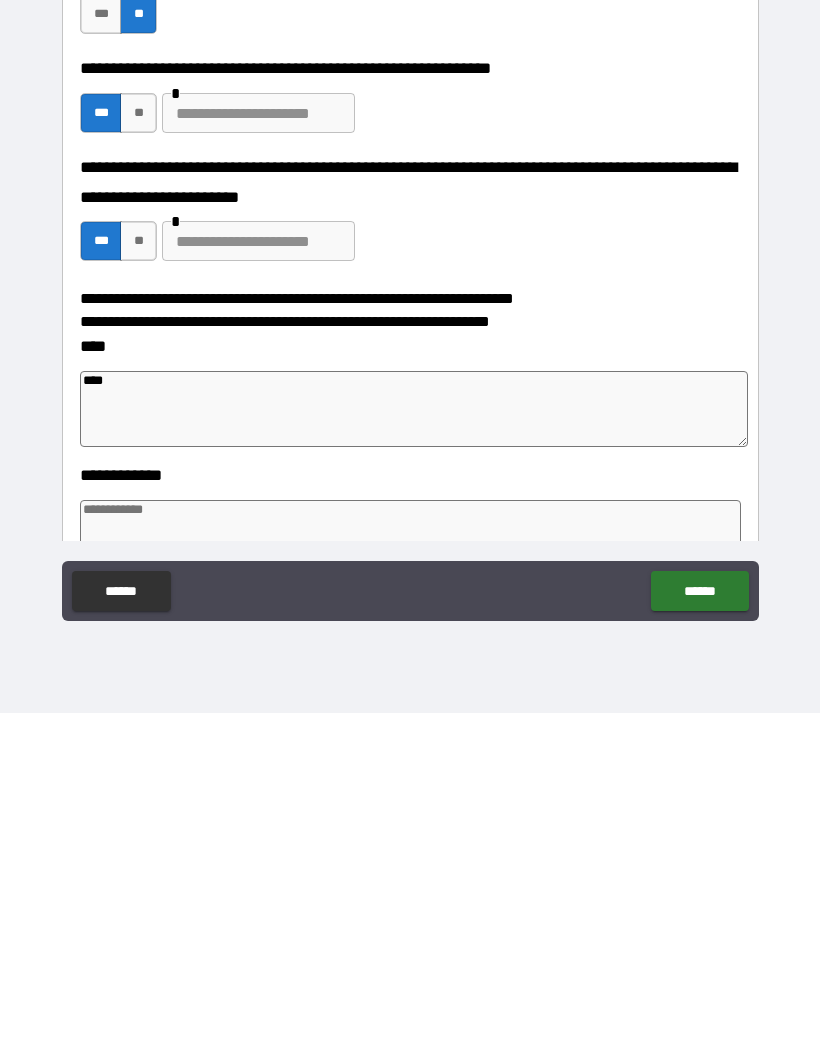 type on "*" 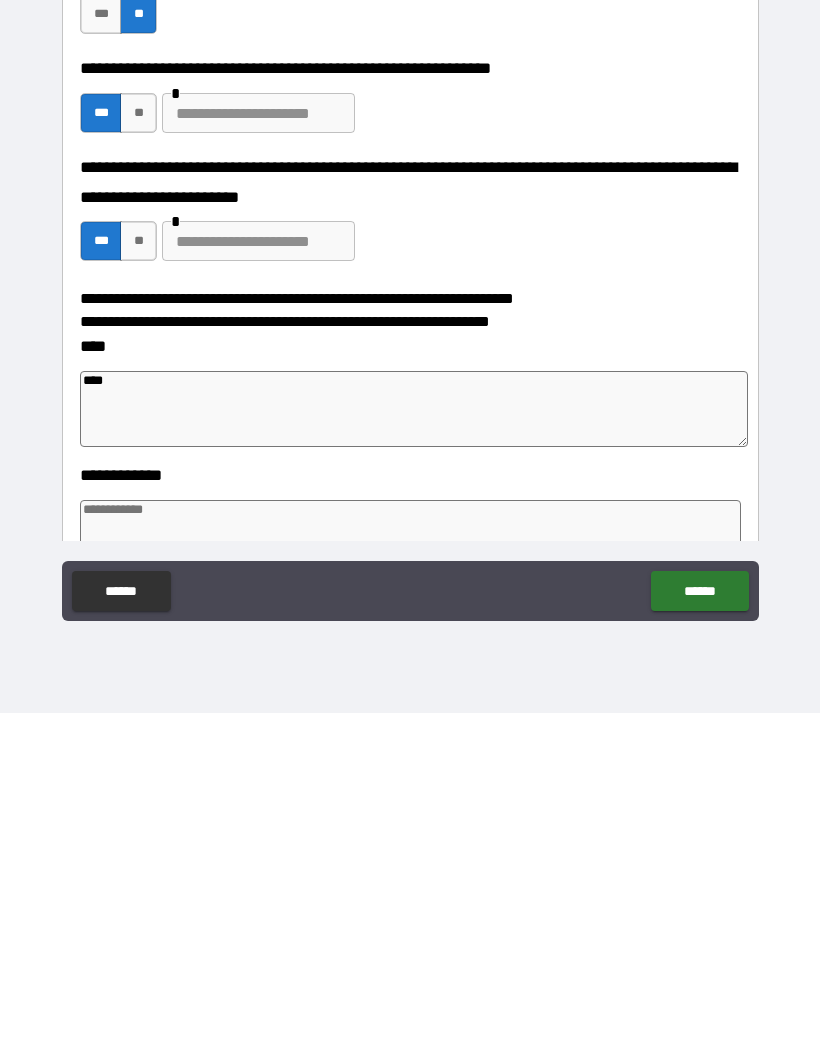 type on "*" 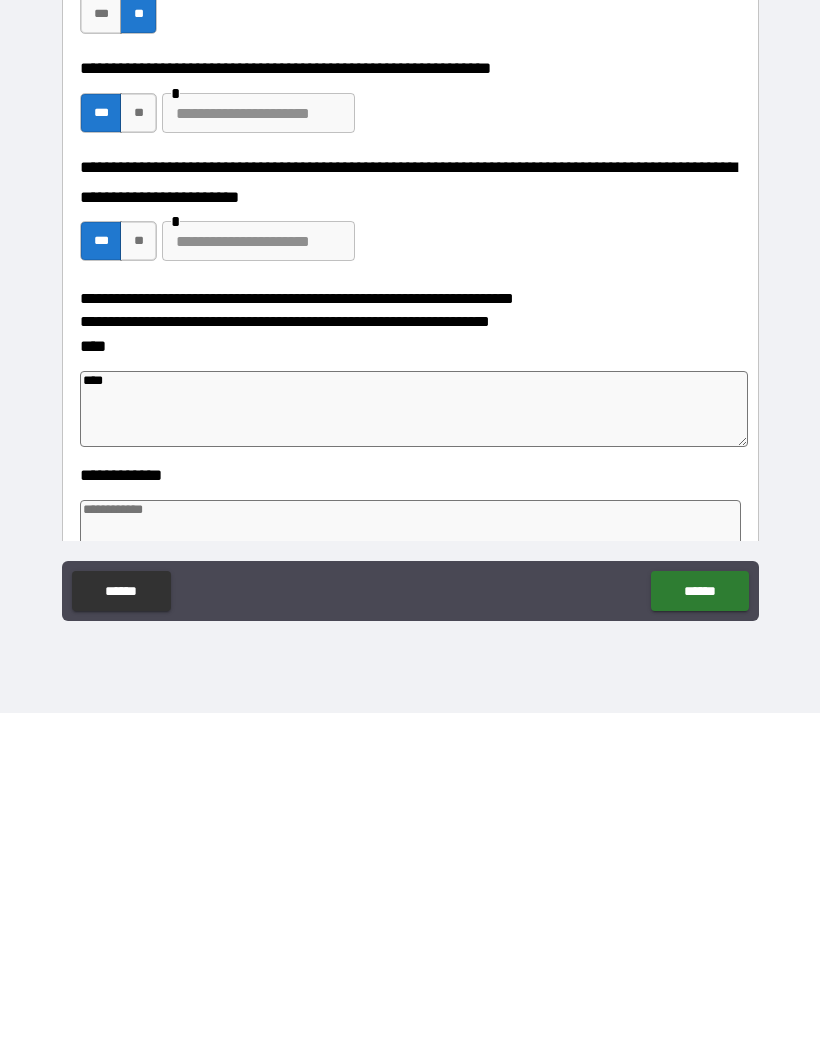 type on "*" 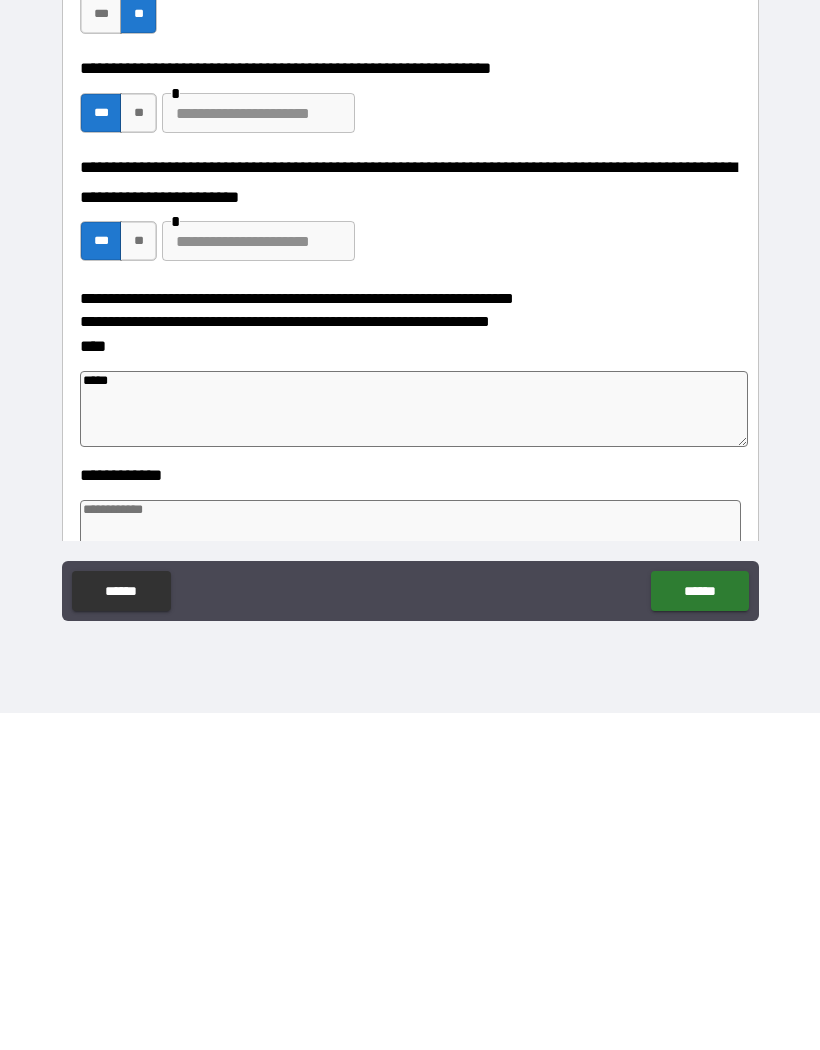 type on "*" 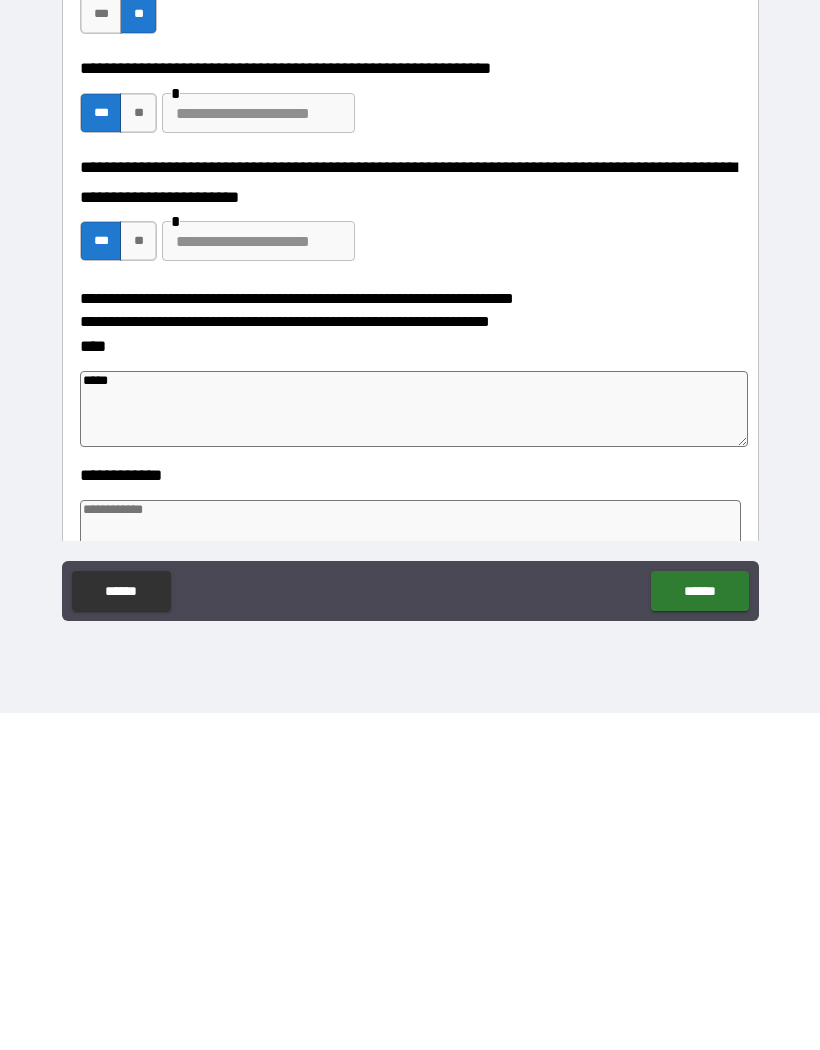 type on "******" 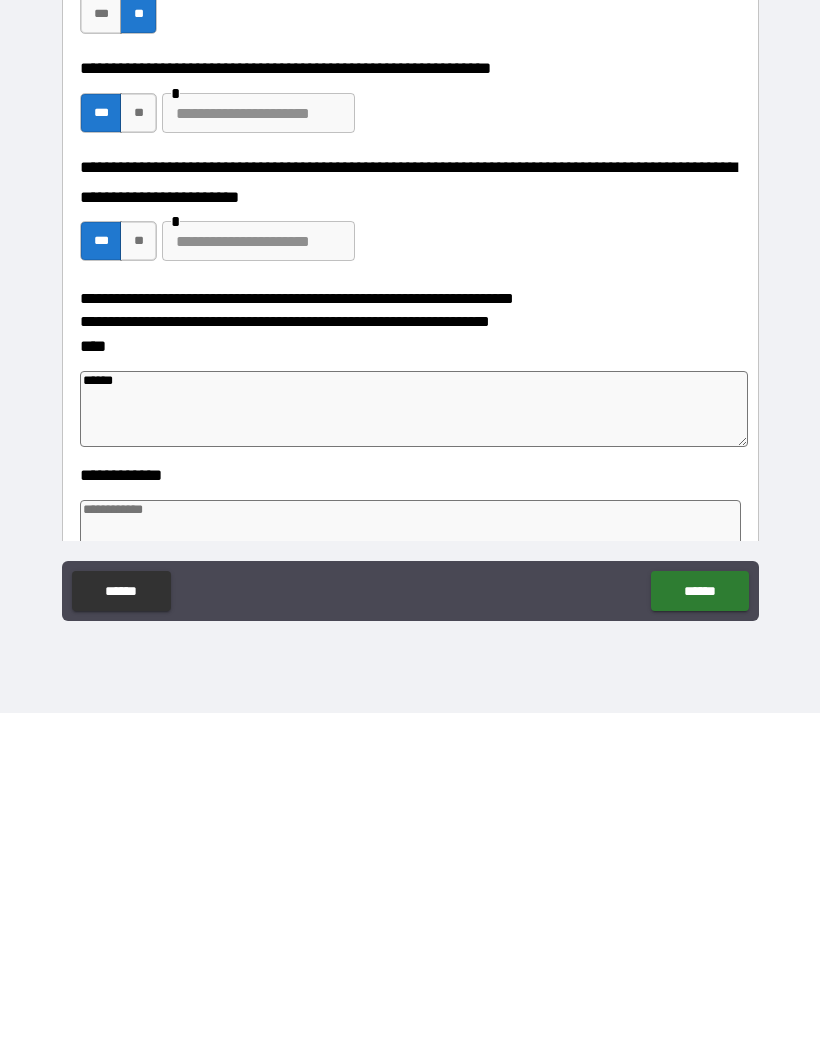type on "*" 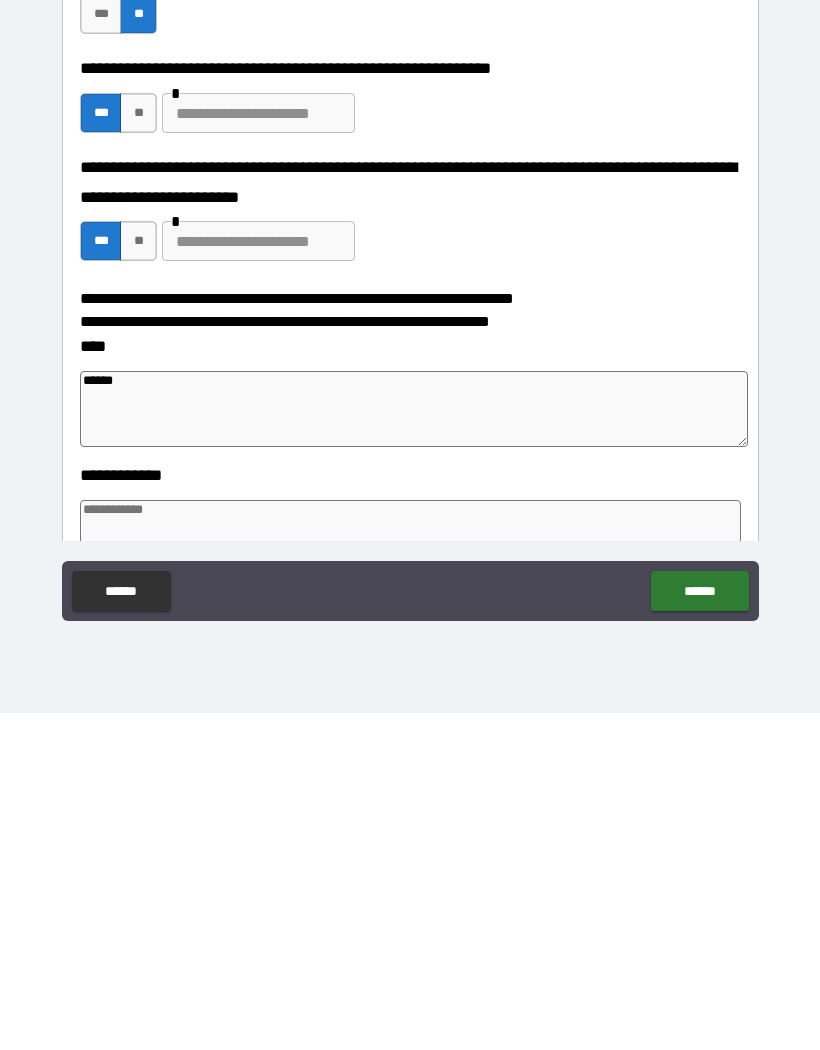 type on "*" 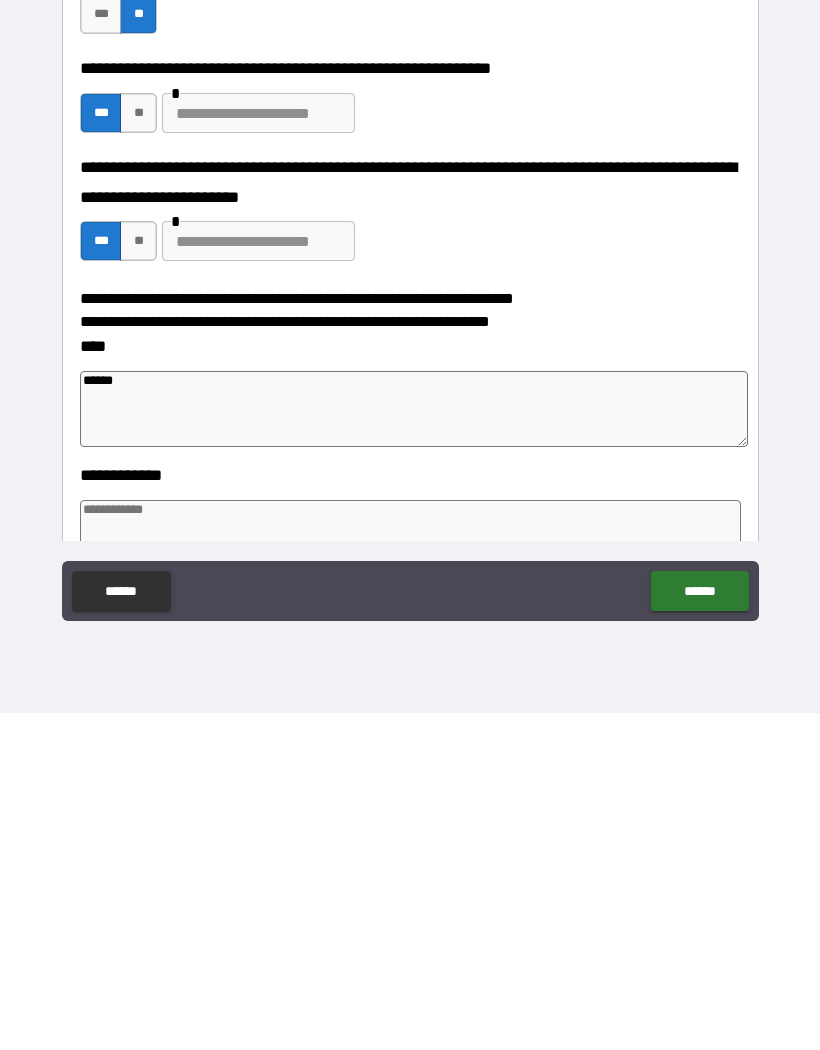 type on "*" 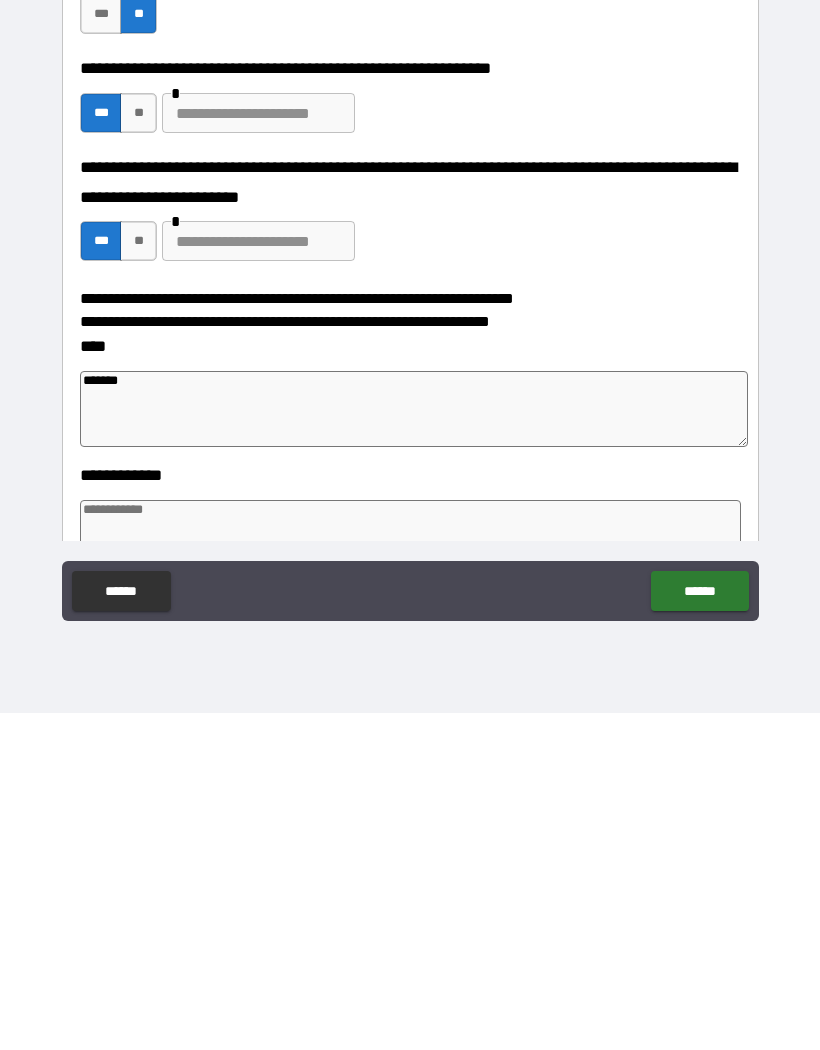type on "*" 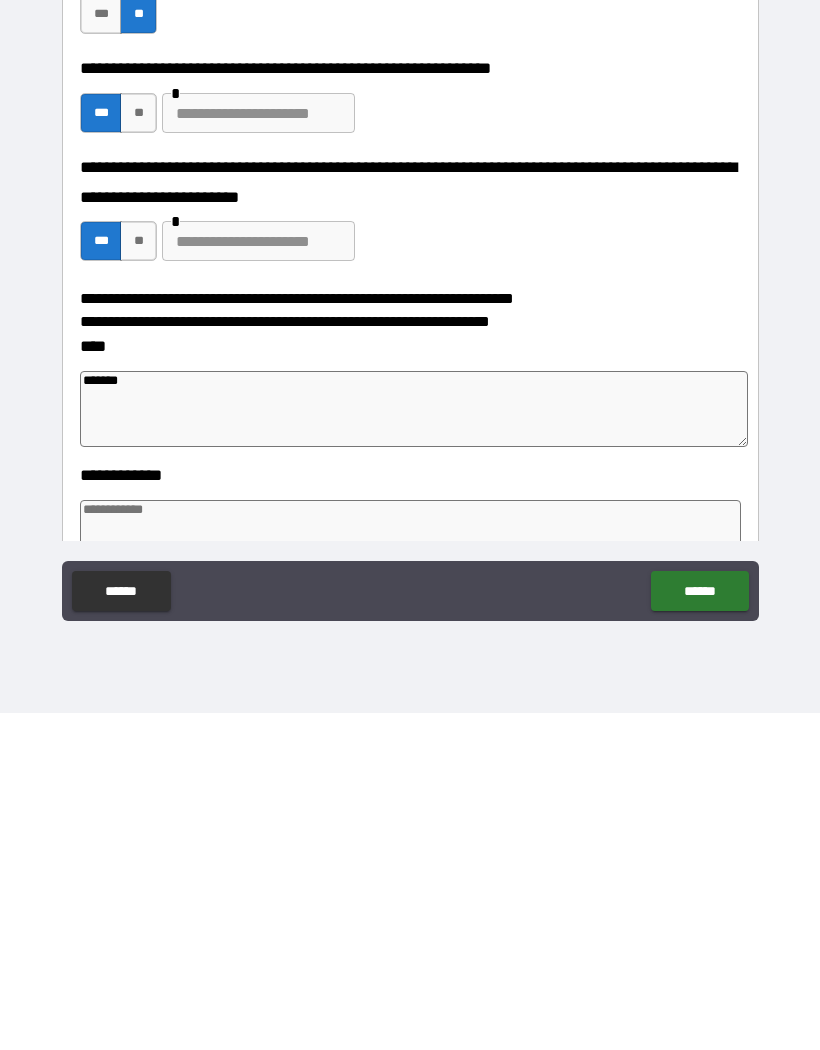 type on "*******" 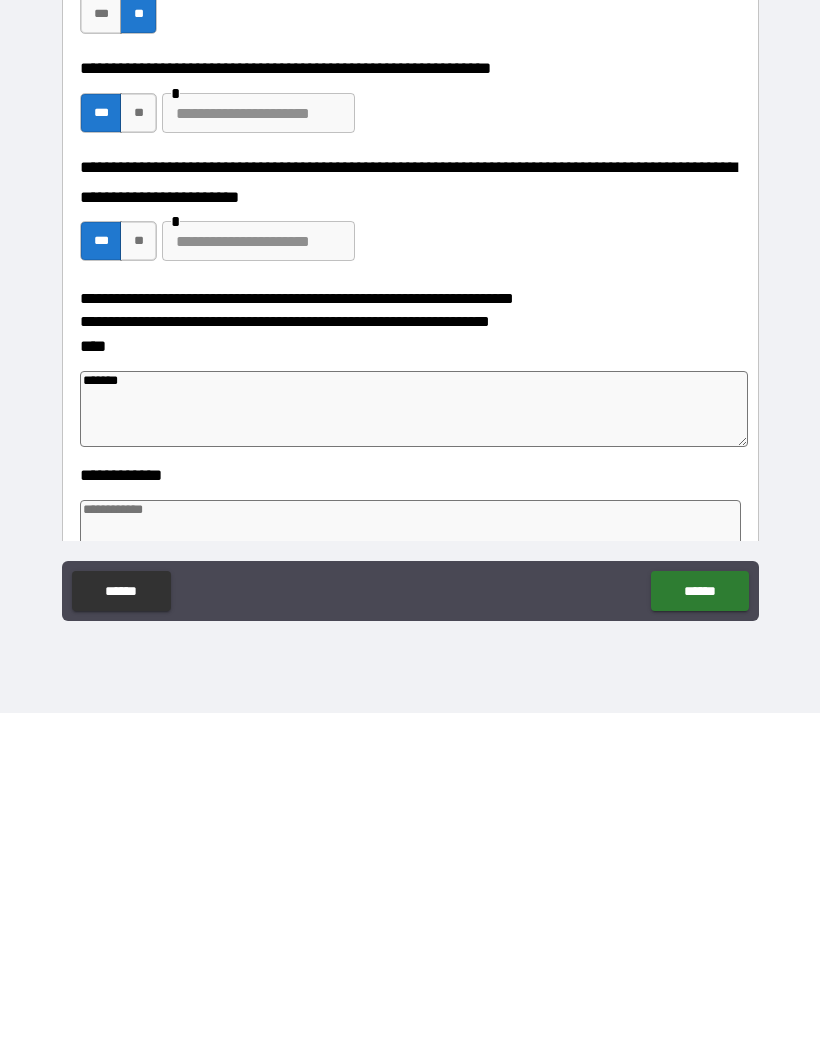 type on "*" 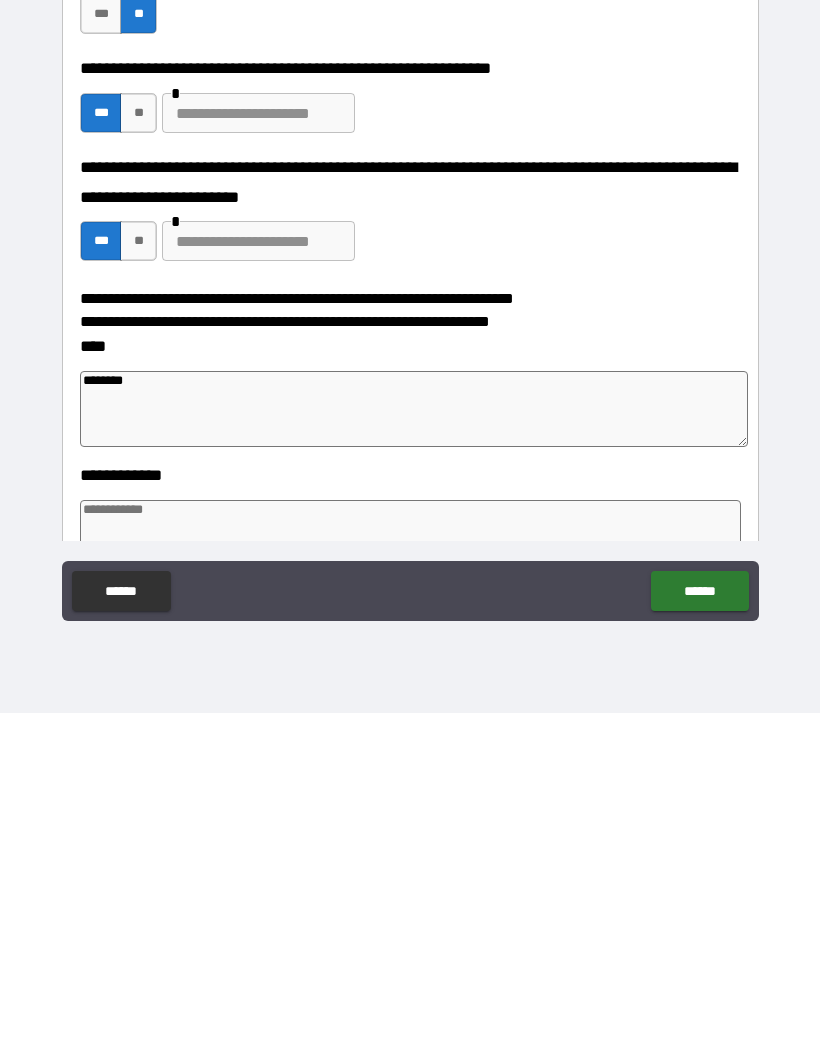 type on "*" 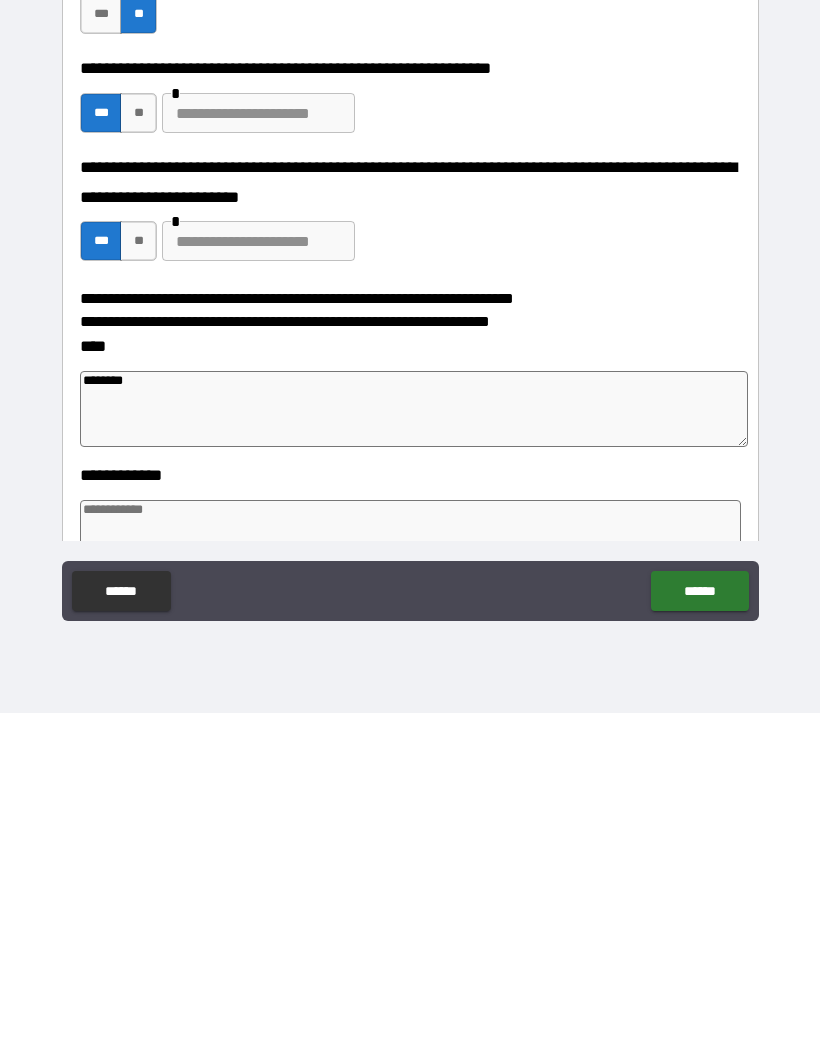 type on "*" 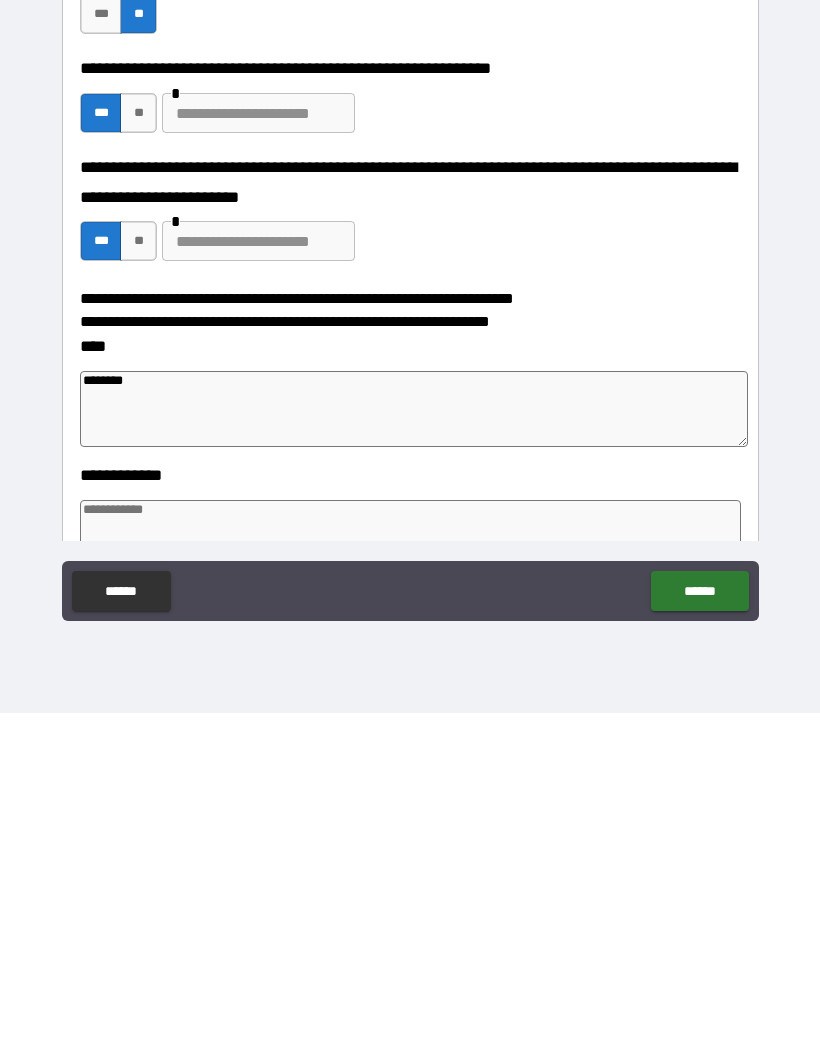 type on "*********" 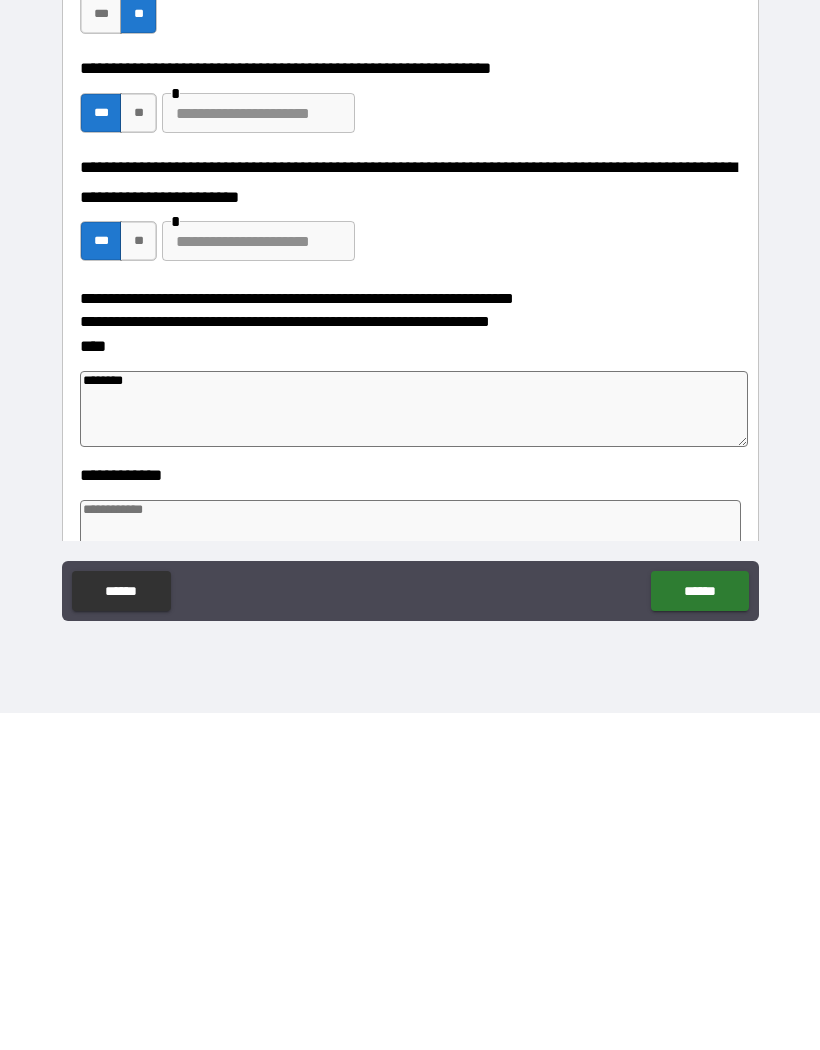 type on "*" 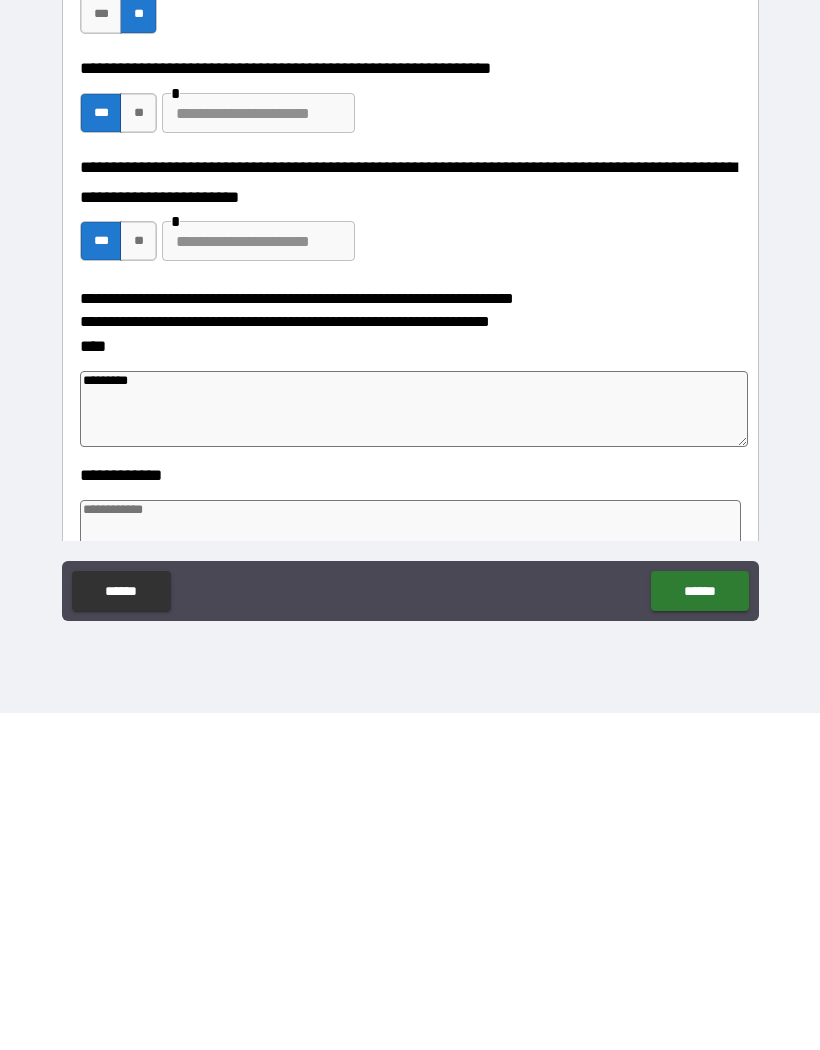 type on "*" 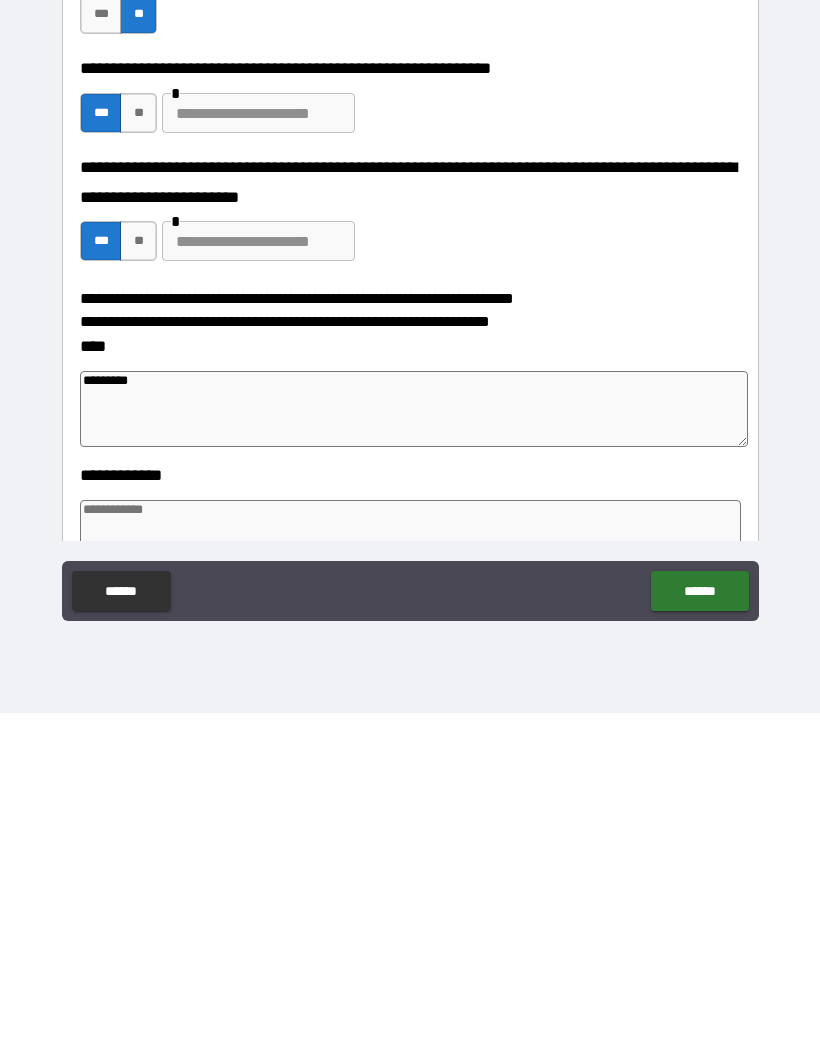 type on "**********" 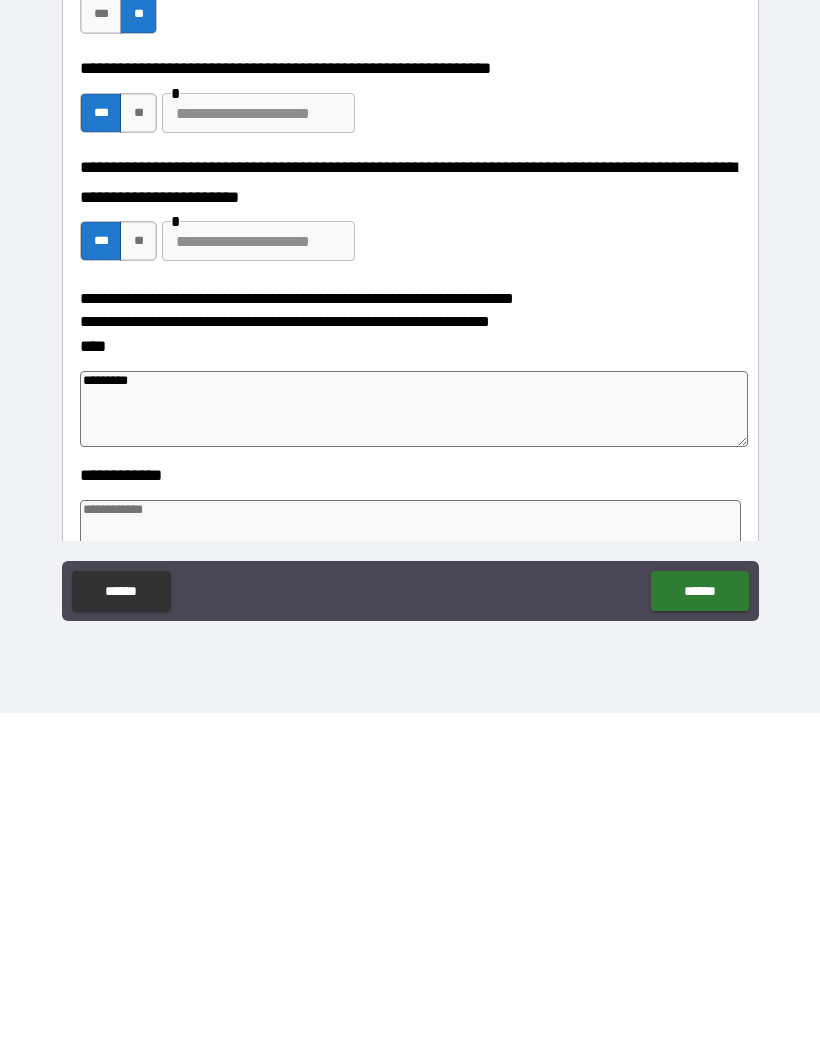 type on "*" 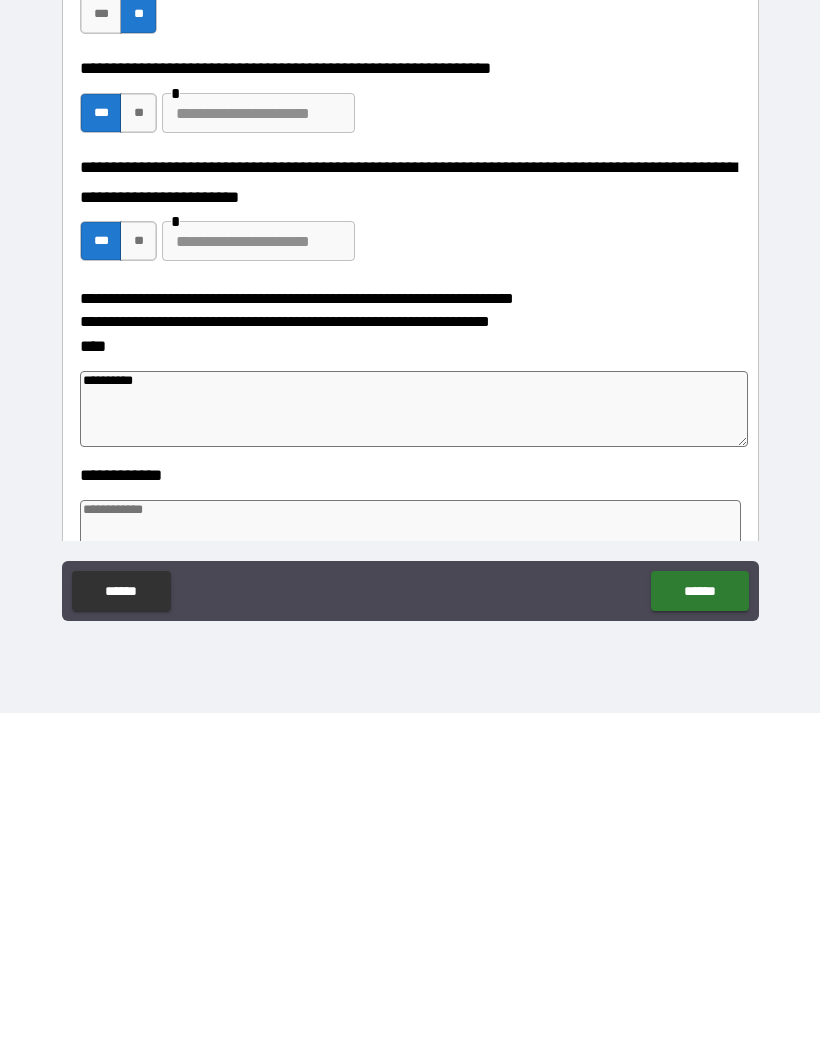 type on "*" 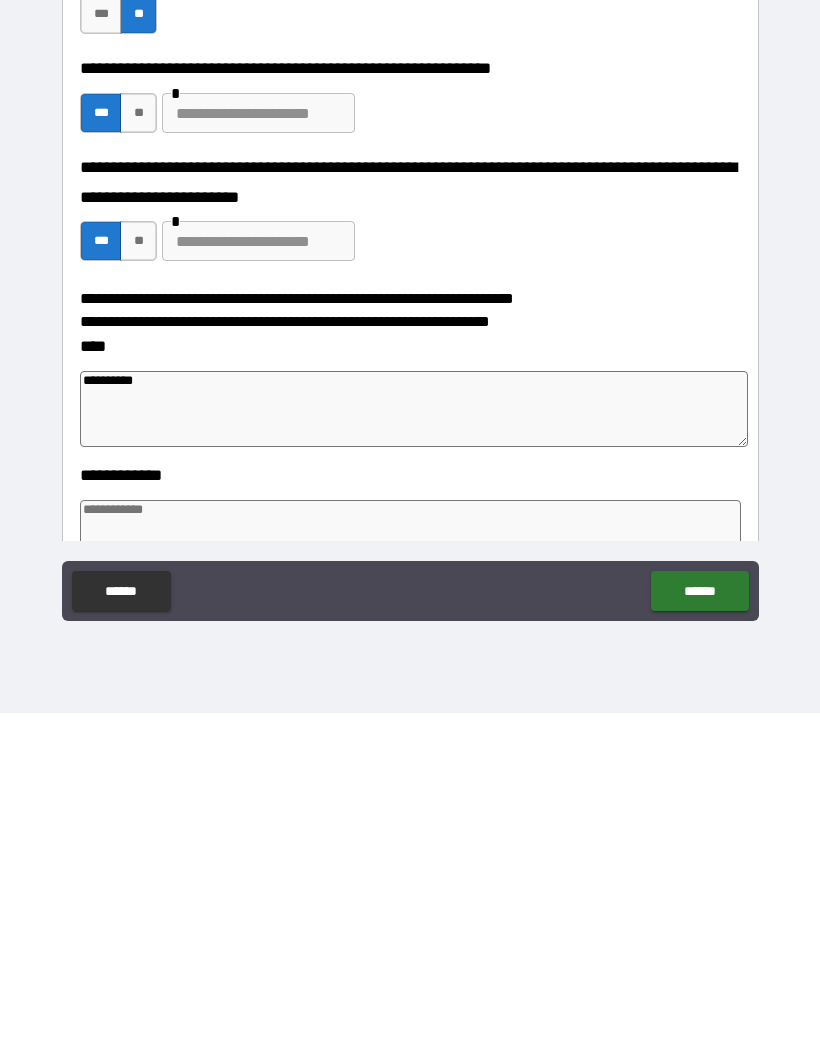 type on "*" 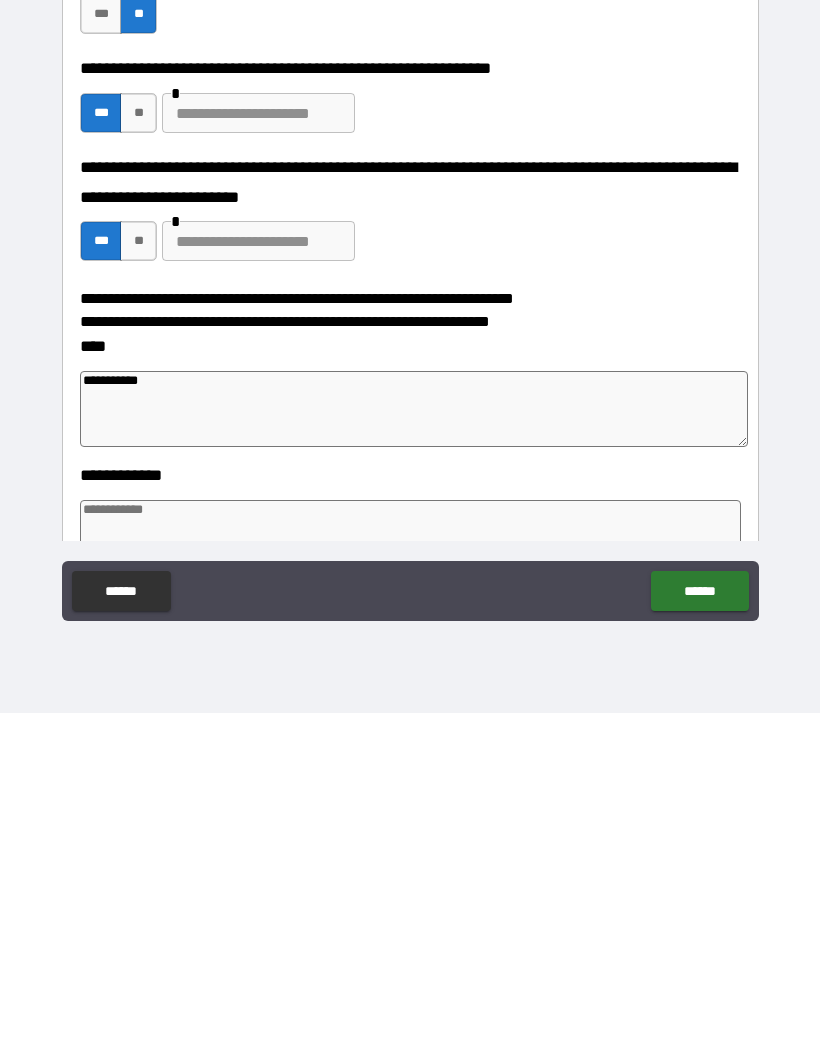 type on "*" 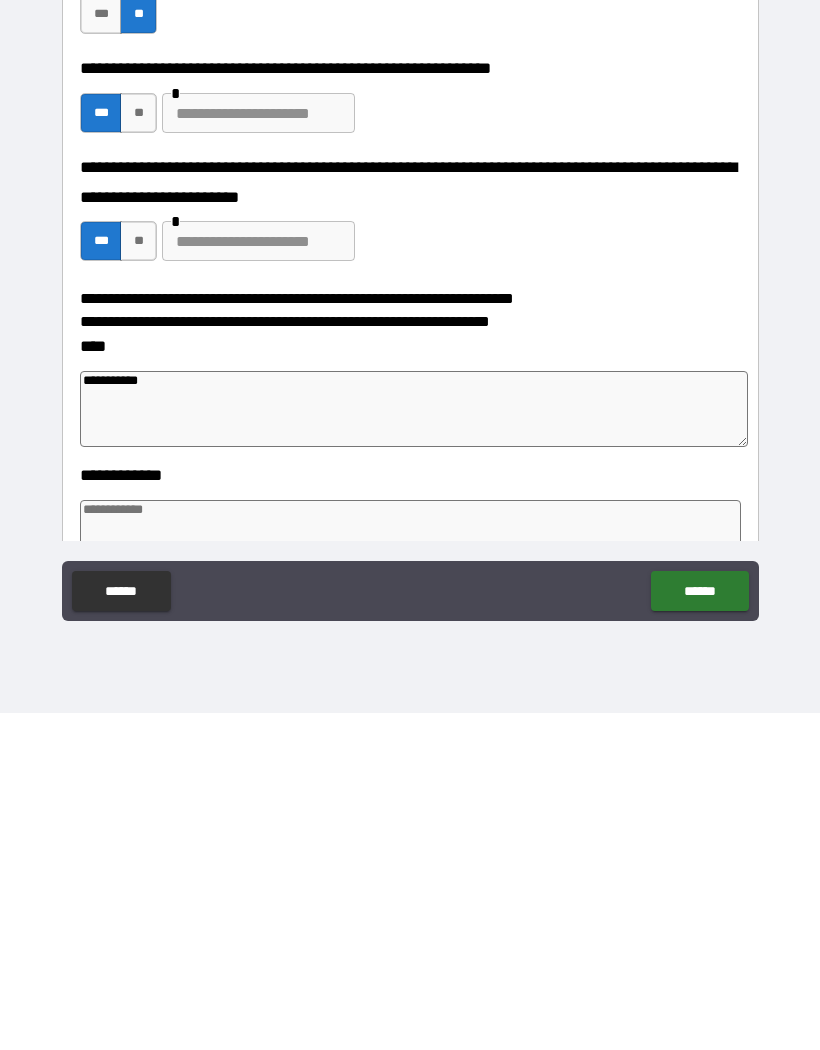 type on "*" 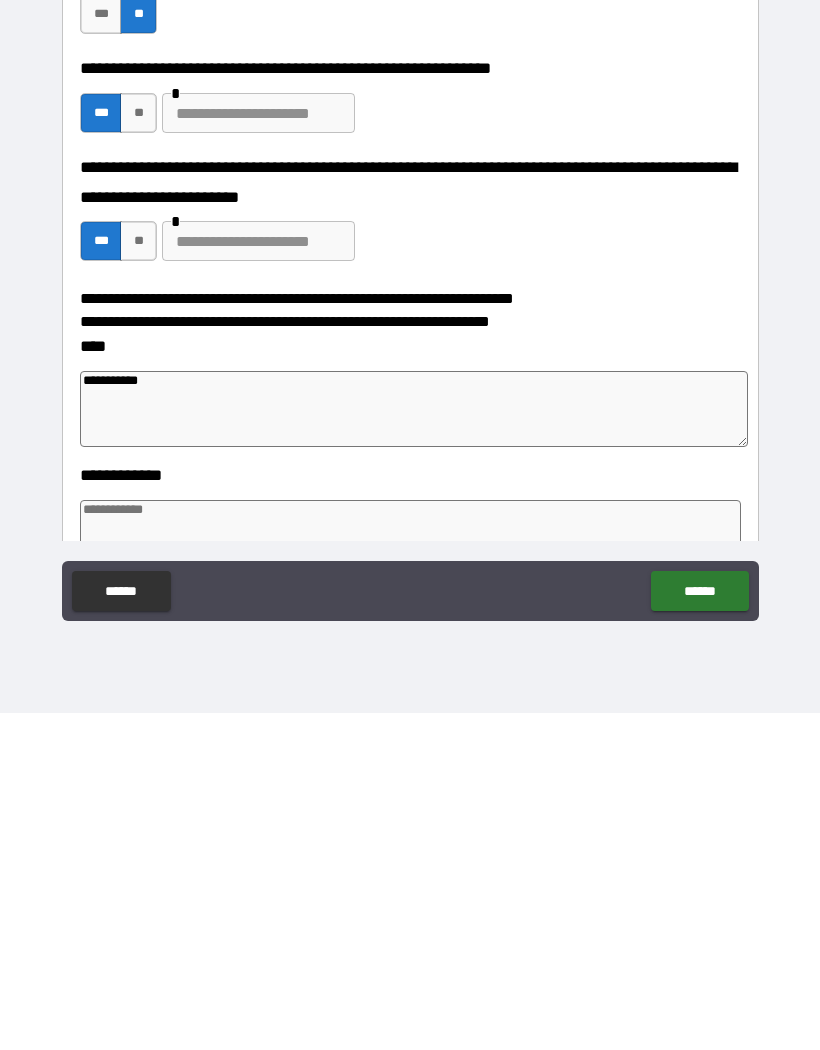 type on "*" 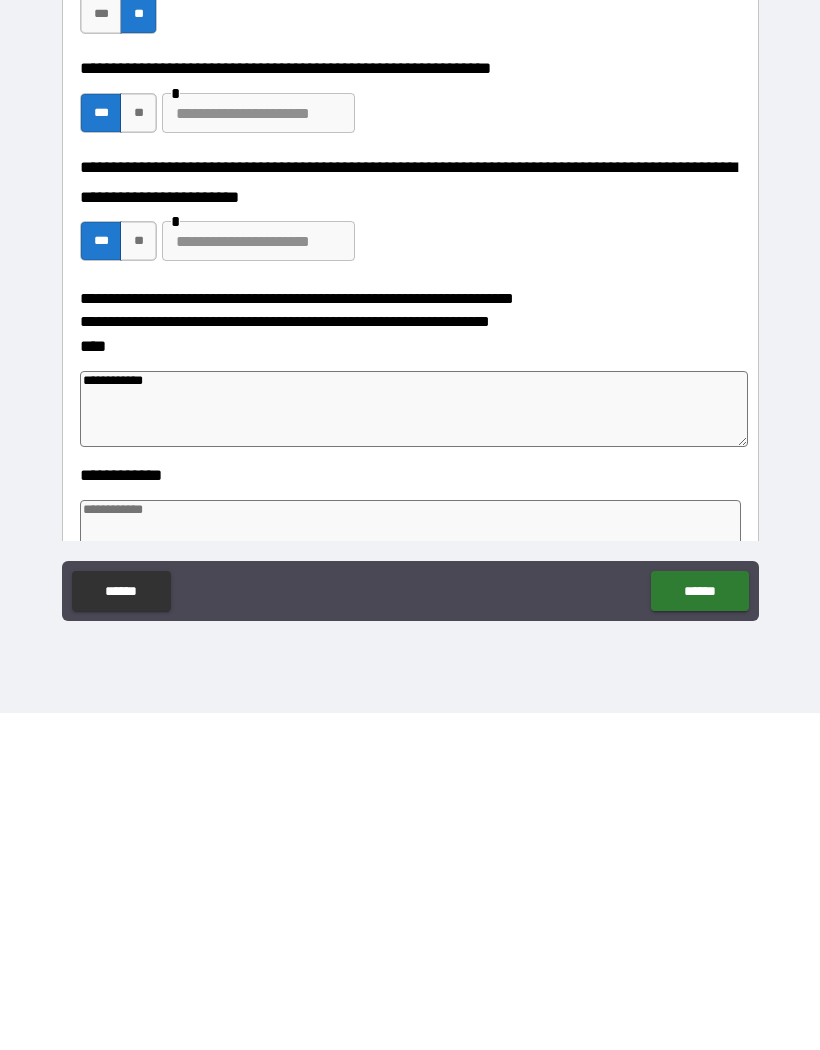 type on "*" 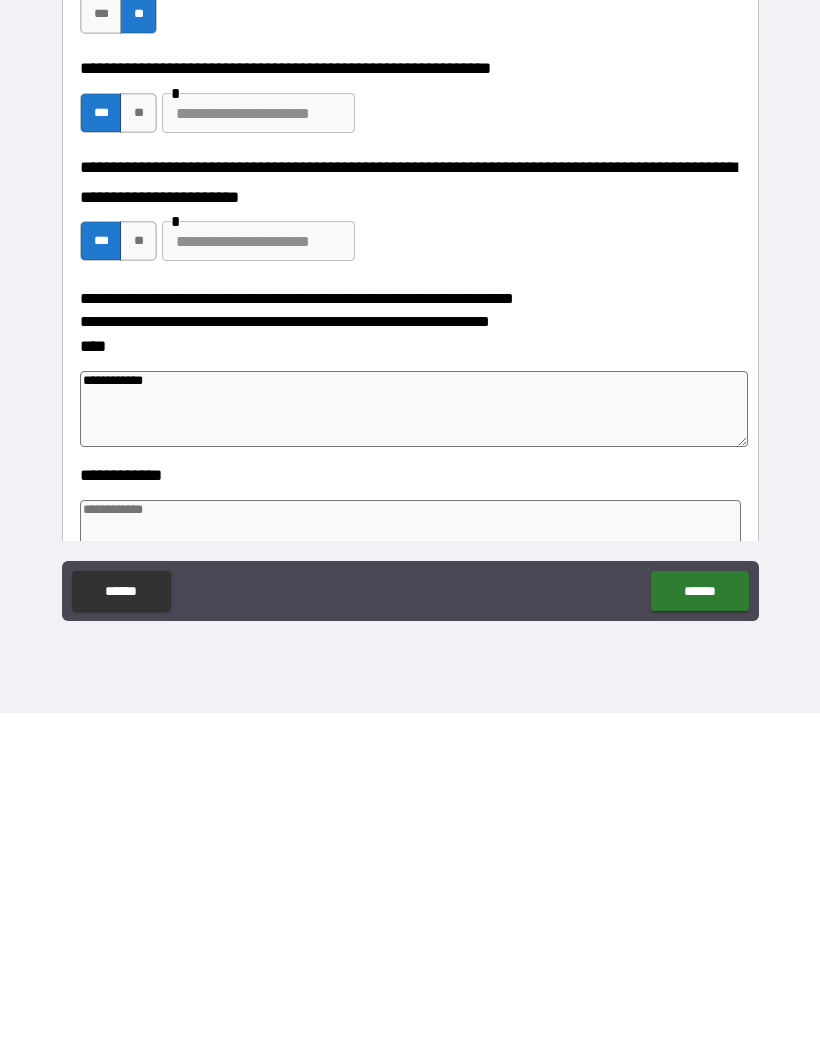 type on "*" 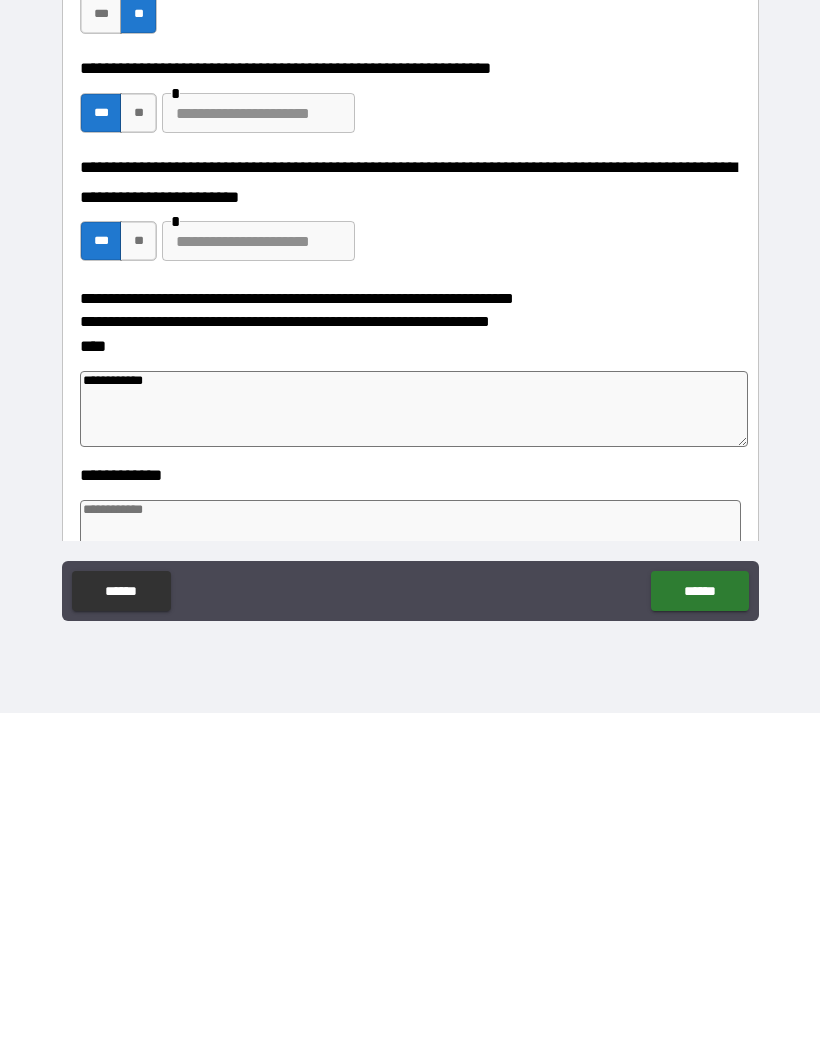 type on "*" 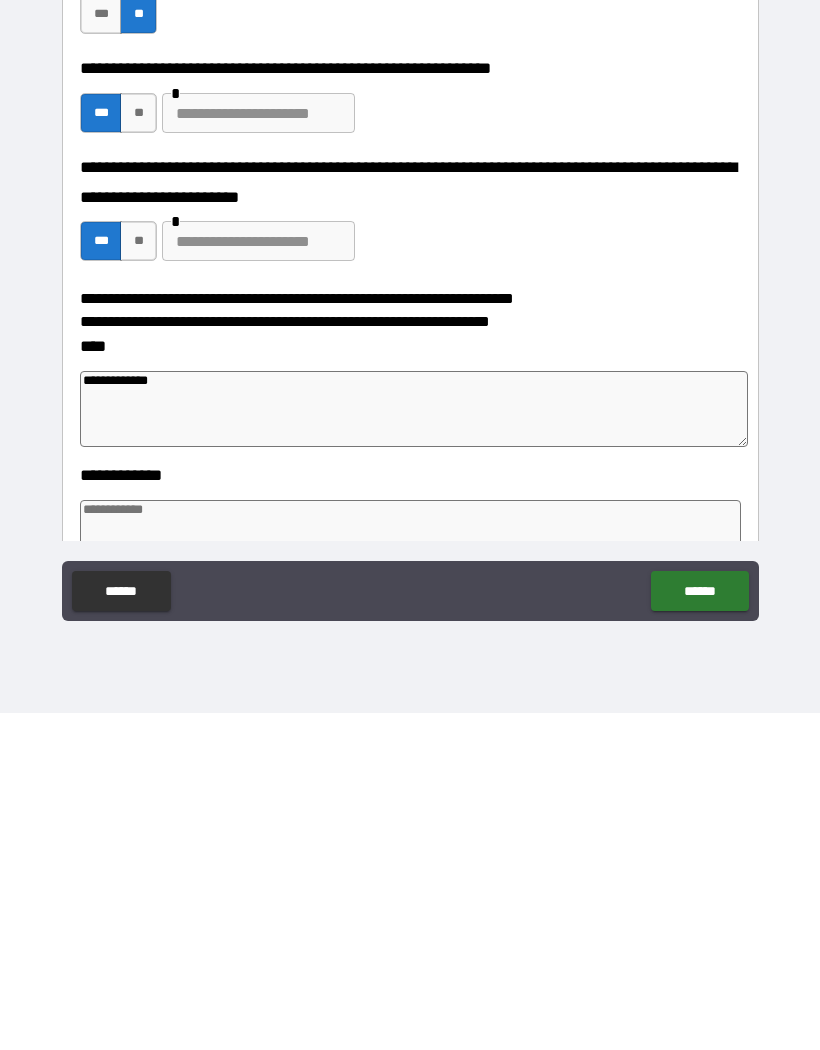 type on "*" 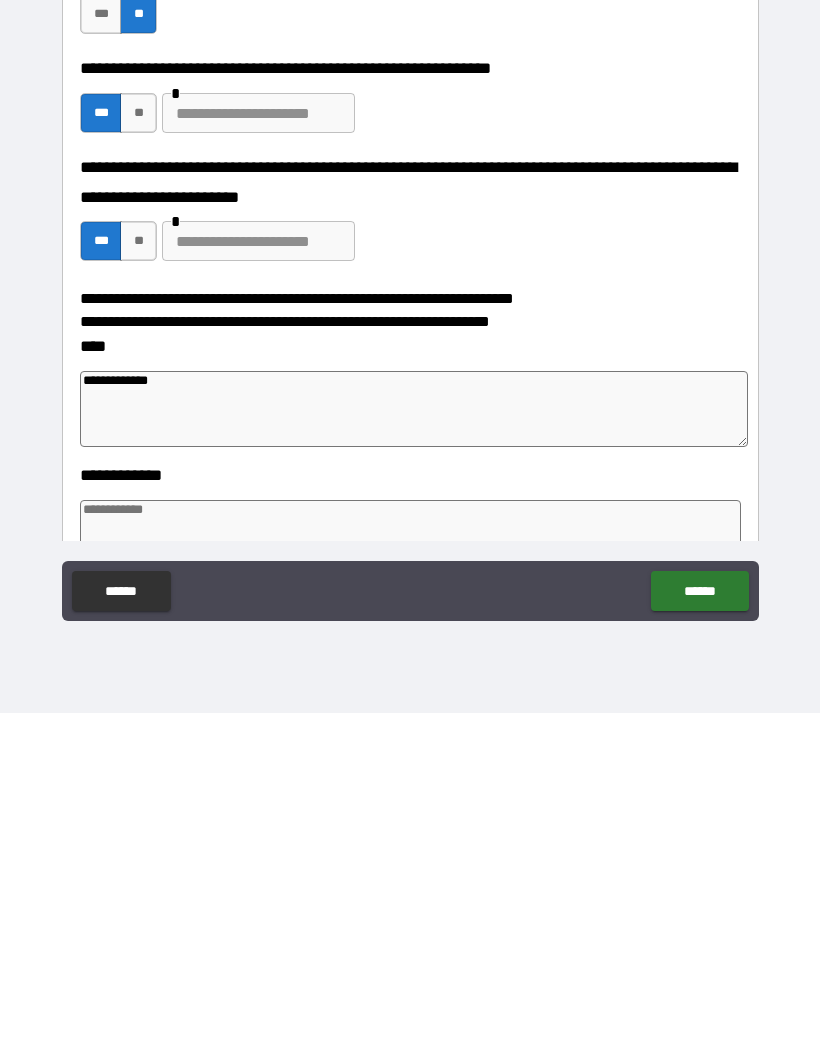 type on "*" 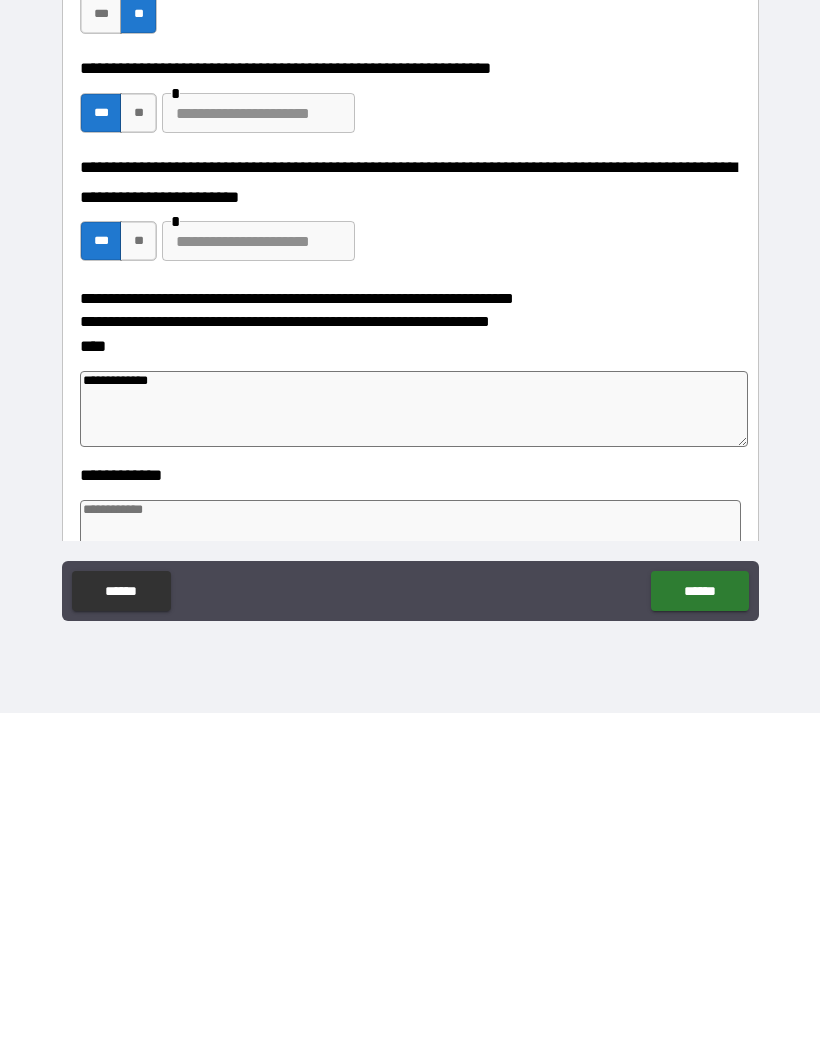 type on "*" 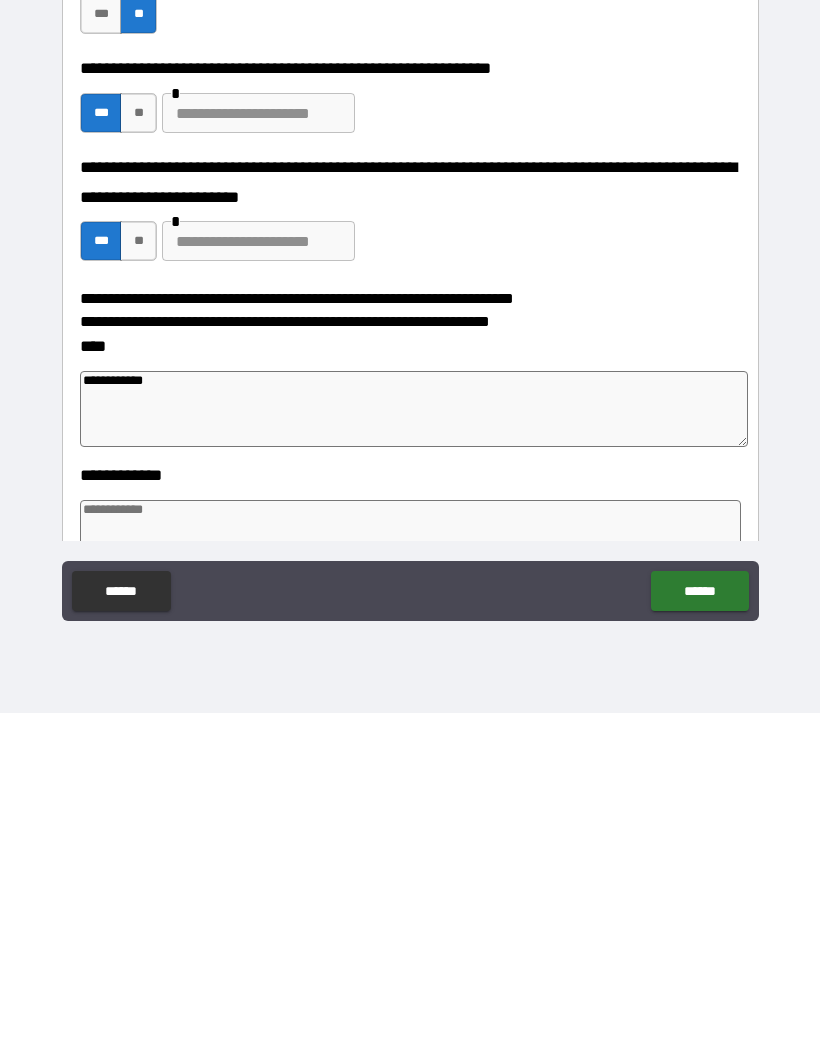 type on "*" 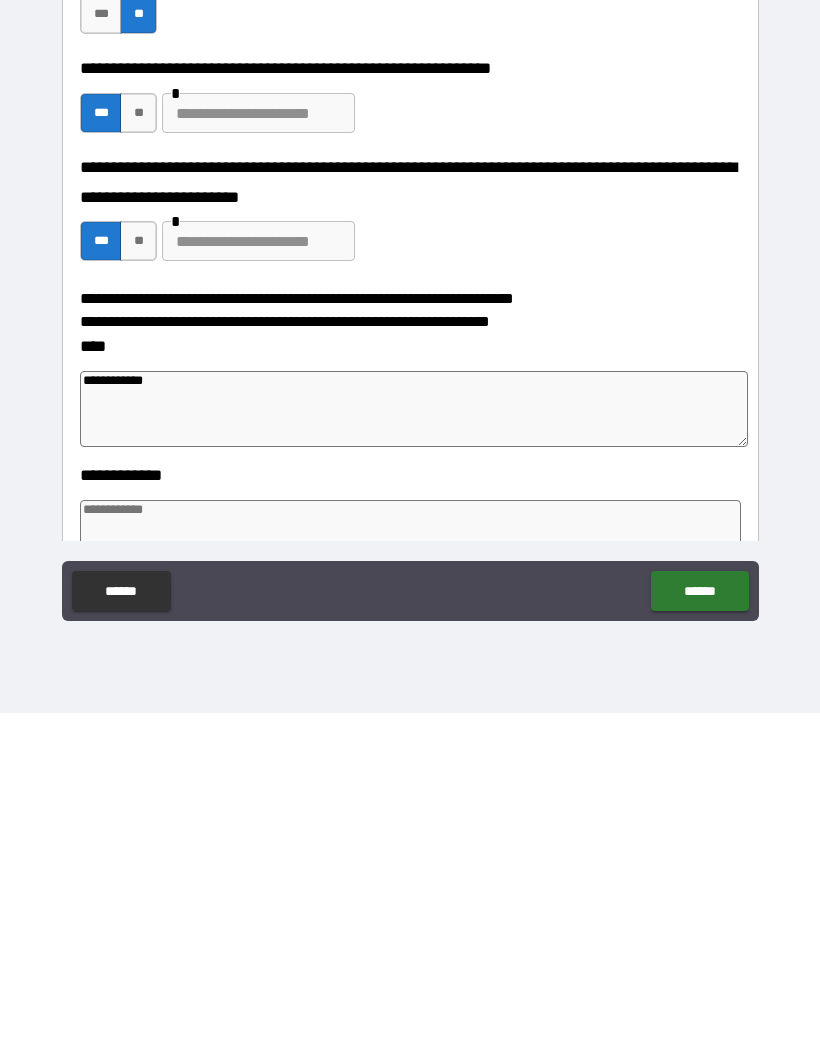 type on "*" 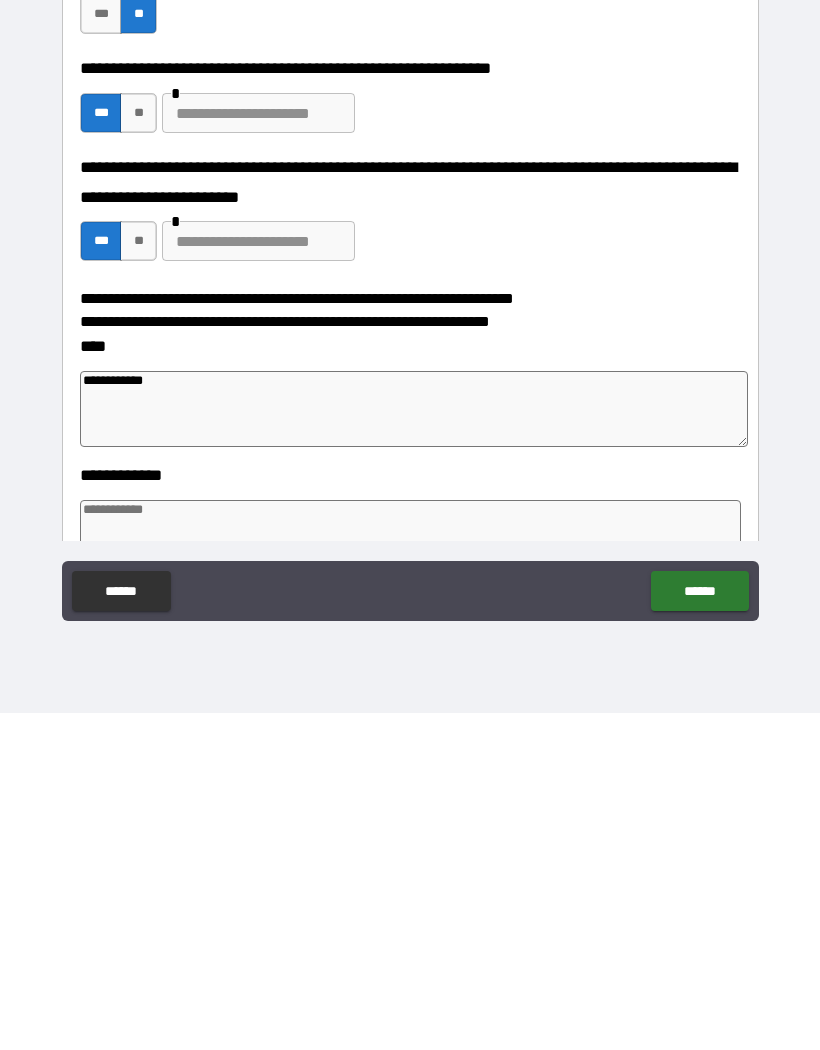 type on "*" 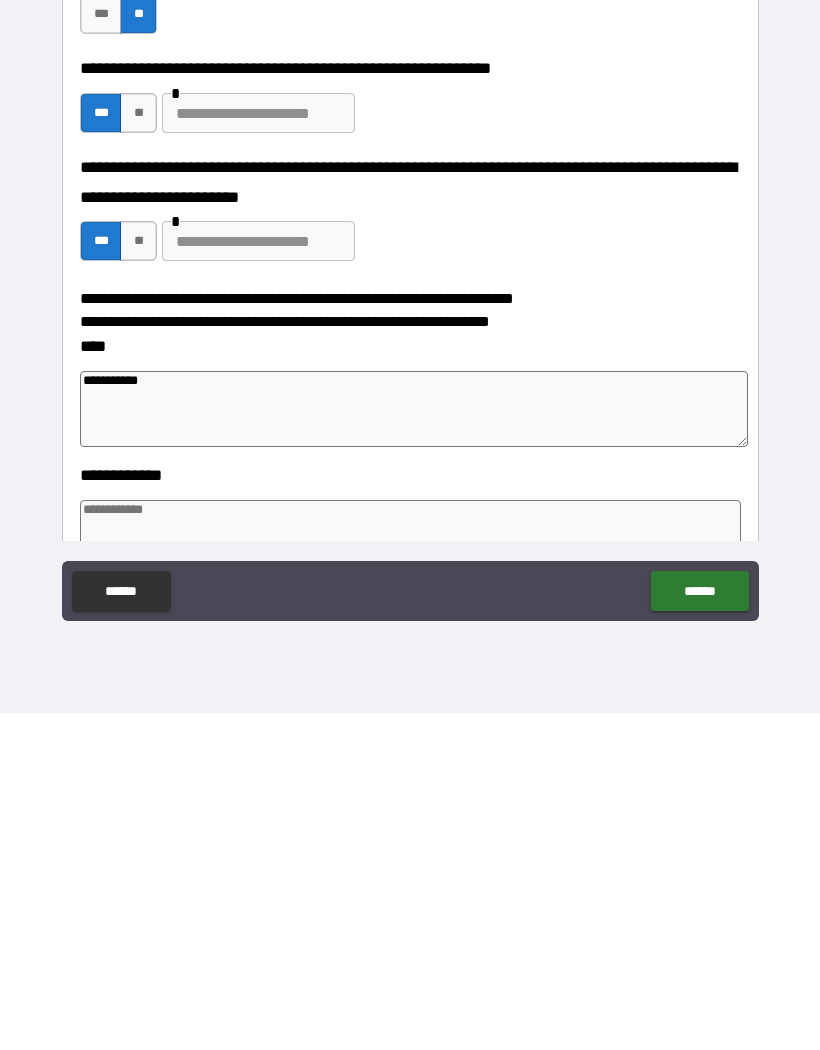 type on "*" 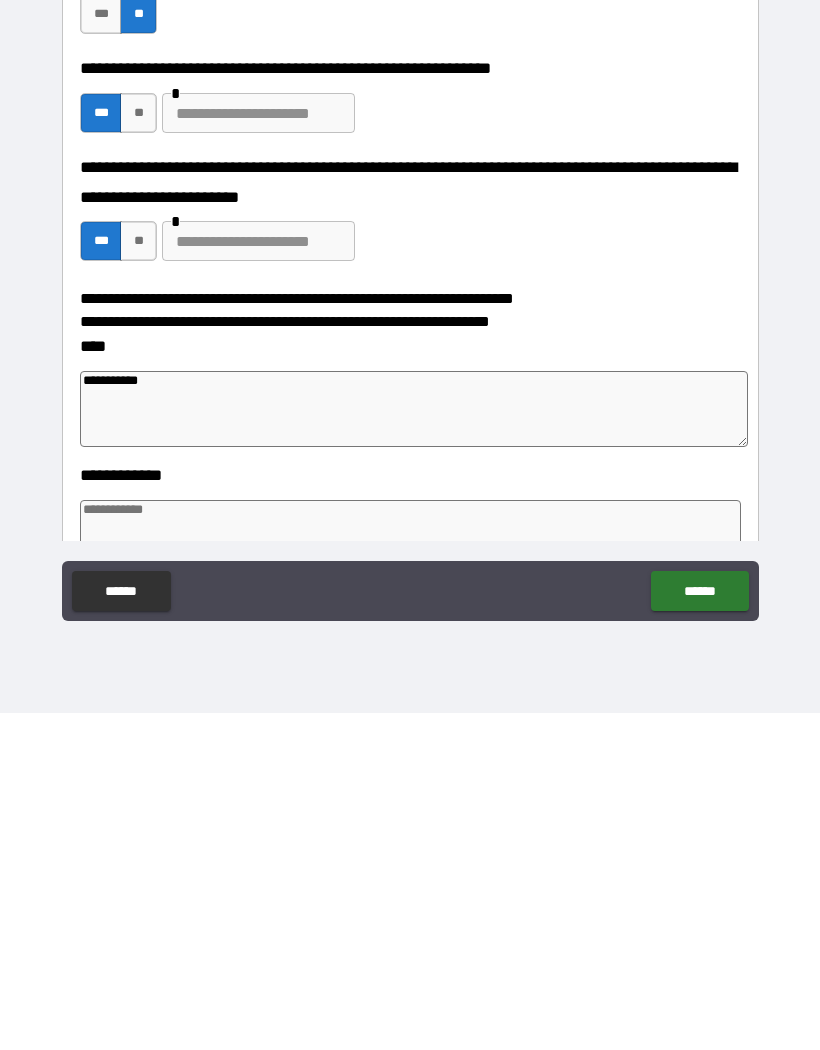 type on "*" 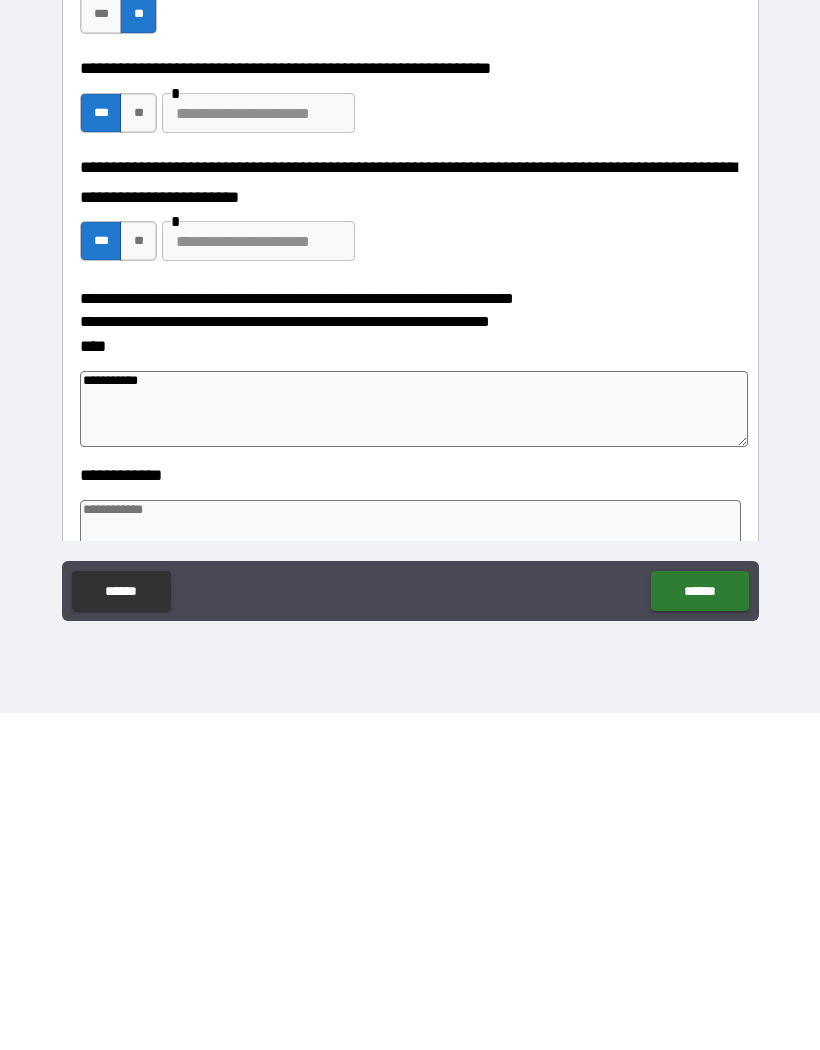 type on "*" 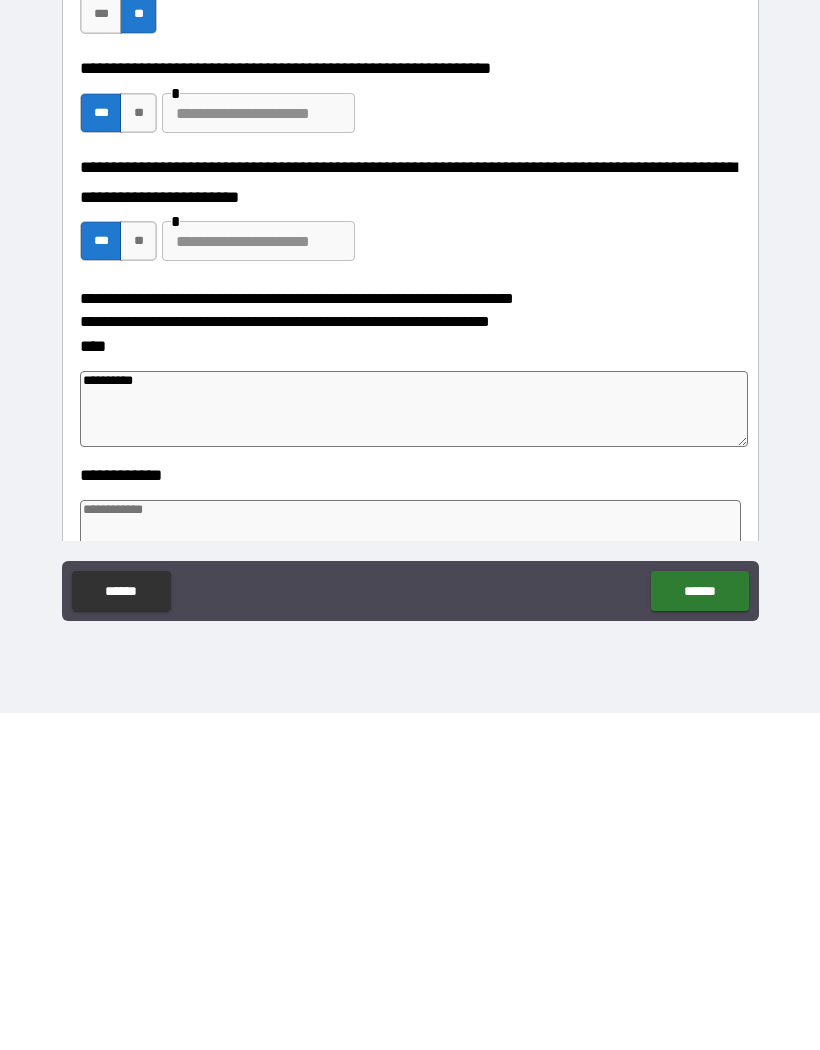 type on "*" 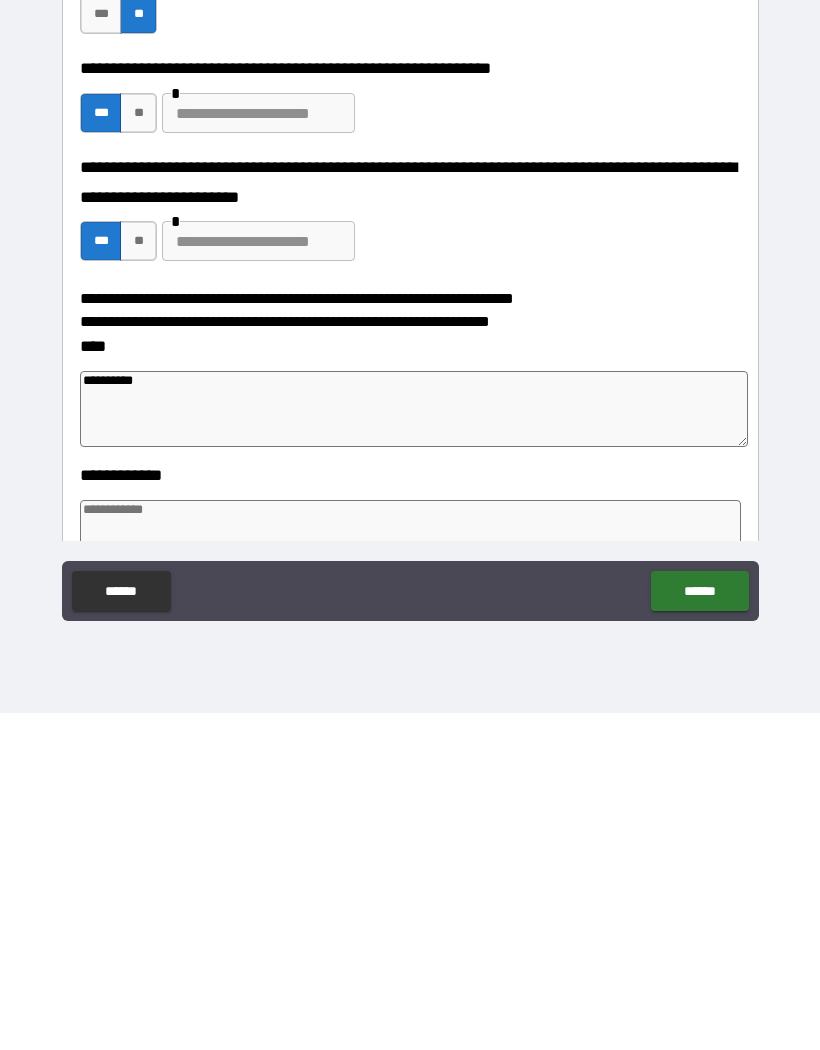 type on "*" 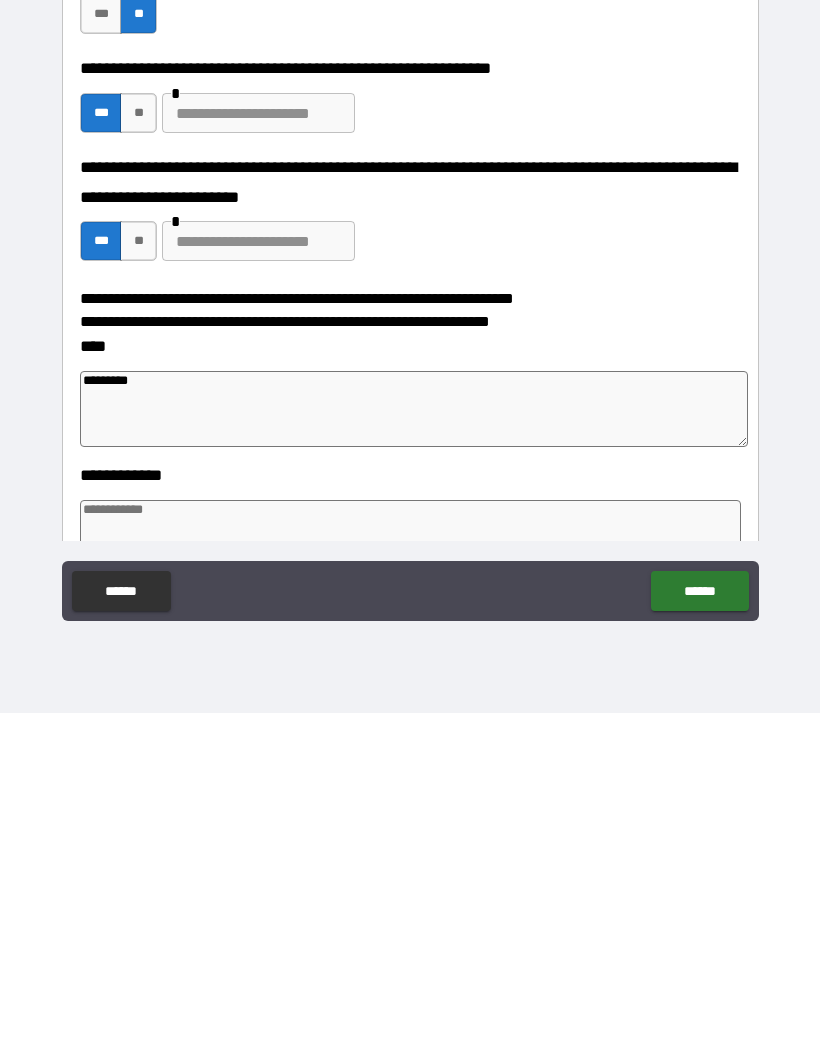 type on "*" 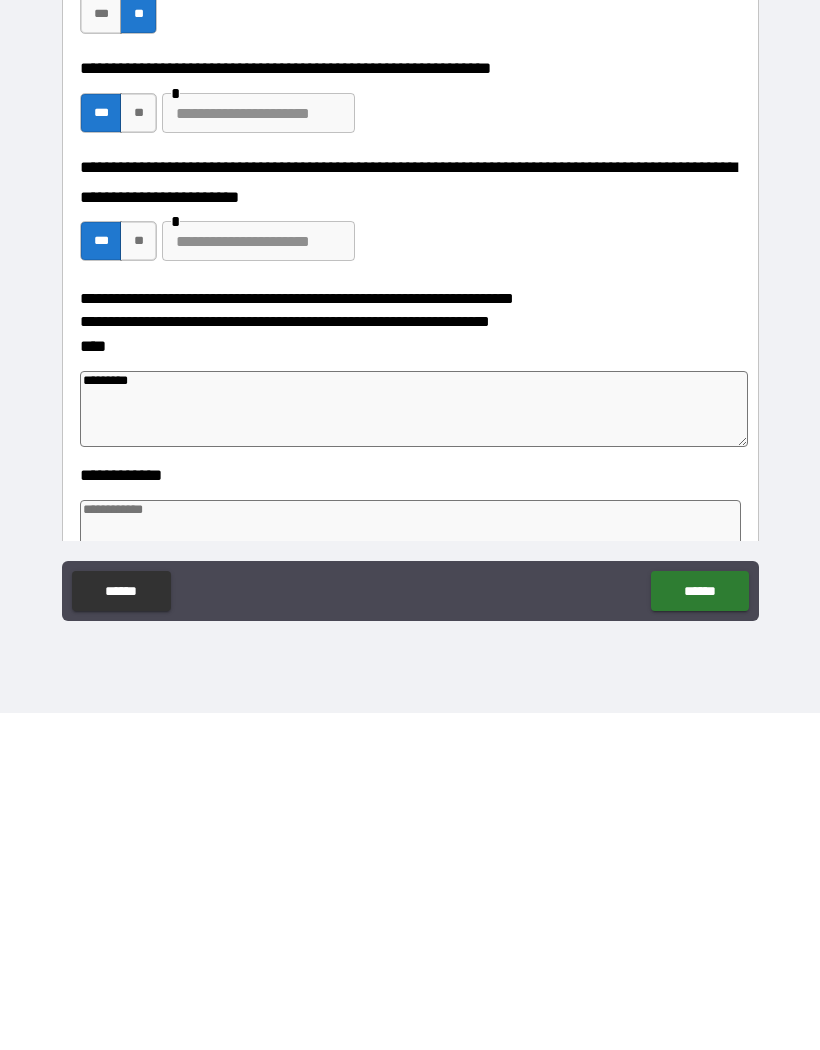 type on "*" 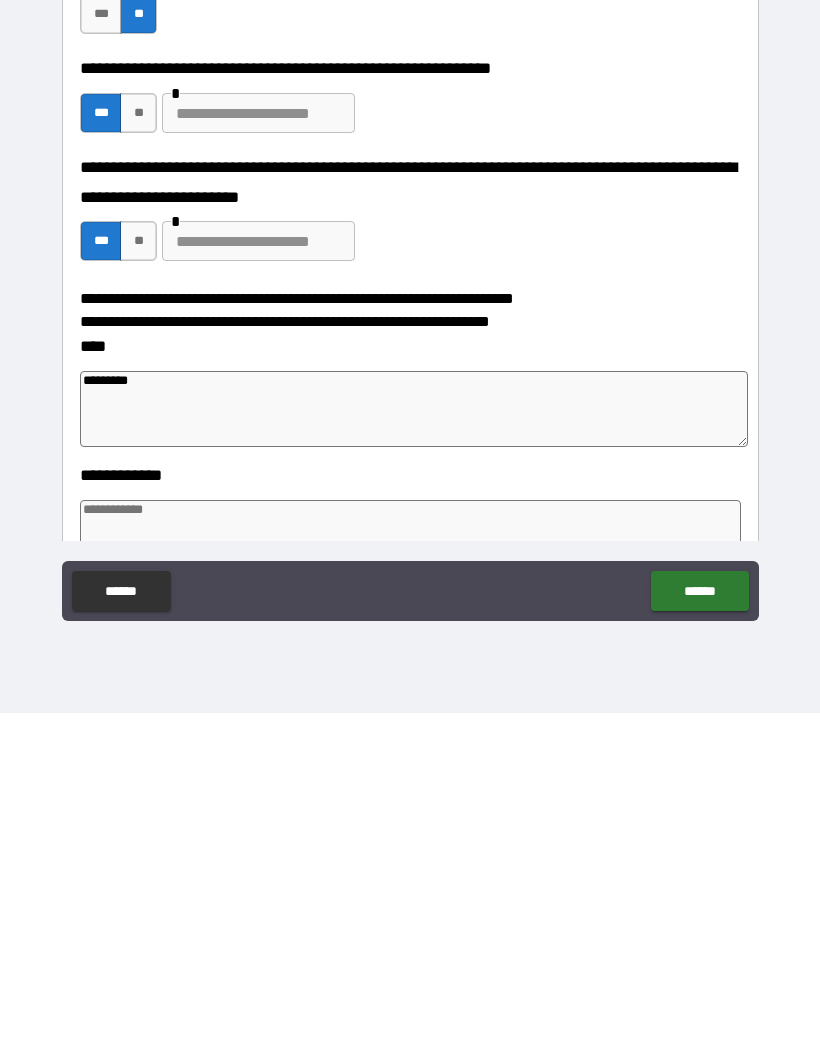 type on "**********" 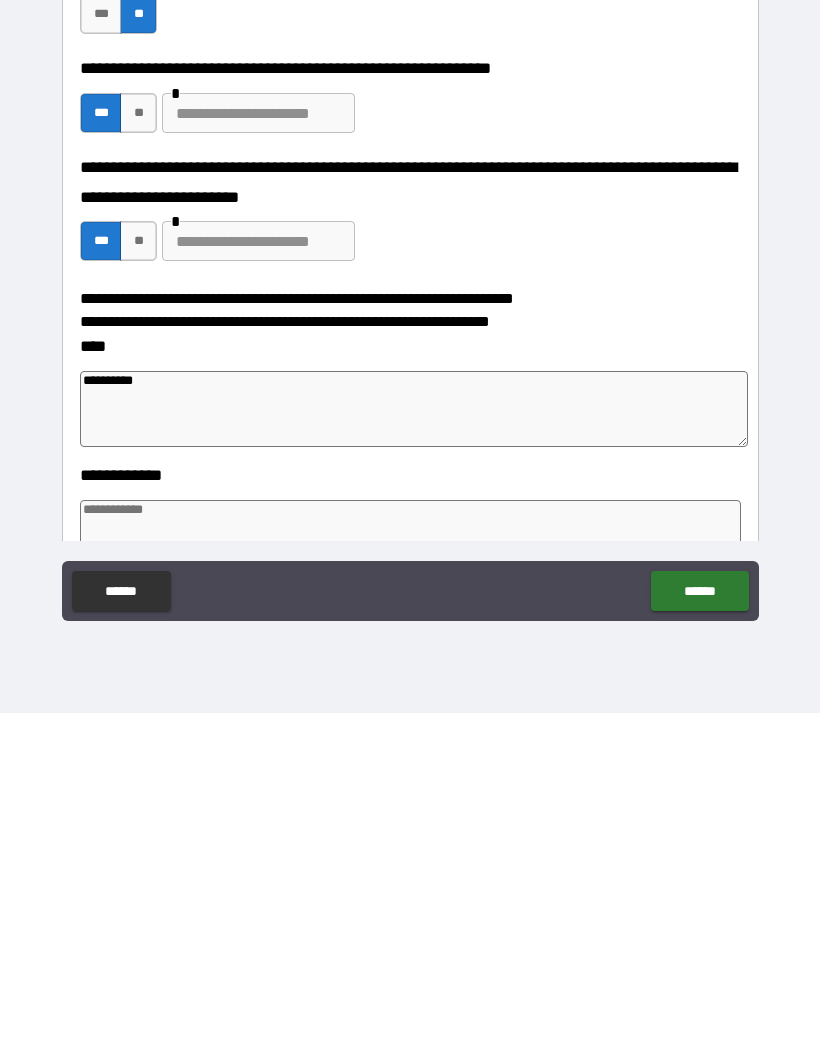 type on "*" 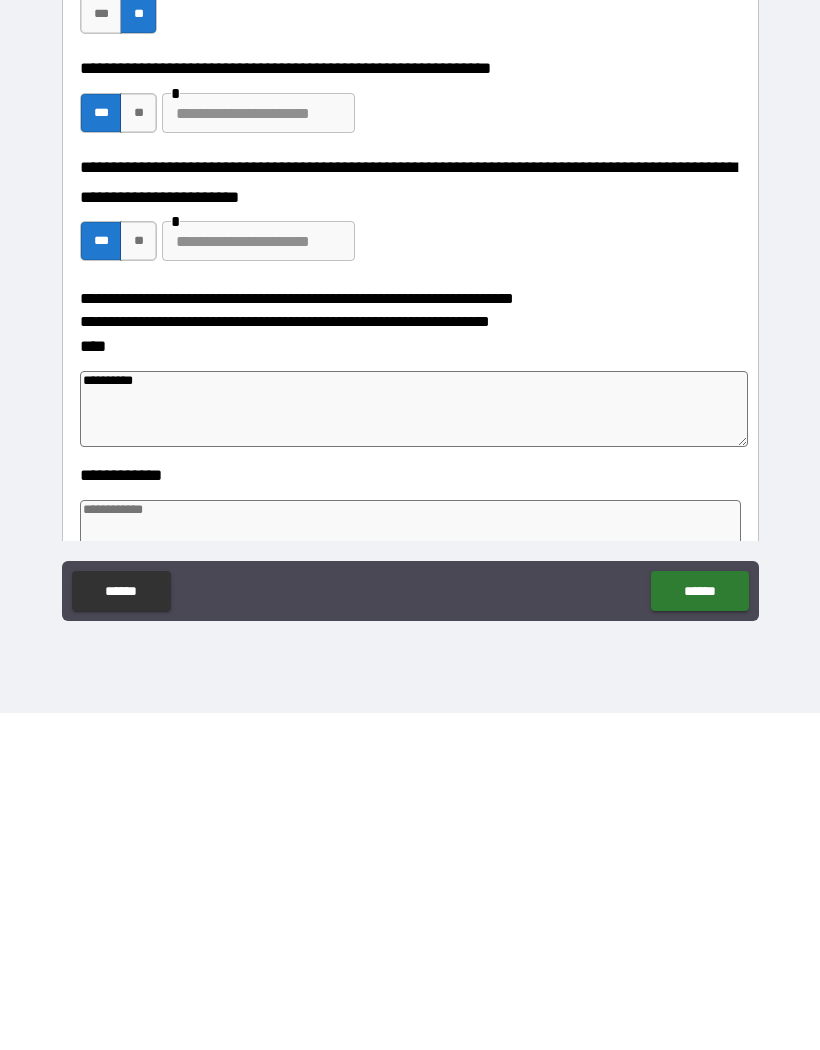 type on "*" 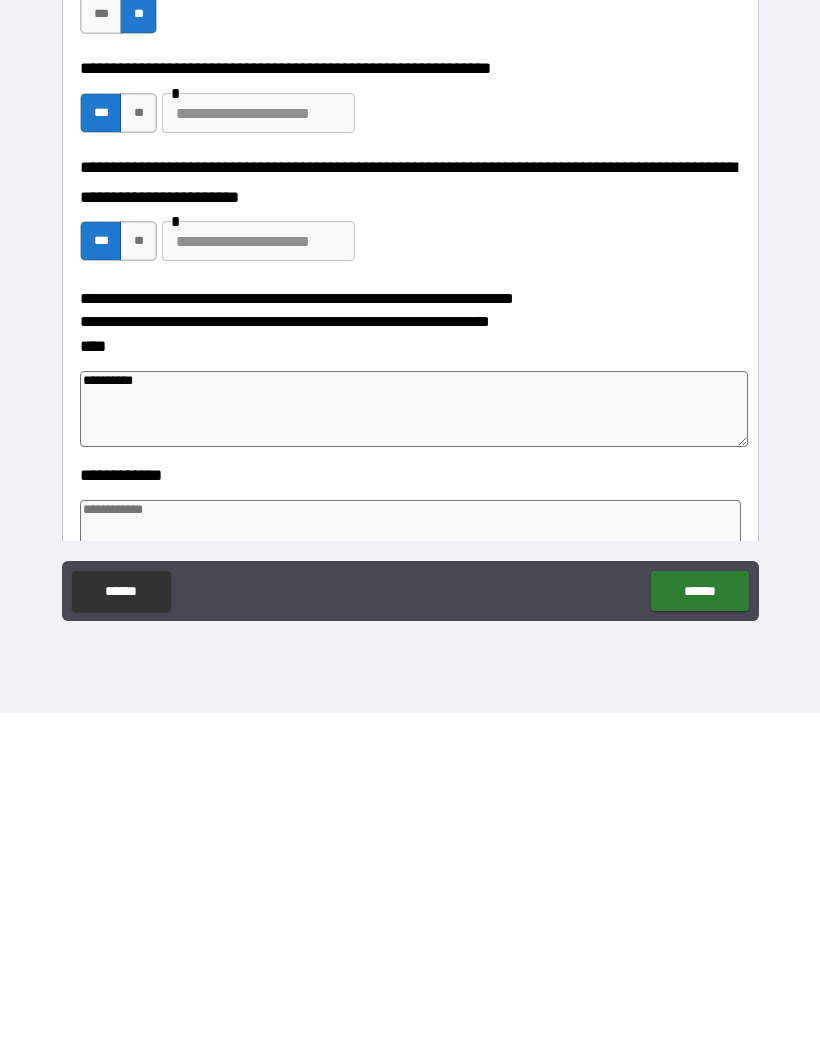 type on "*" 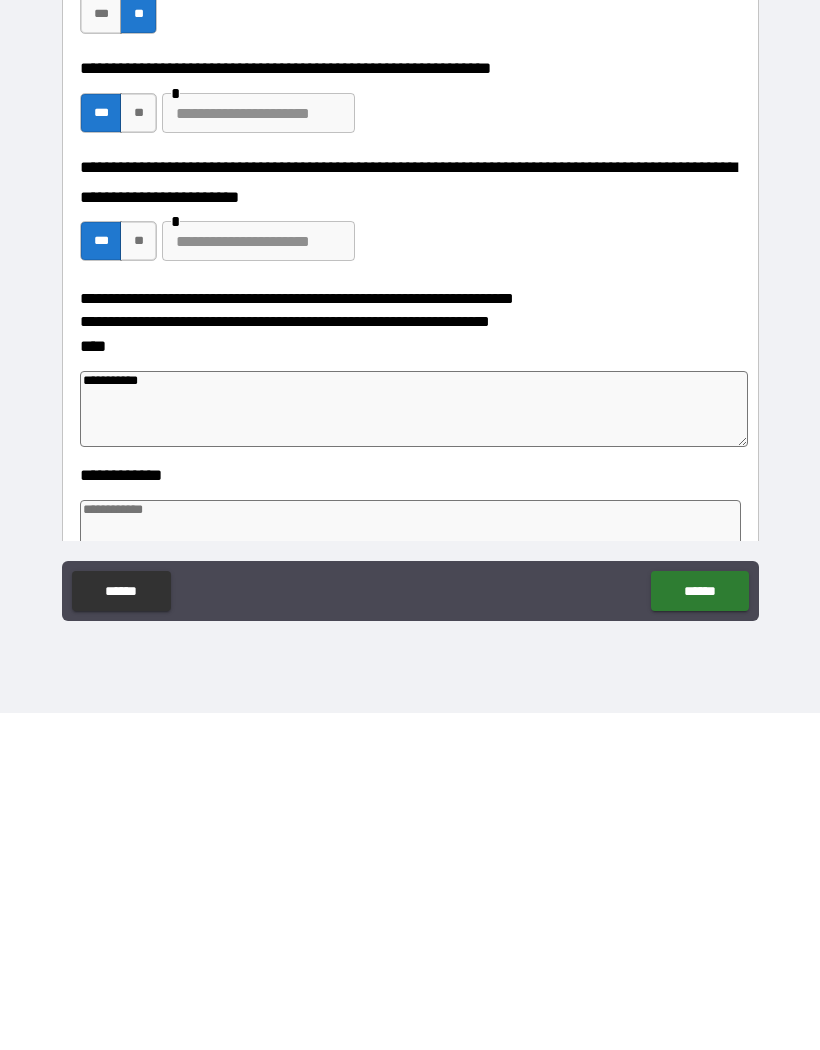 type on "*" 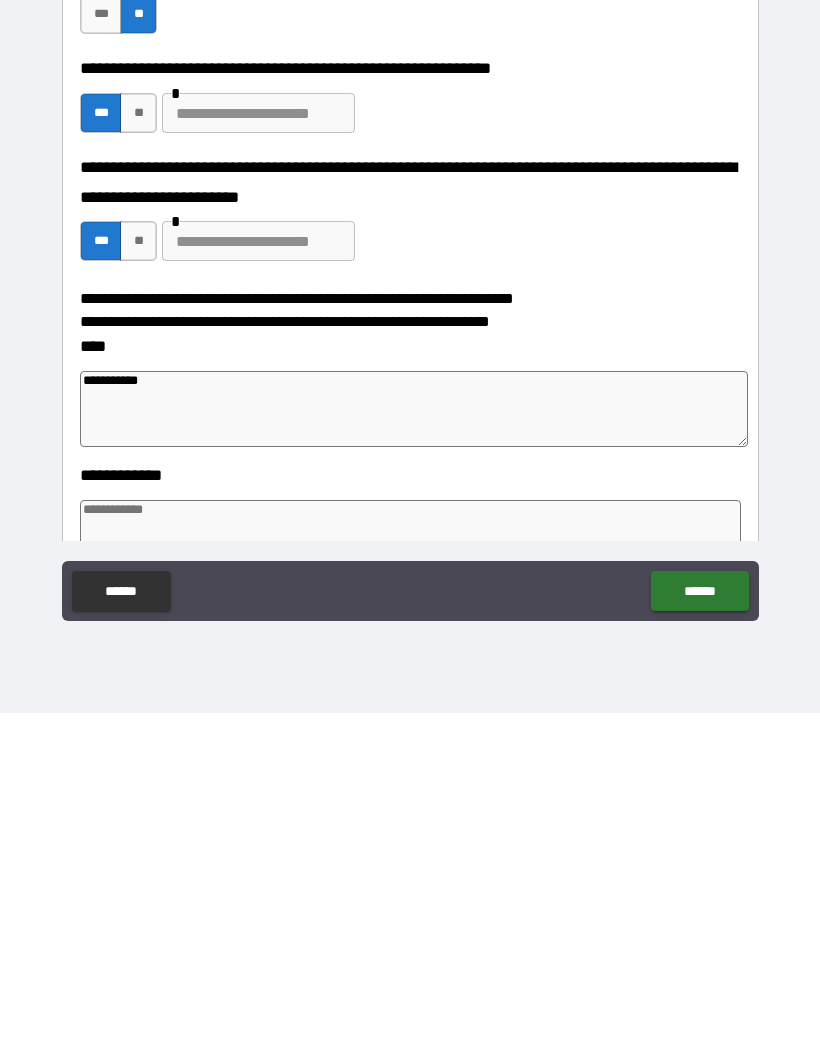 type on "*" 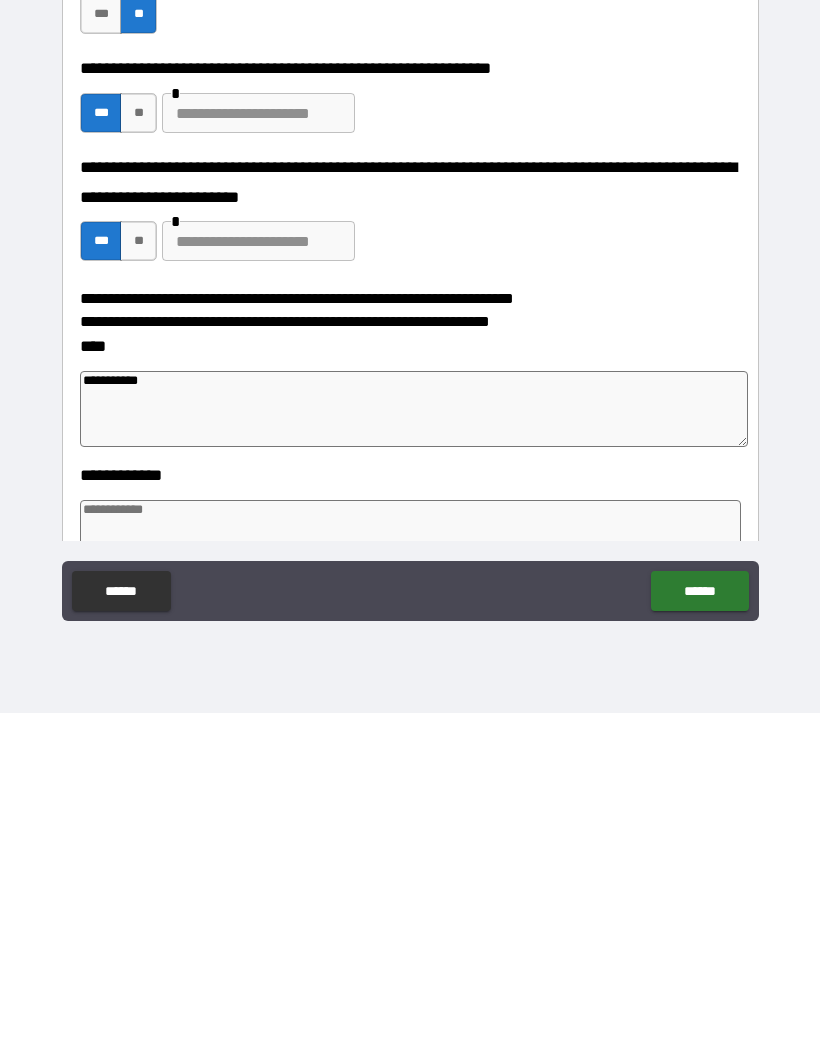 type on "*" 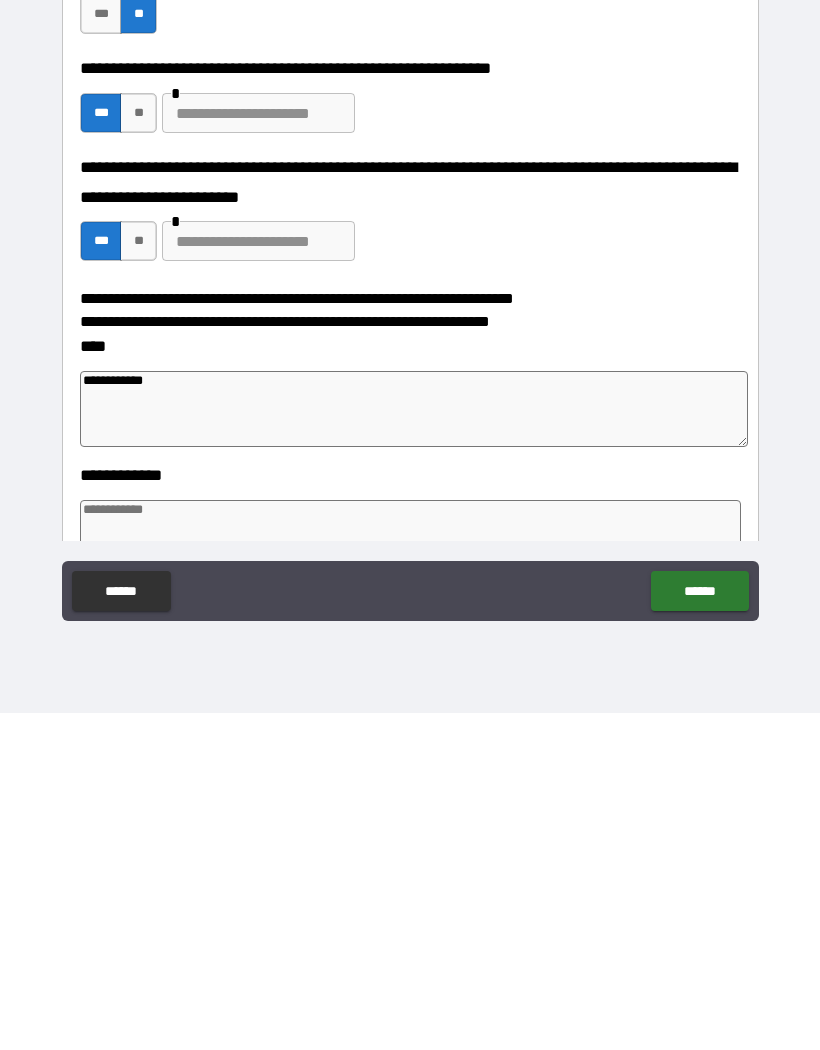 type on "*" 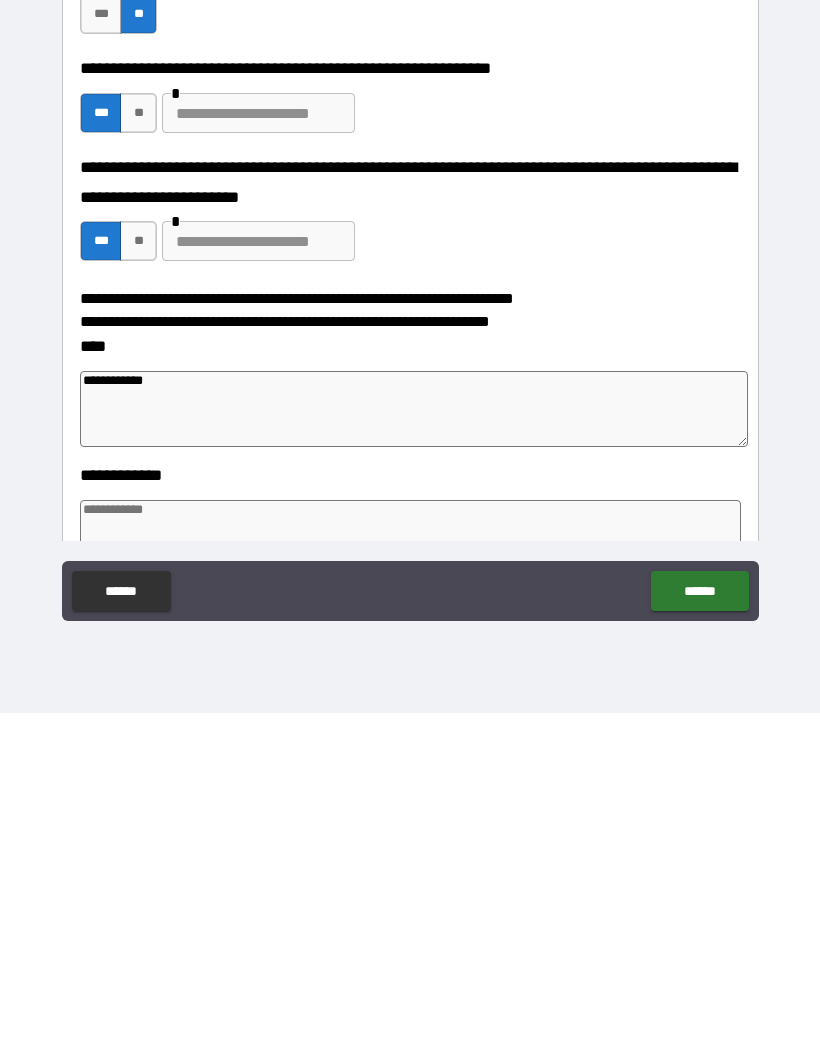 type on "*" 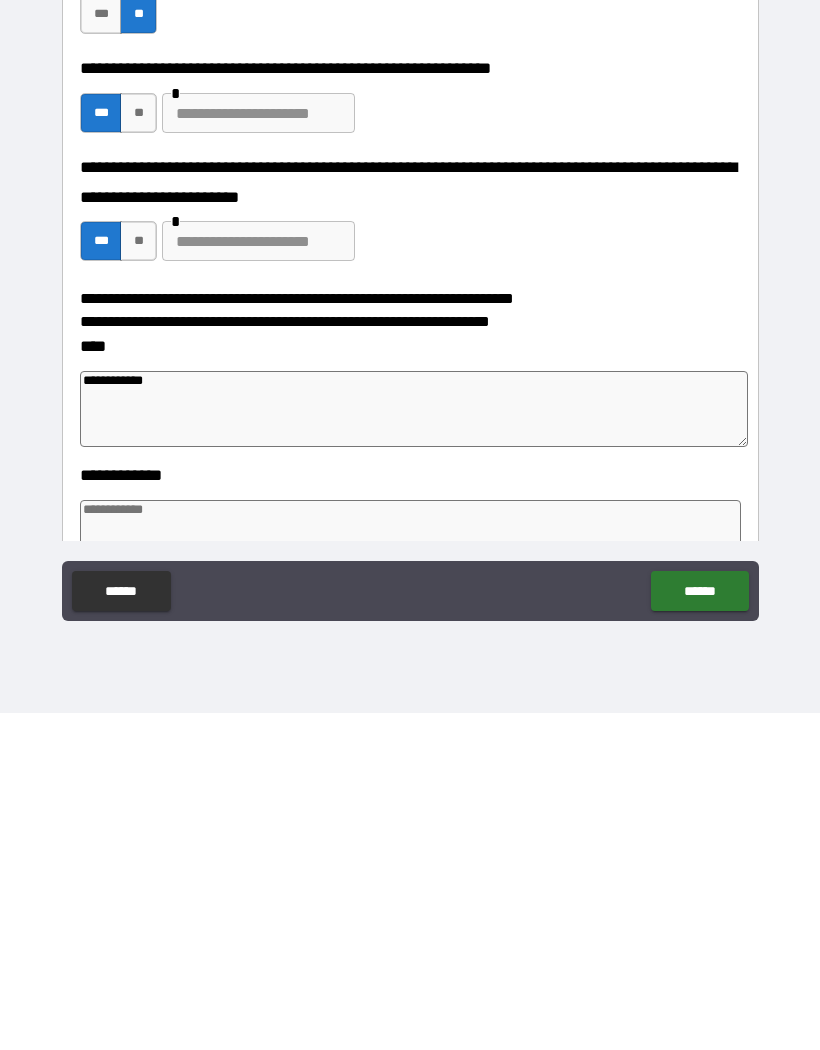 type on "*" 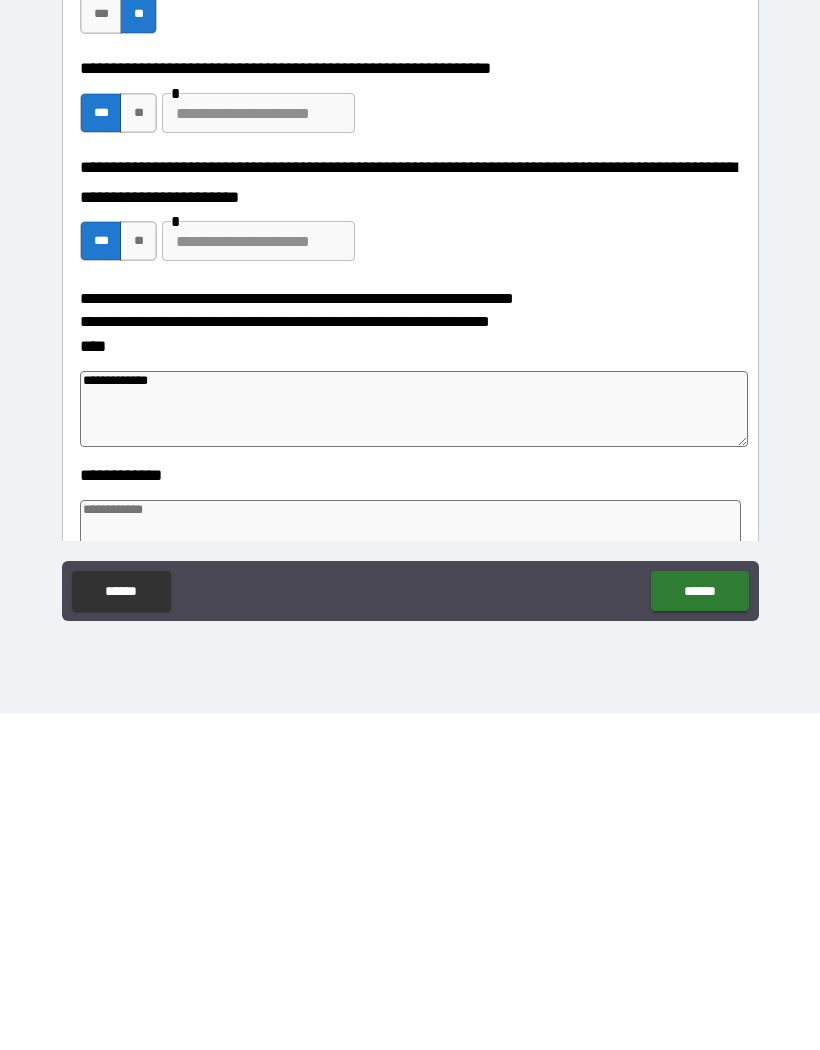 type on "*" 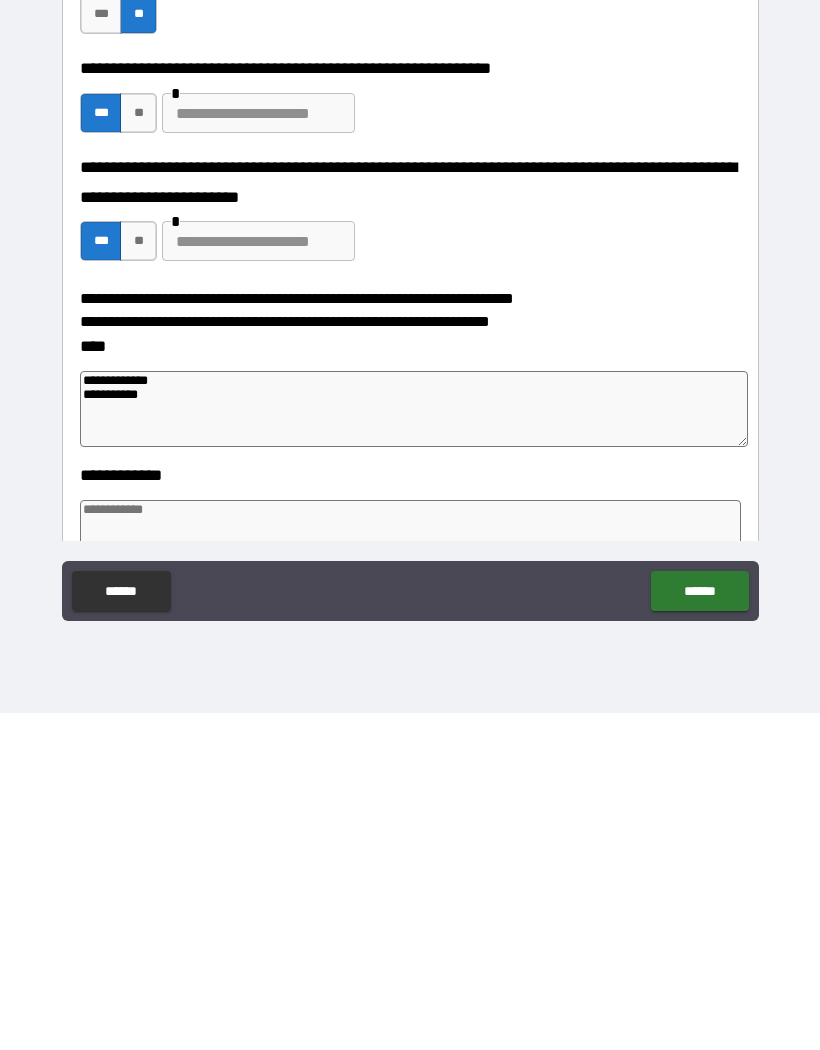 click at bounding box center [410, 875] 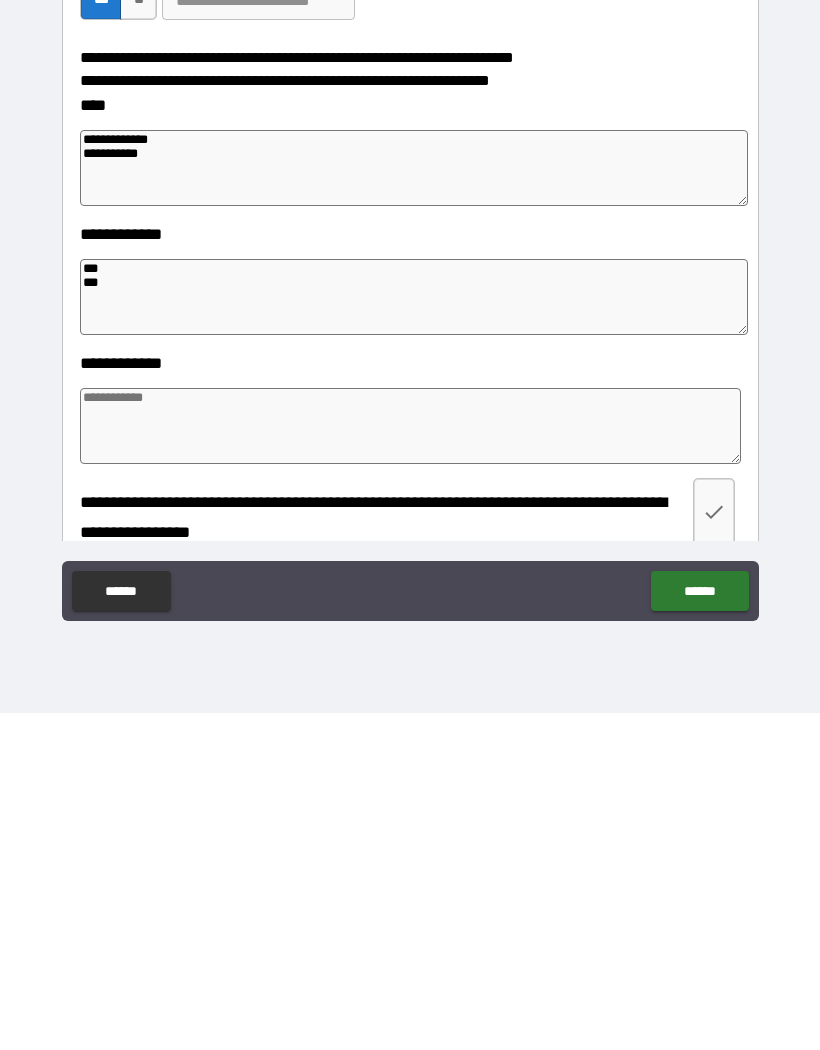 scroll, scrollTop: 4903, scrollLeft: 0, axis: vertical 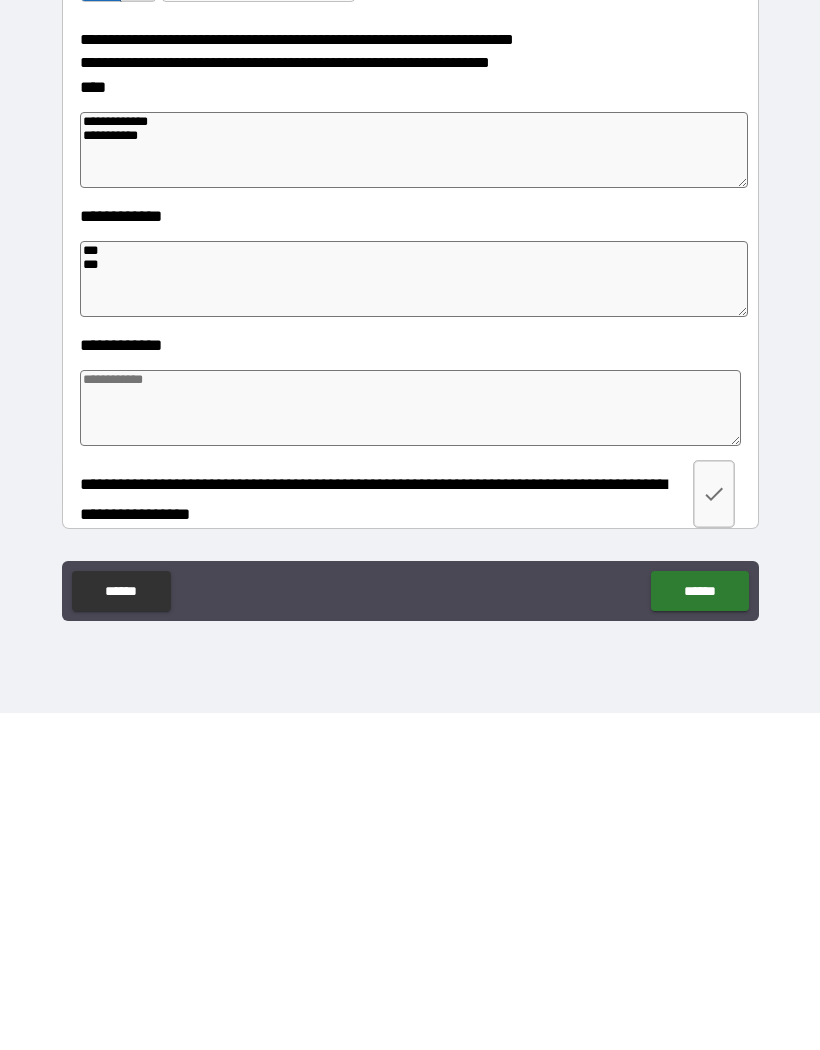 click on "***
***" at bounding box center [414, 616] 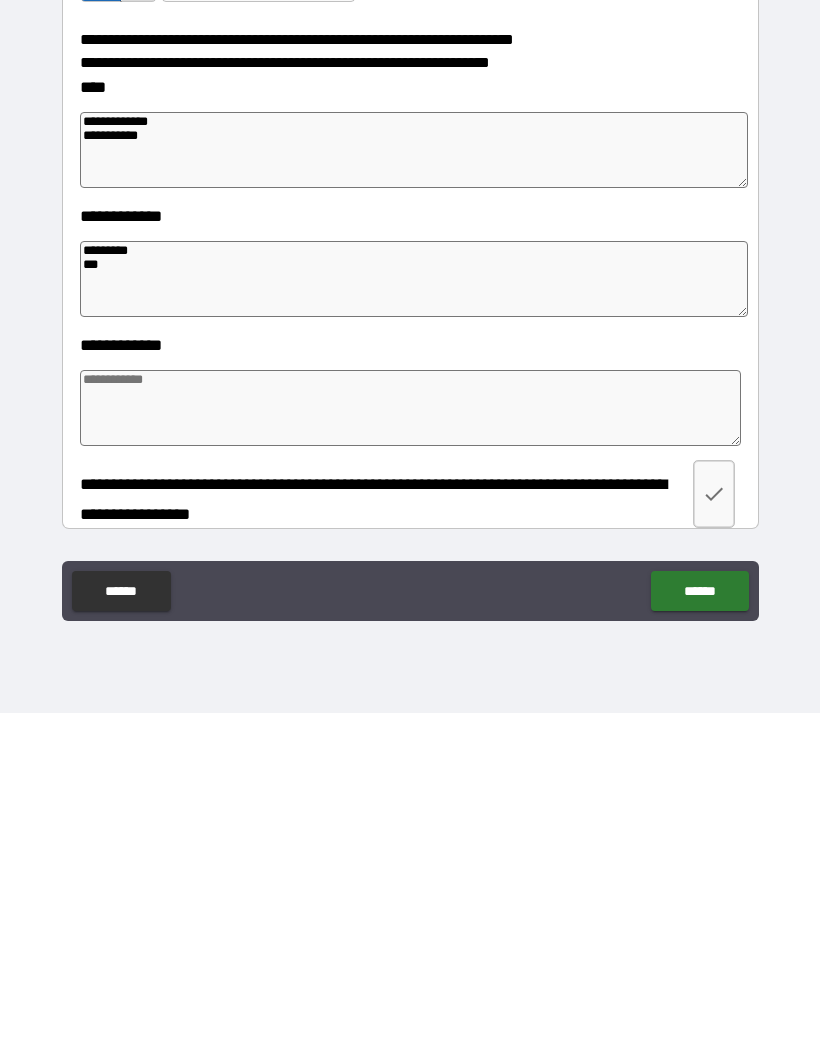 scroll, scrollTop: 4894, scrollLeft: 0, axis: vertical 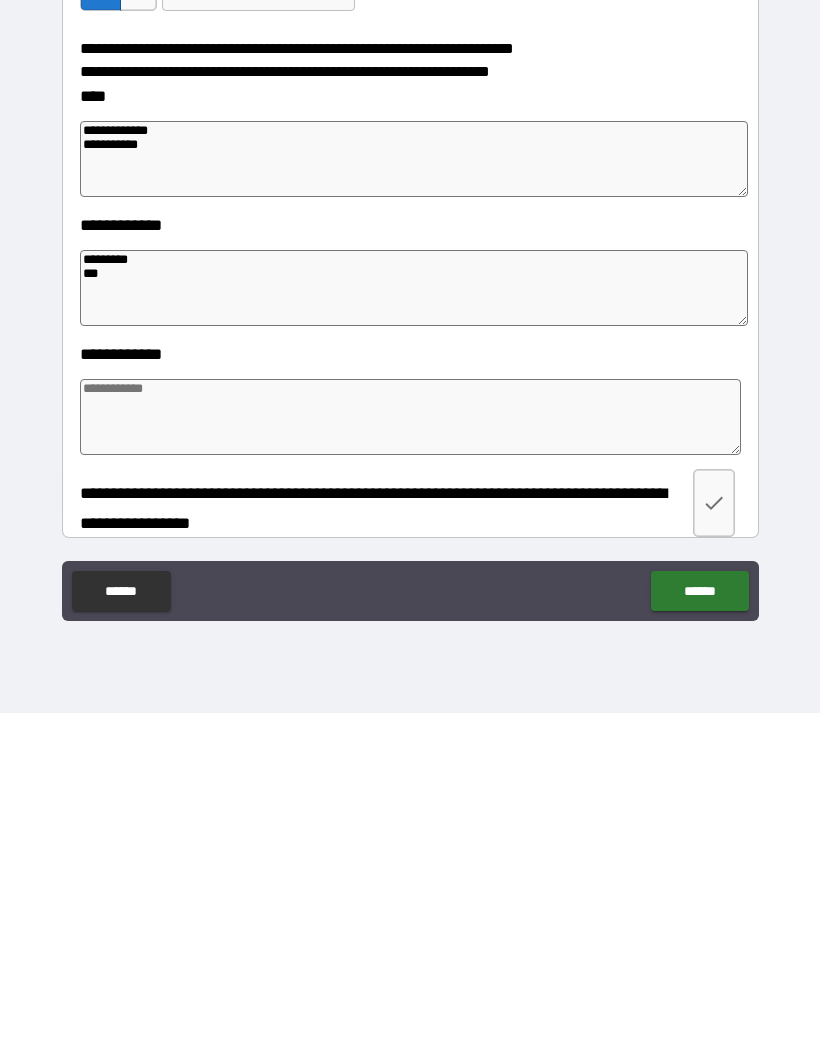 click at bounding box center [410, 754] 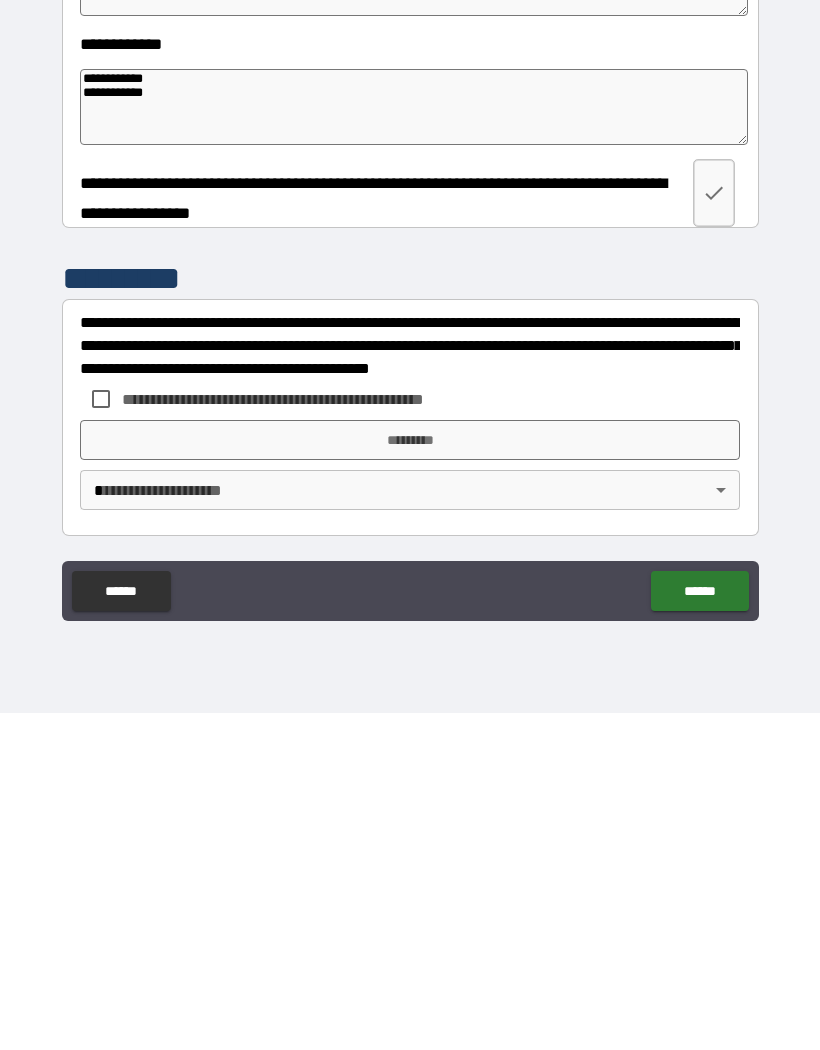 scroll, scrollTop: 5204, scrollLeft: 0, axis: vertical 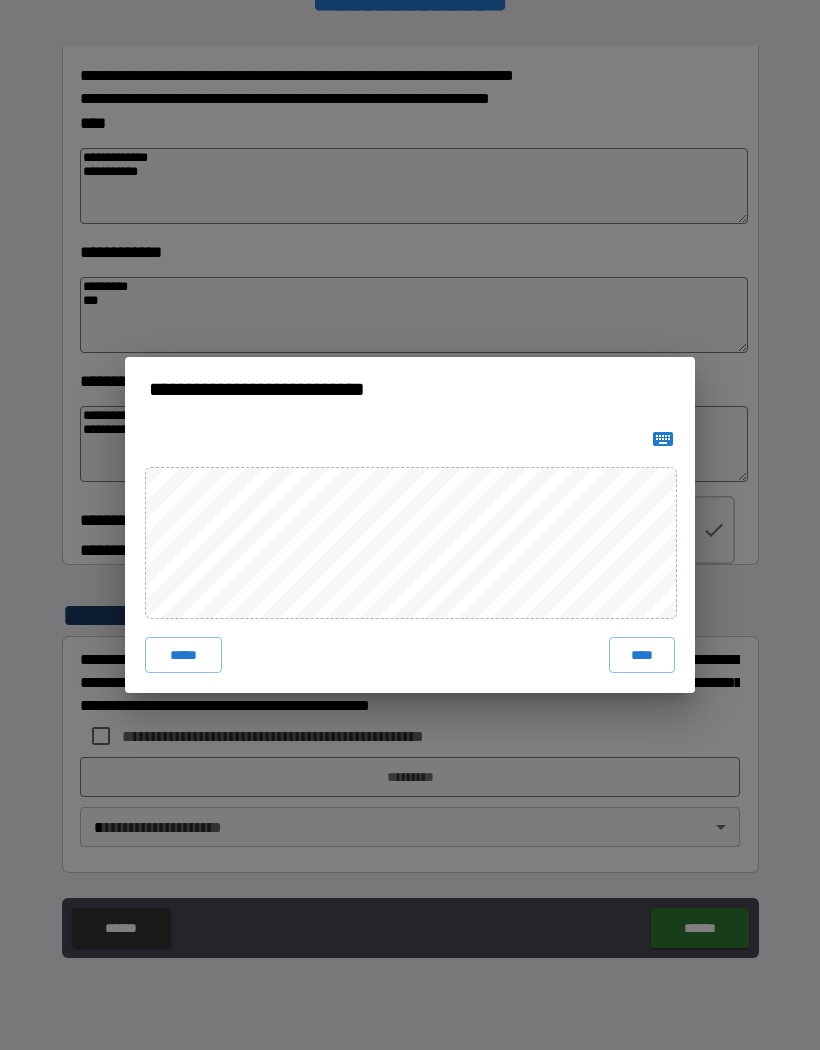 click on "****" at bounding box center [642, 655] 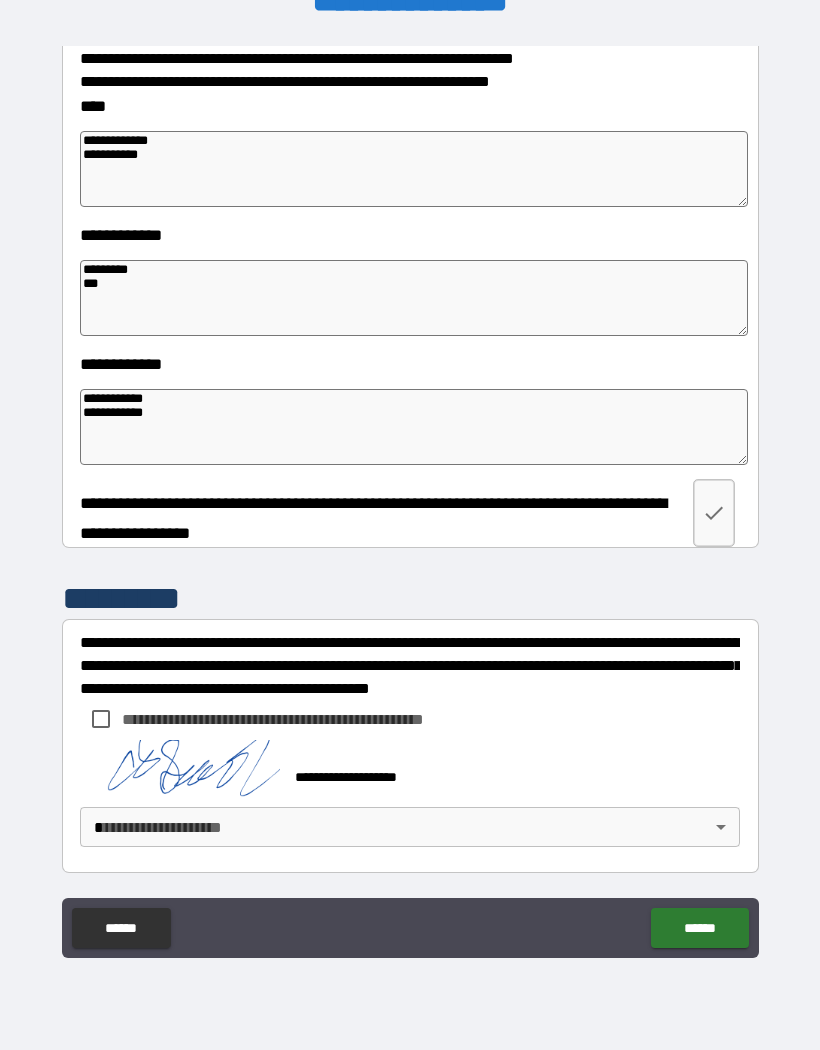 scroll, scrollTop: 5221, scrollLeft: 0, axis: vertical 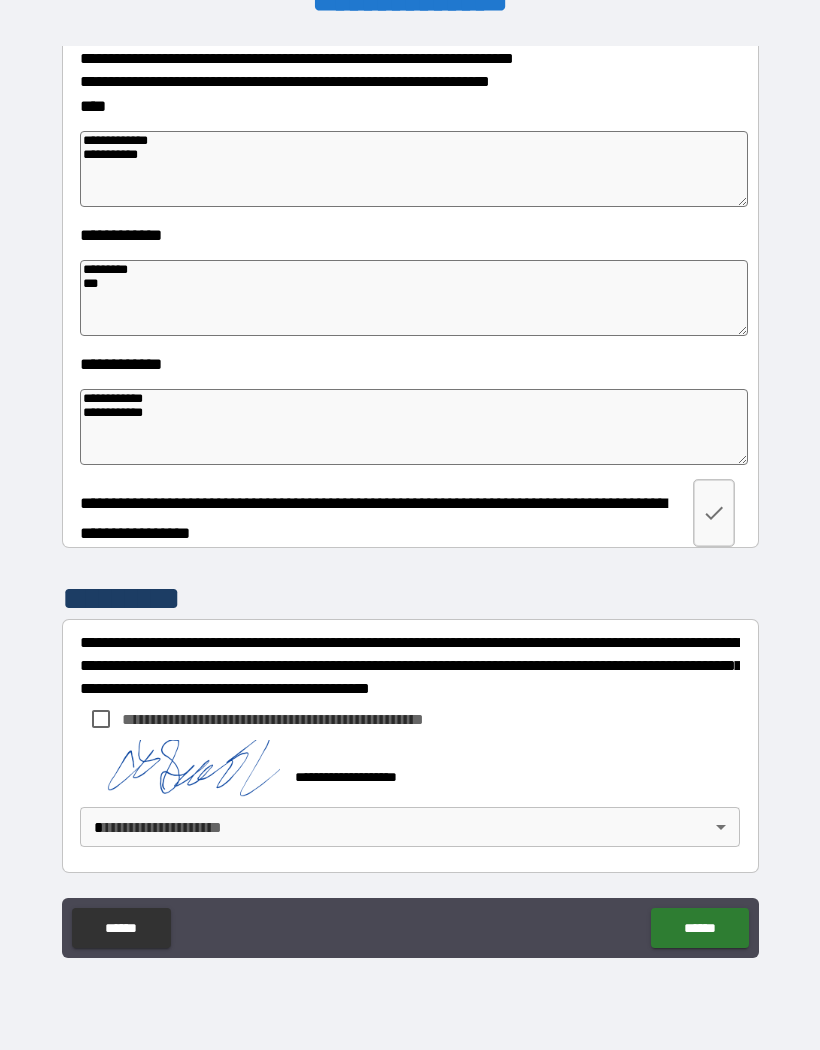 click on "**********" at bounding box center (410, 481) 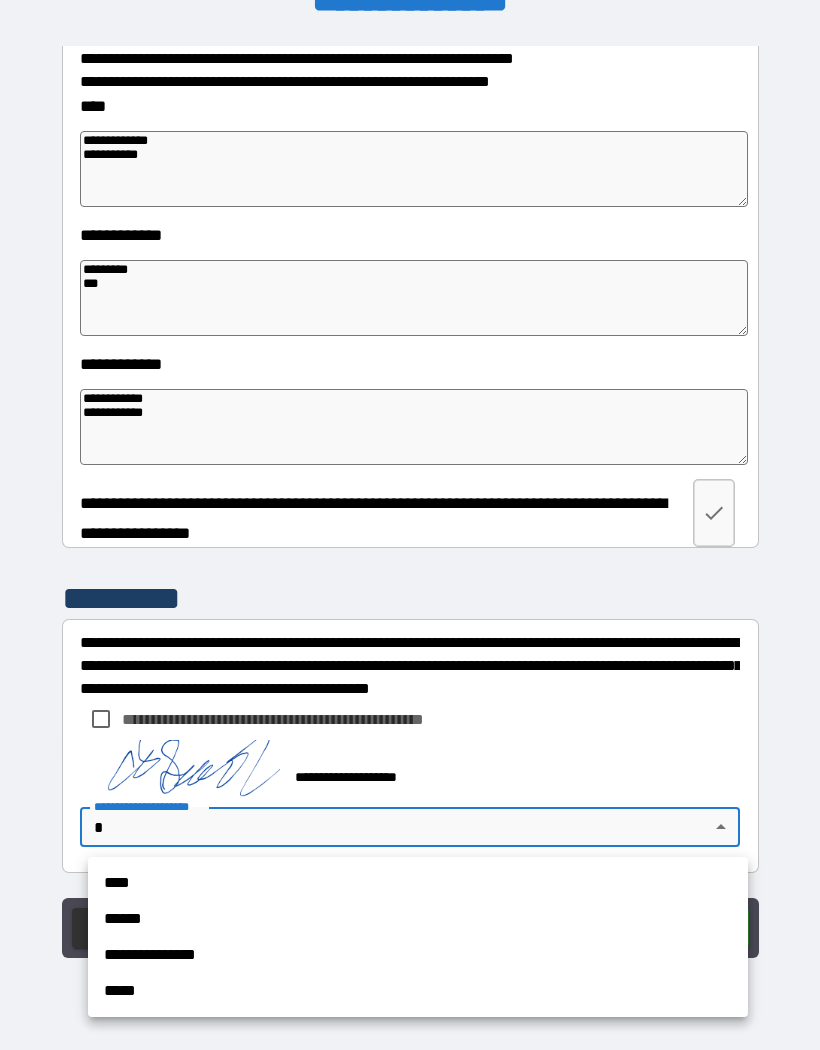 click on "****" at bounding box center [418, 883] 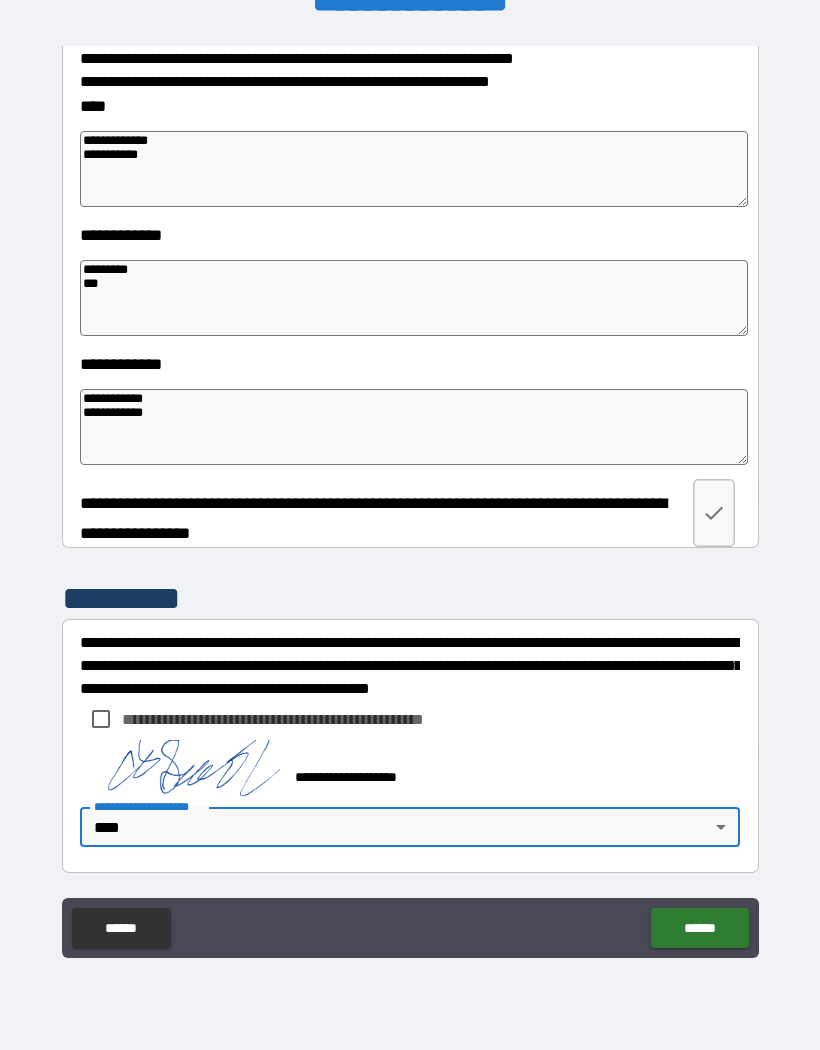 click on "******" at bounding box center [699, 928] 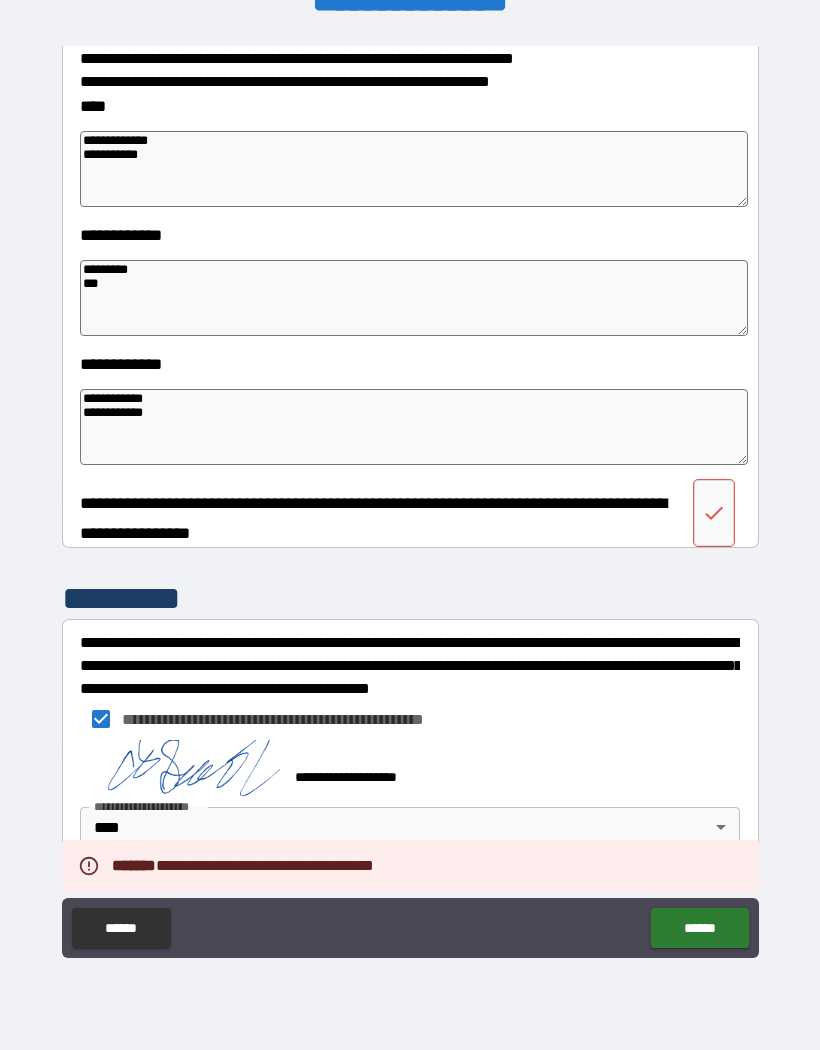 click on "******" at bounding box center [699, 928] 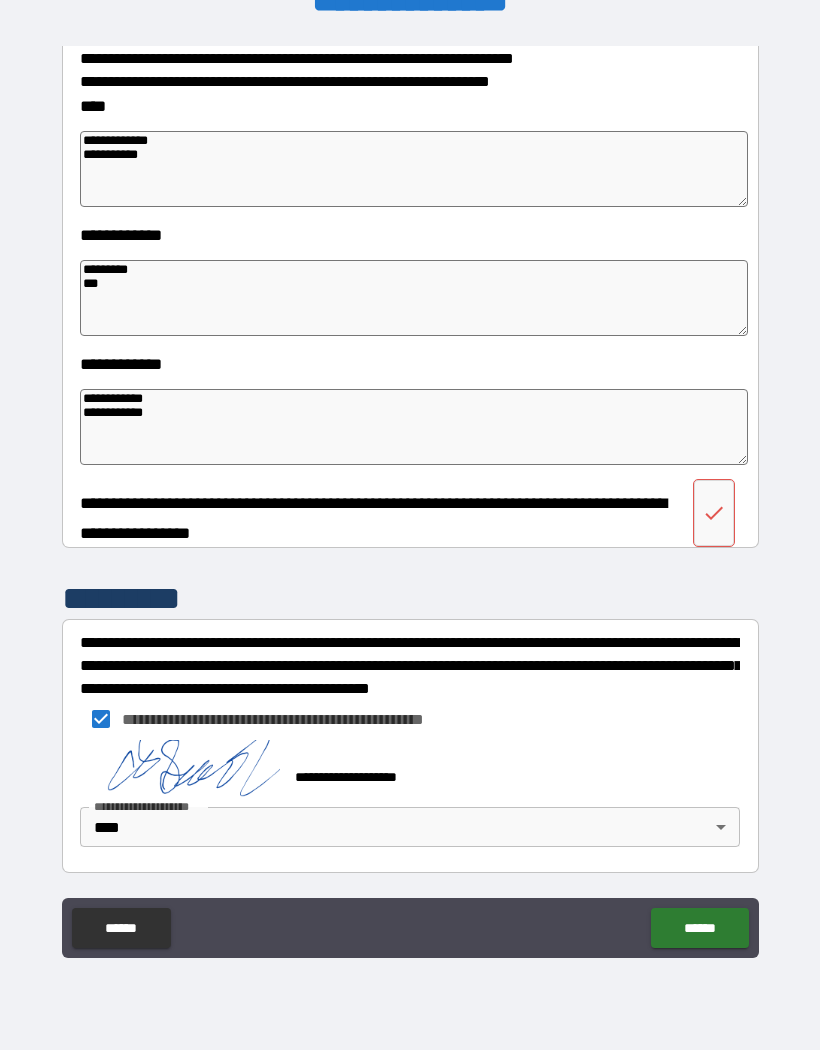 click 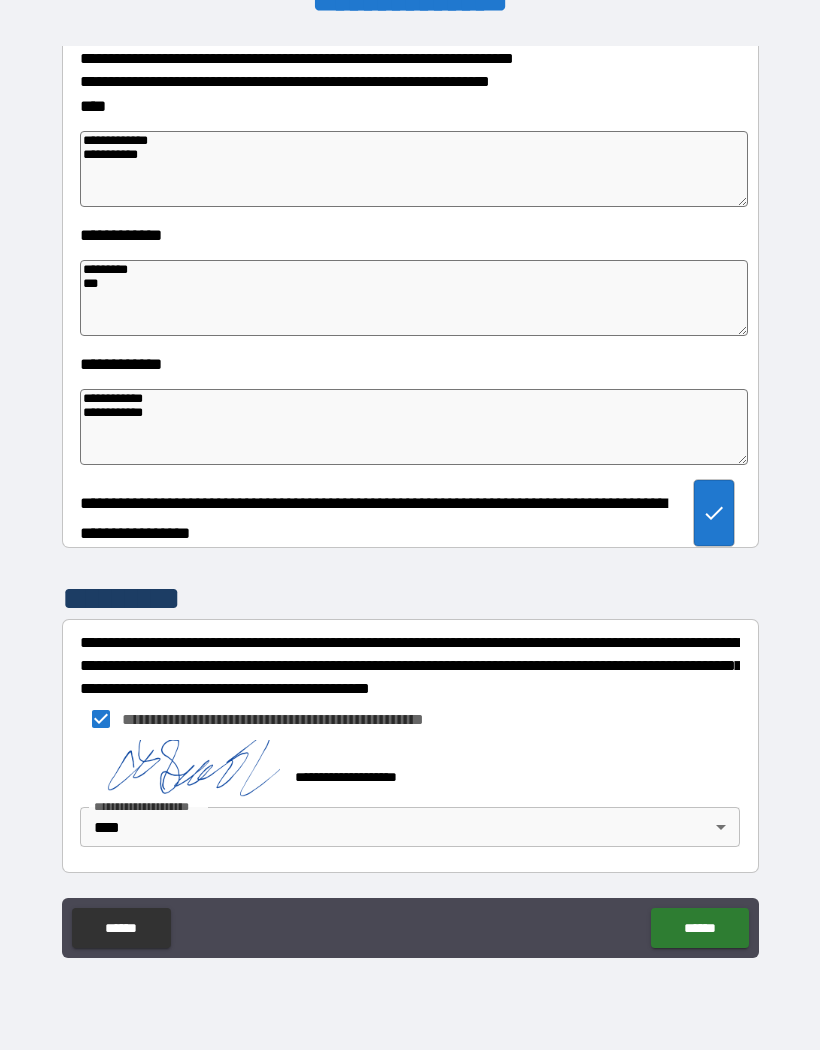 click on "******" at bounding box center (699, 928) 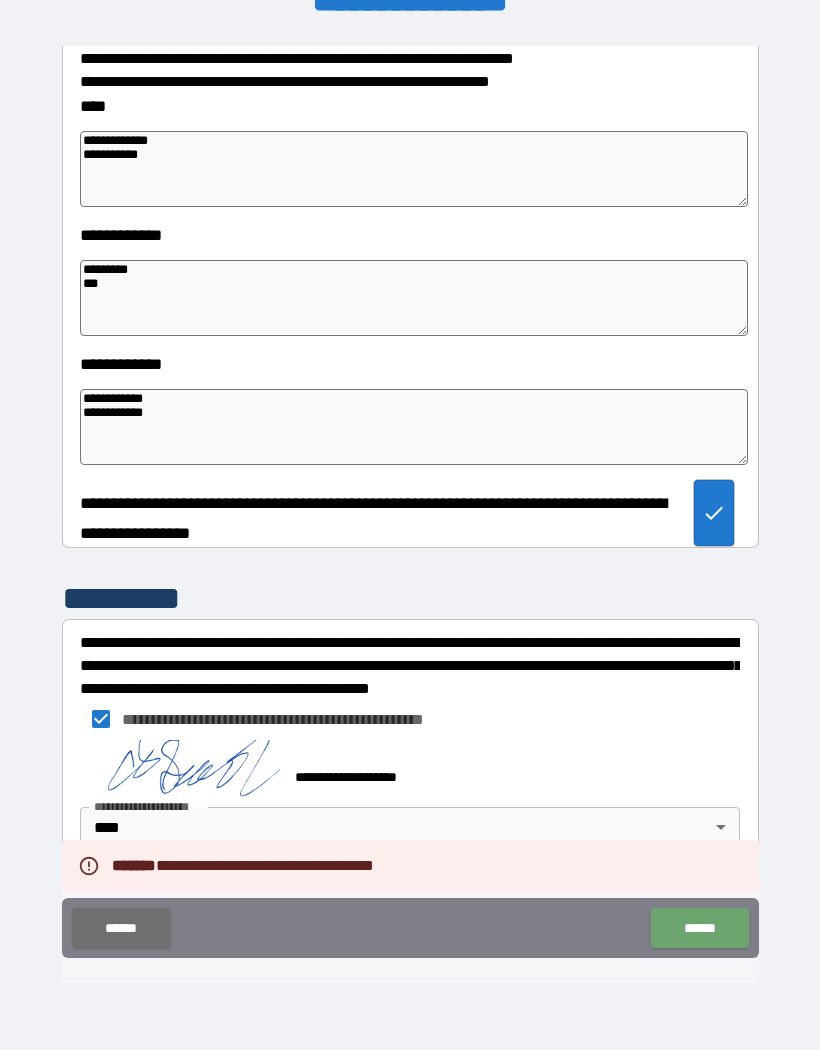 click on "******" at bounding box center (699, 928) 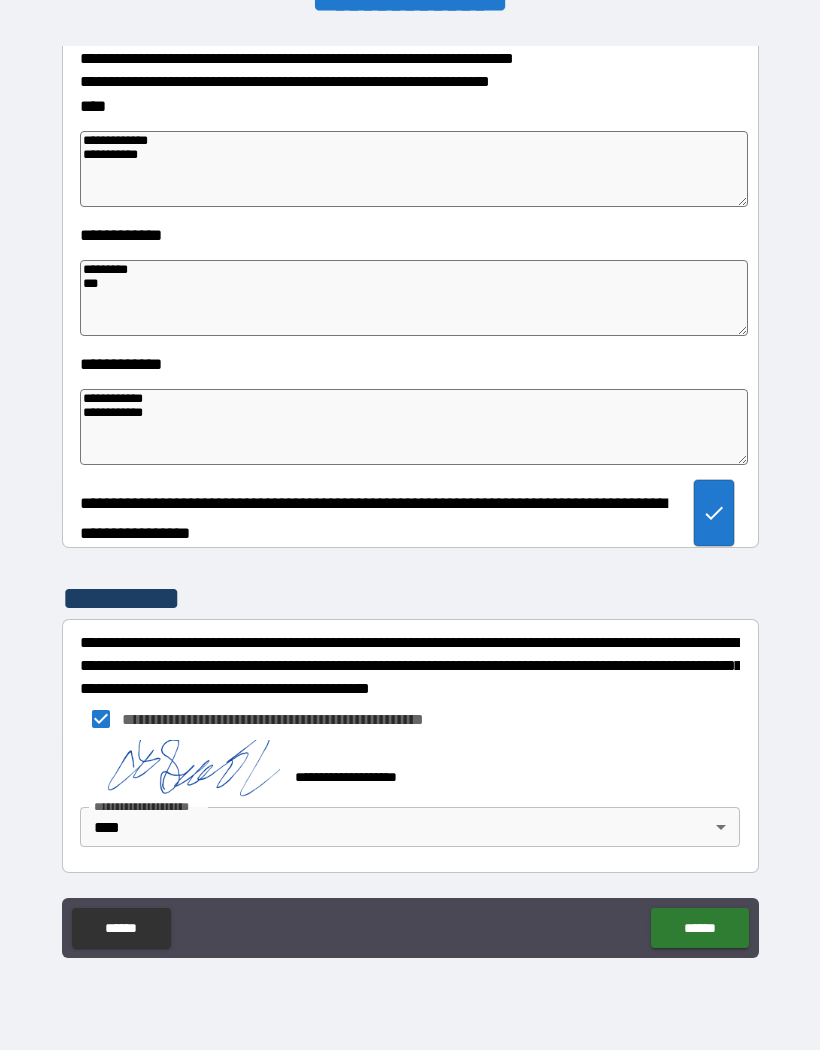 scroll, scrollTop: 5221, scrollLeft: 0, axis: vertical 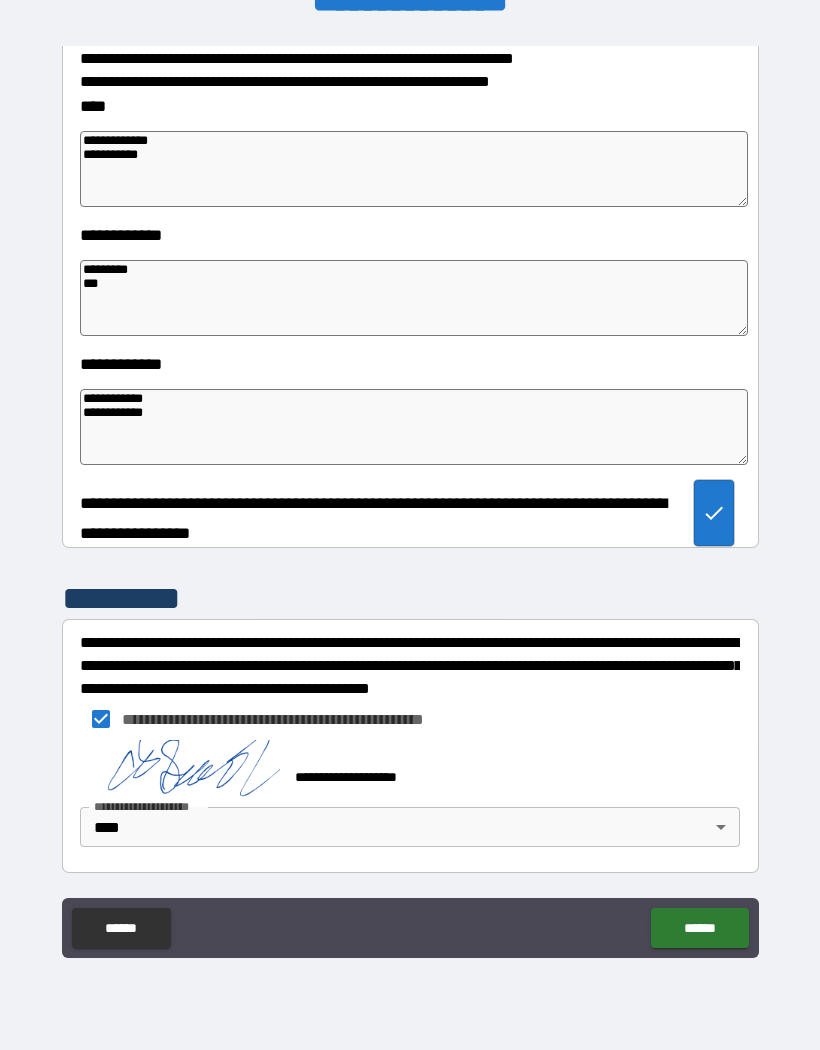 click on "**********" at bounding box center [410, 768] 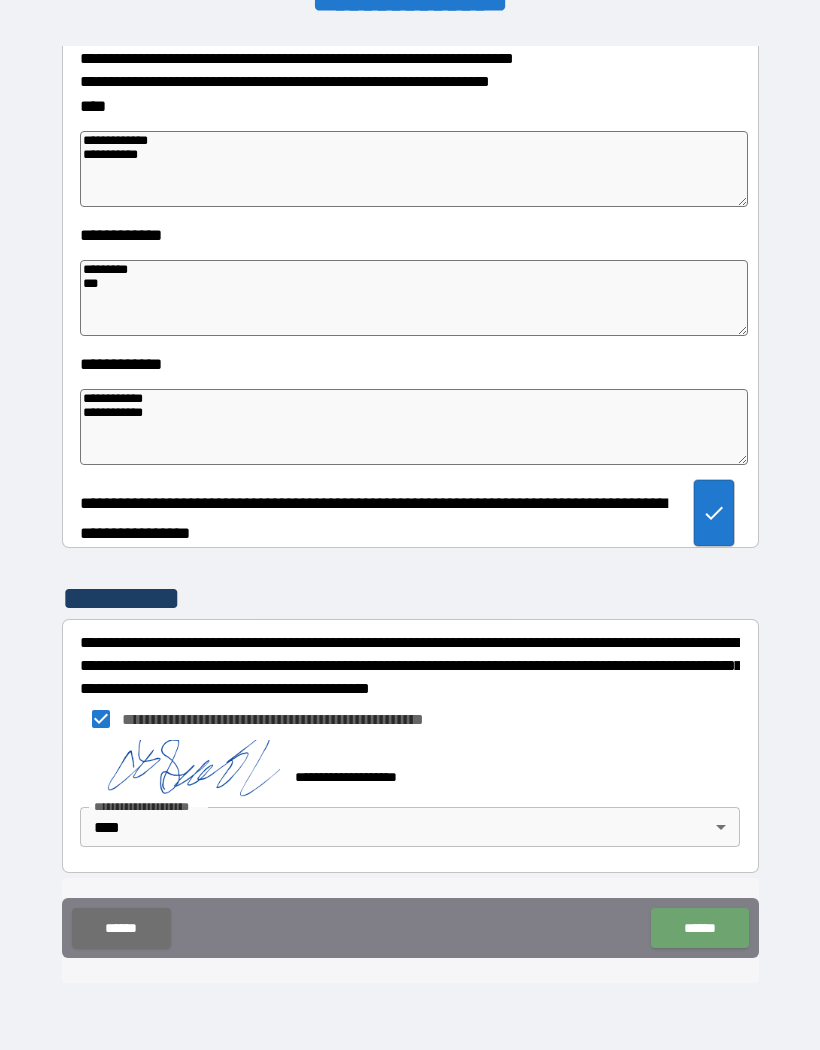 click on "******" at bounding box center [699, 928] 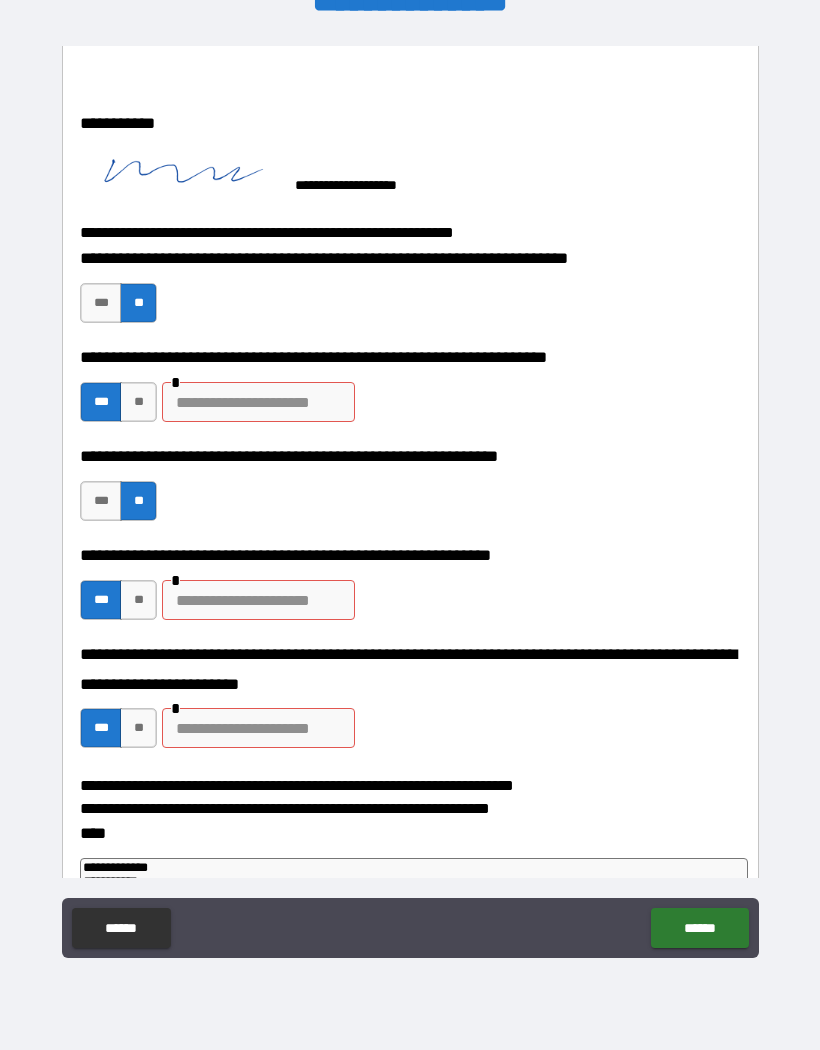 scroll, scrollTop: 4493, scrollLeft: 0, axis: vertical 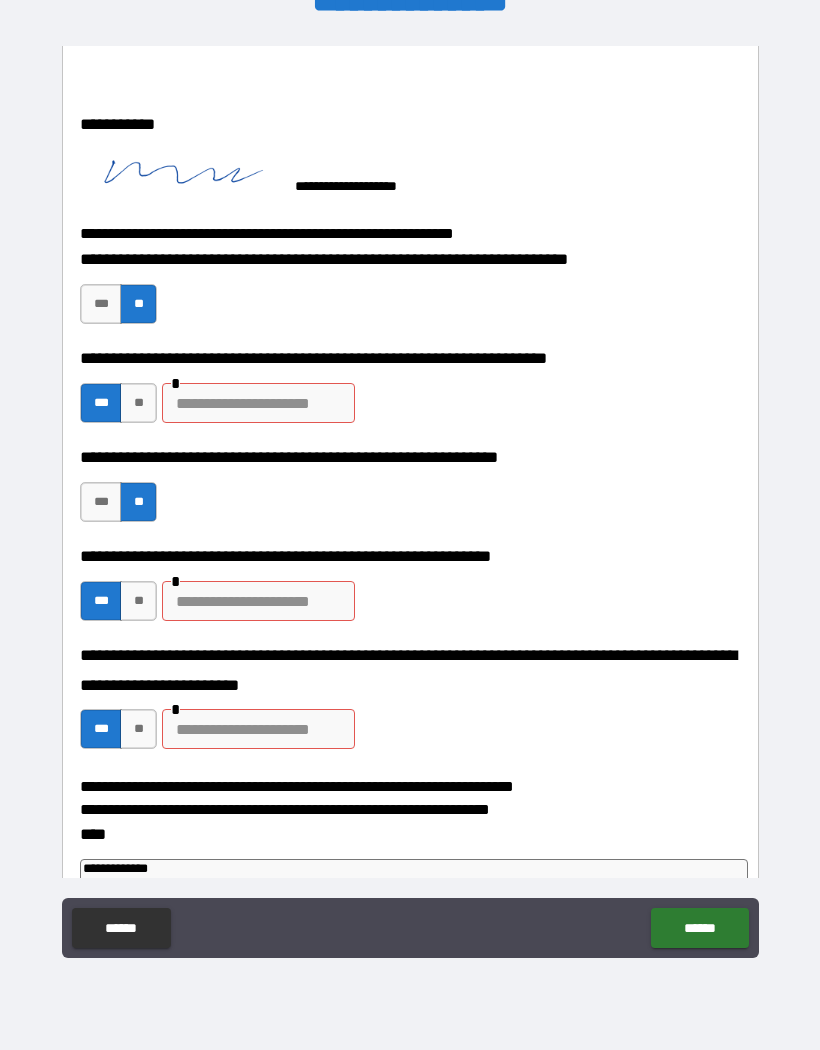 click at bounding box center (258, 403) 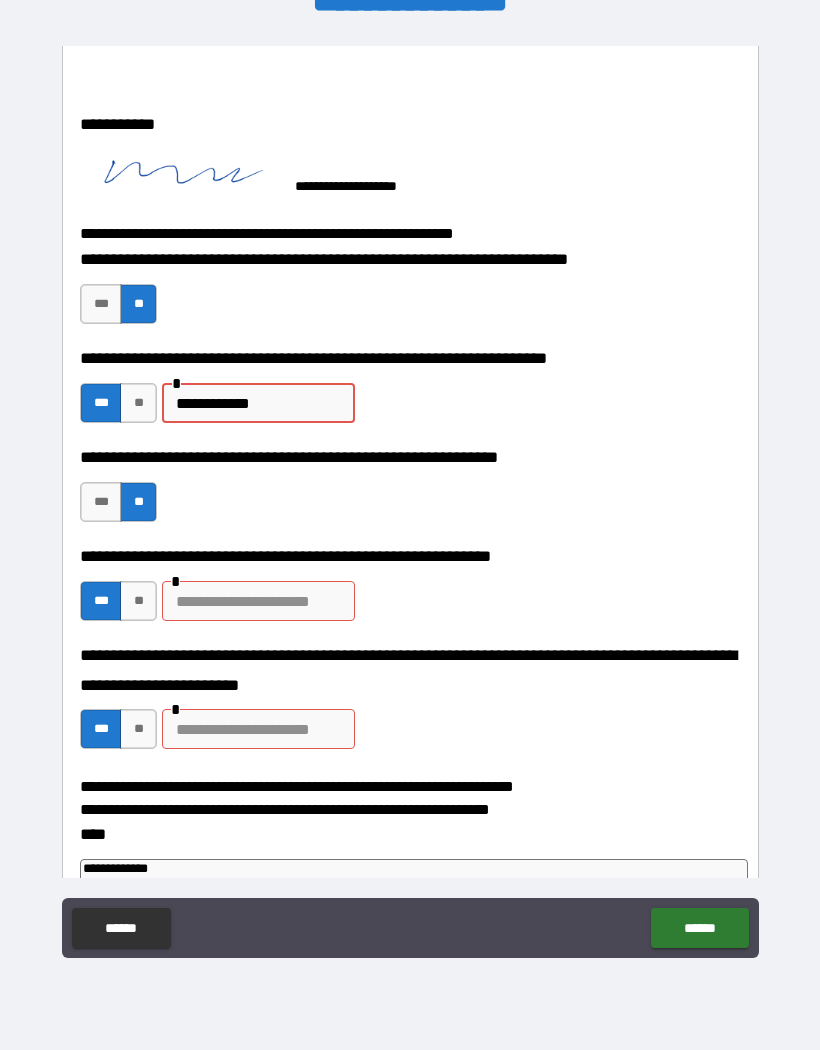 click at bounding box center (258, 601) 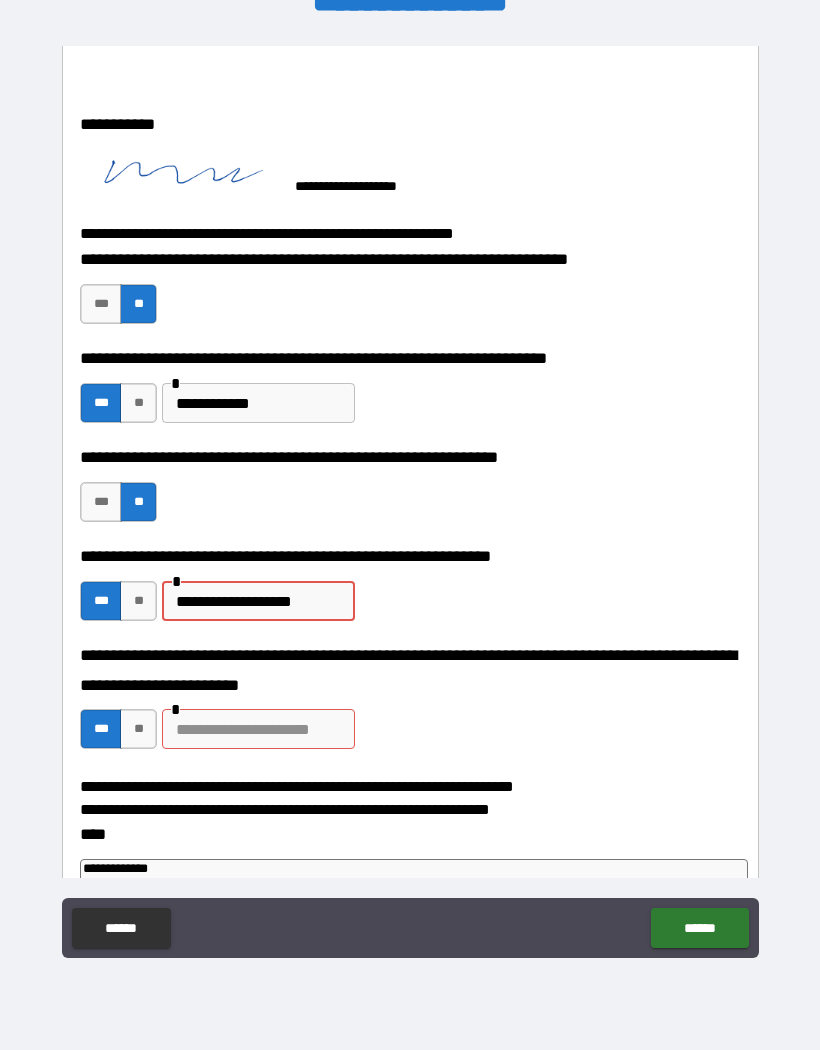 click on "**********" at bounding box center (410, 591) 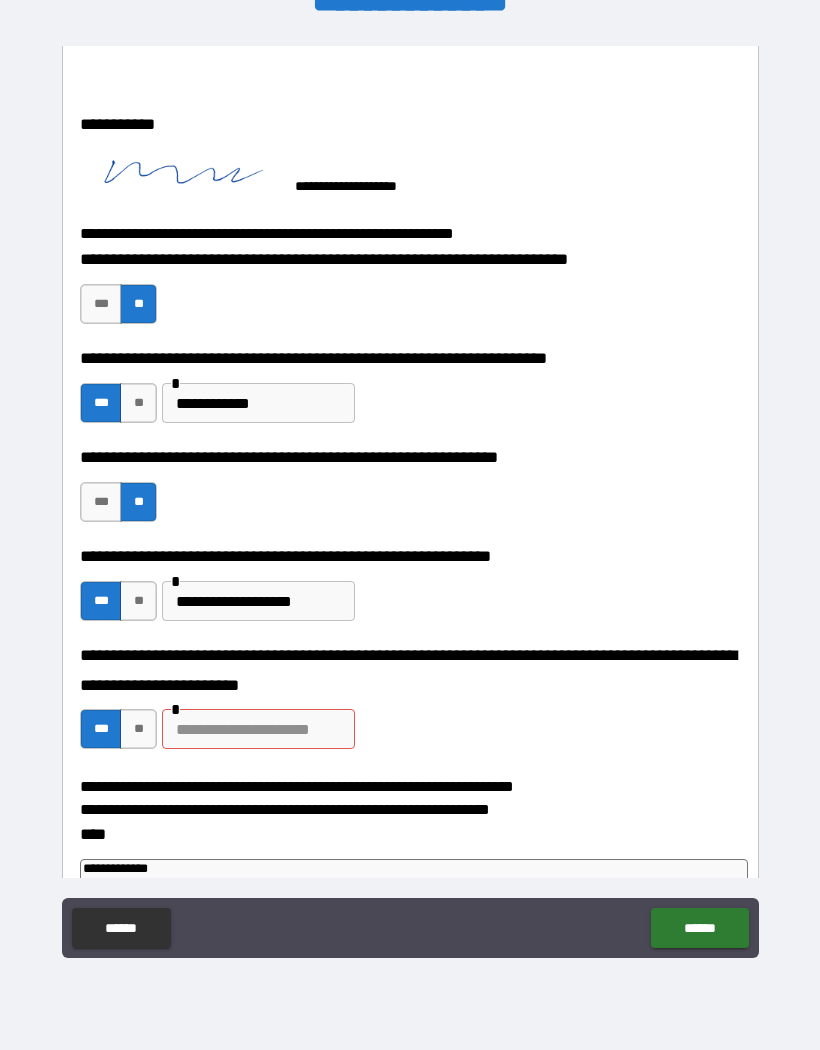 click at bounding box center [258, 729] 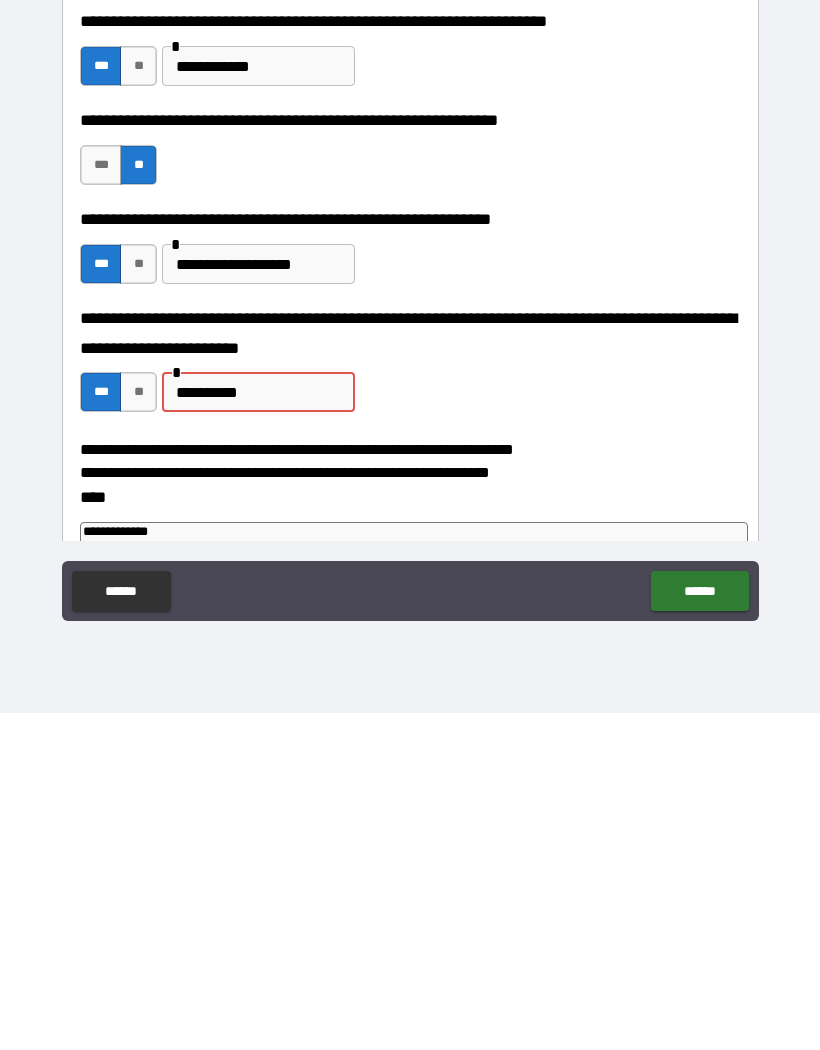 click on "******" at bounding box center [699, 928] 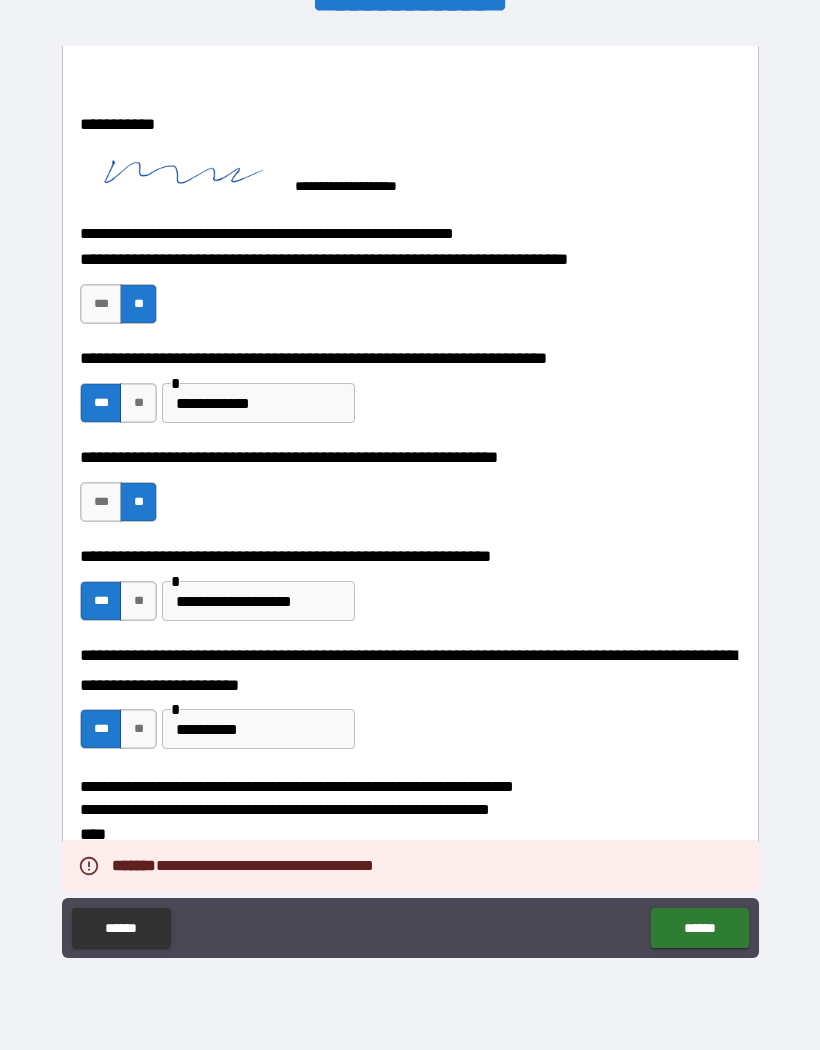 click on "******" at bounding box center [699, 928] 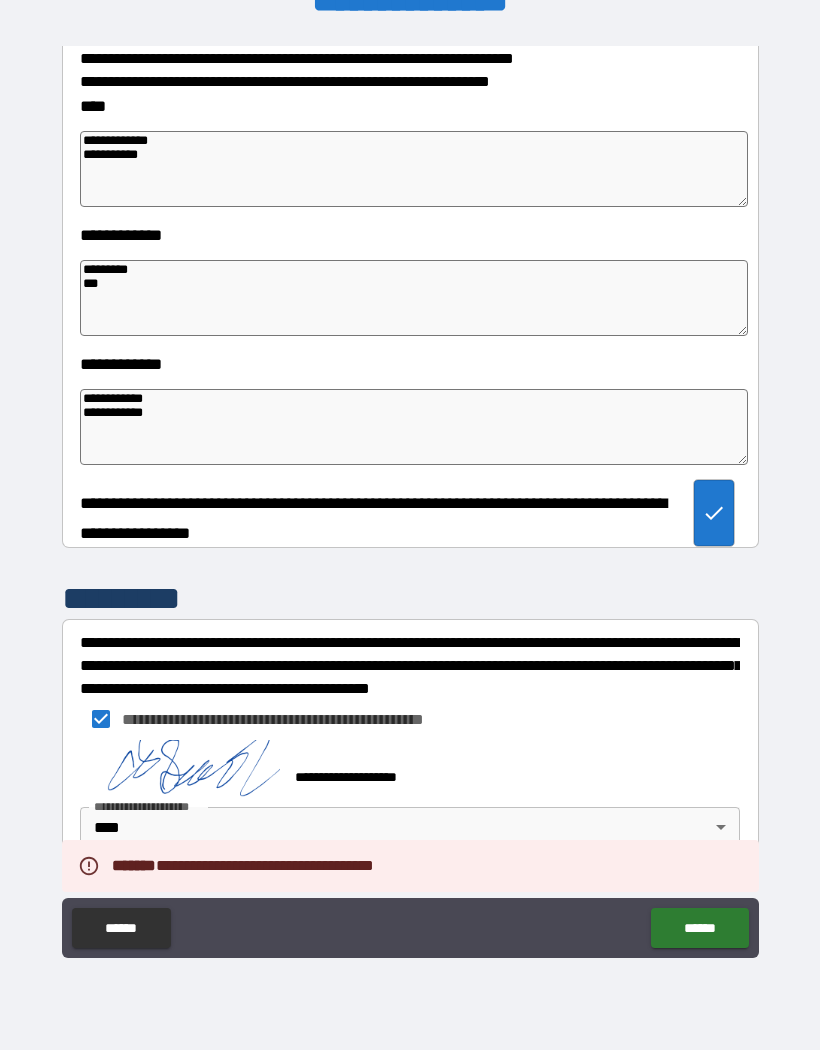 scroll, scrollTop: 5221, scrollLeft: 0, axis: vertical 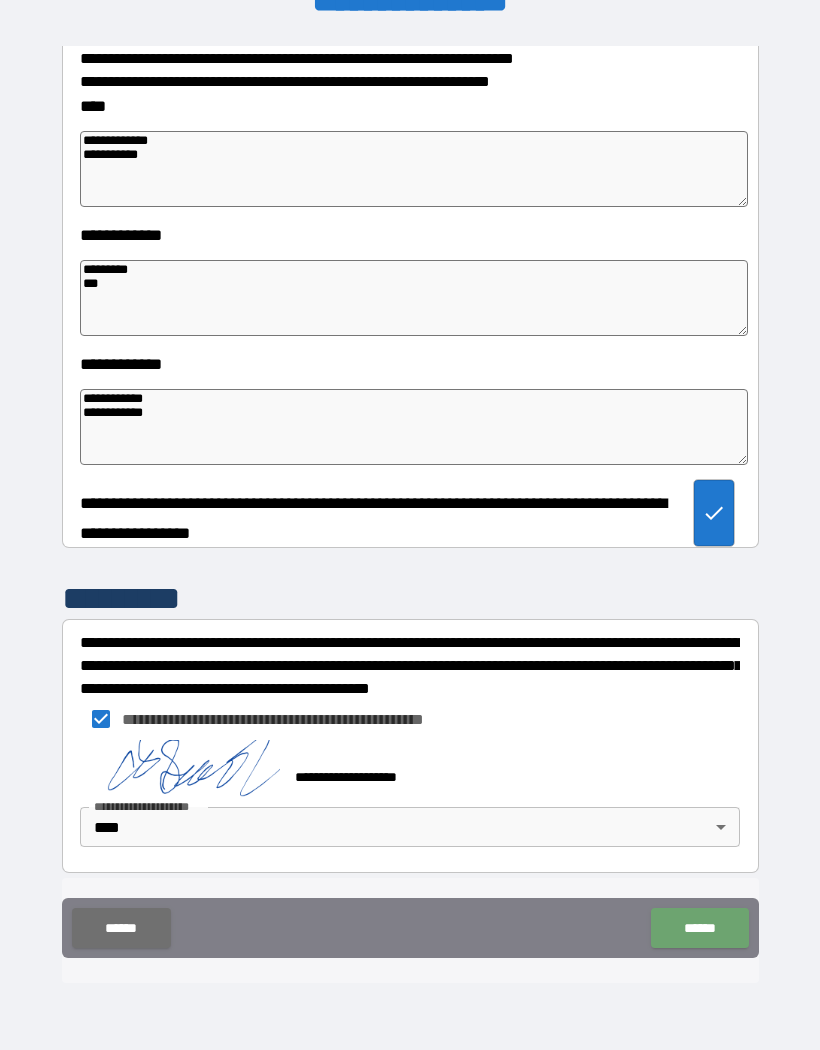 click on "******" at bounding box center (699, 928) 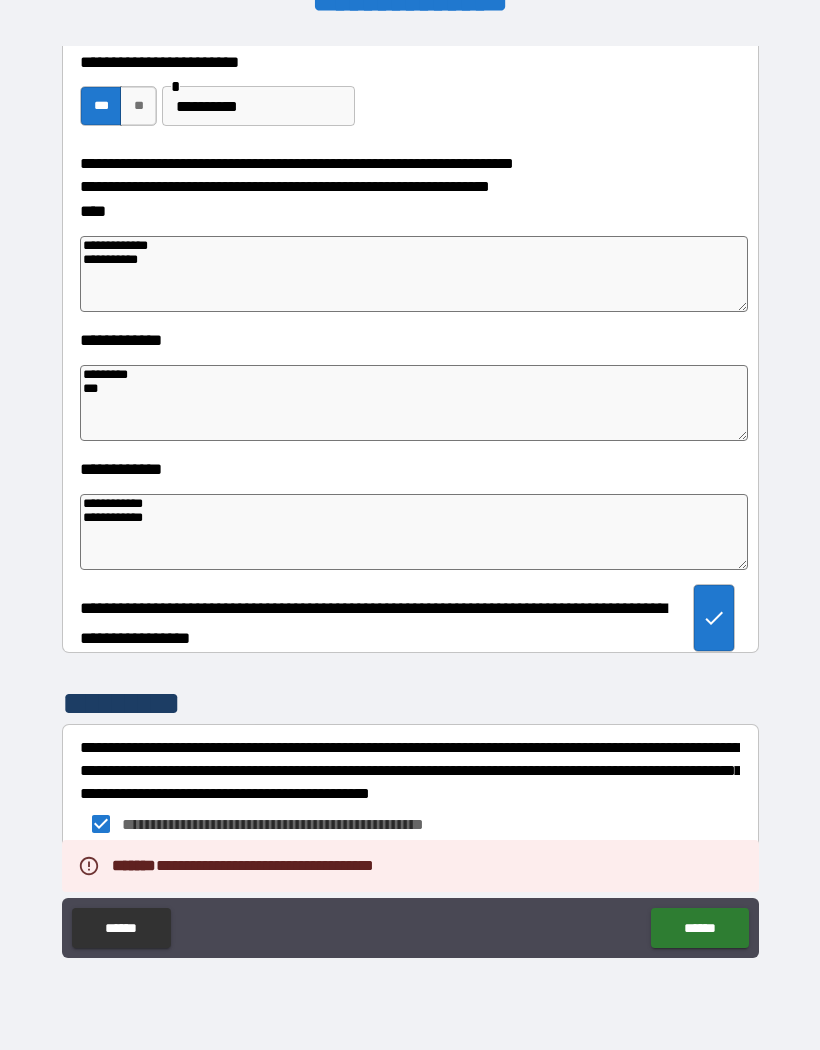 scroll, scrollTop: 5115, scrollLeft: 0, axis: vertical 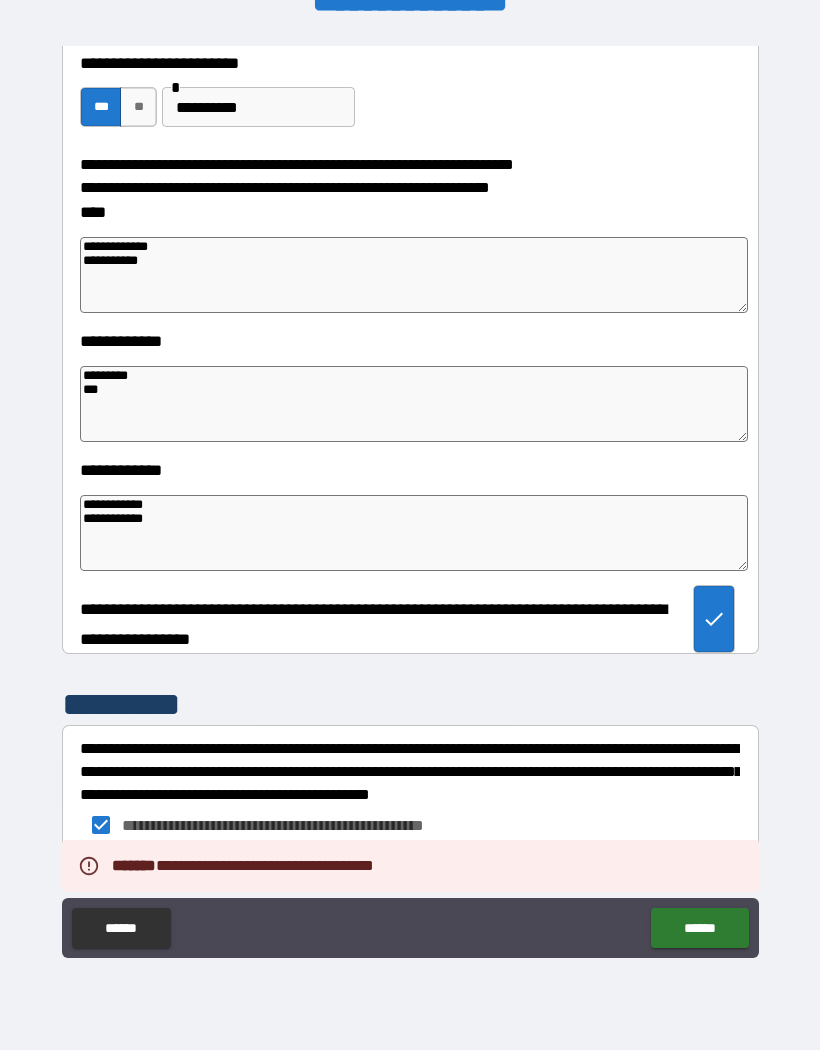 click at bounding box center (180, 874) 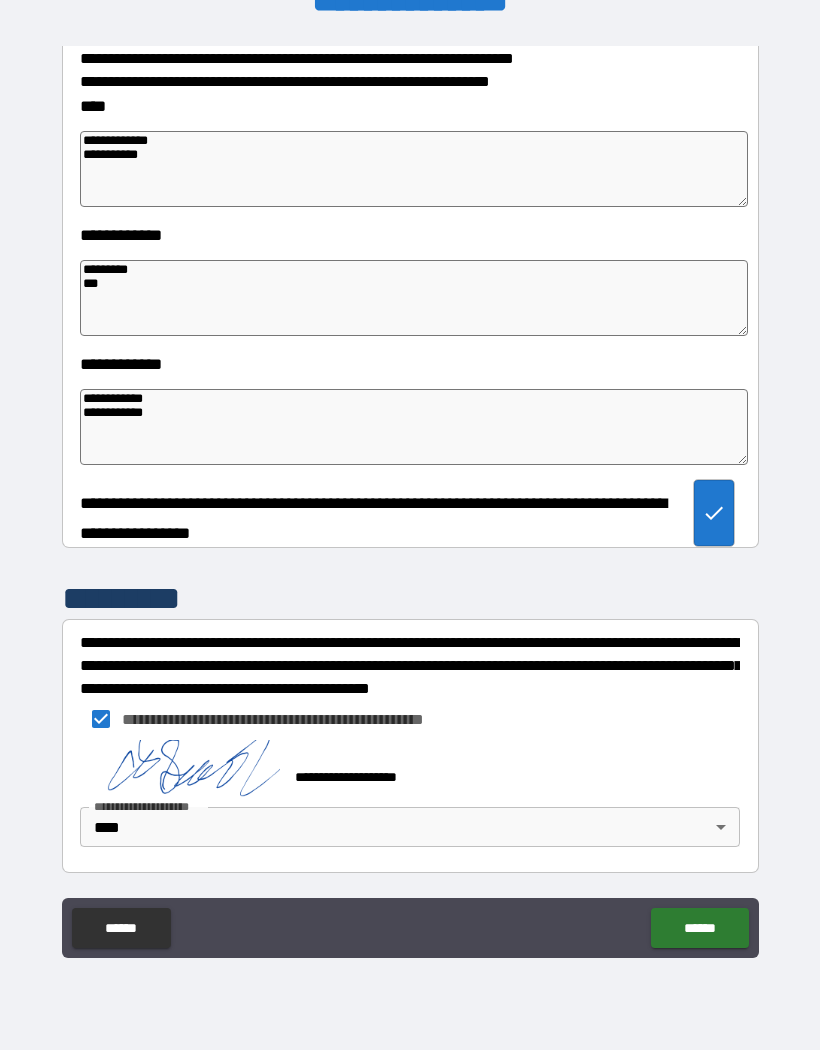 scroll, scrollTop: 5221, scrollLeft: 0, axis: vertical 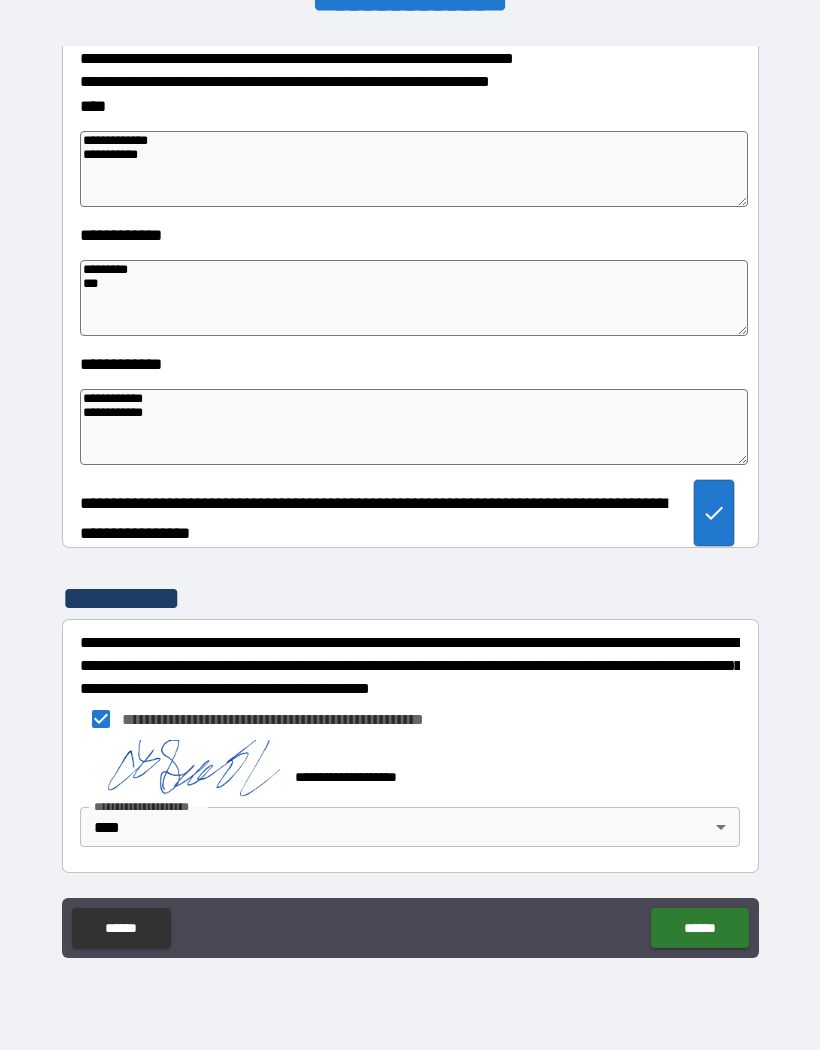 click on "******" at bounding box center [699, 928] 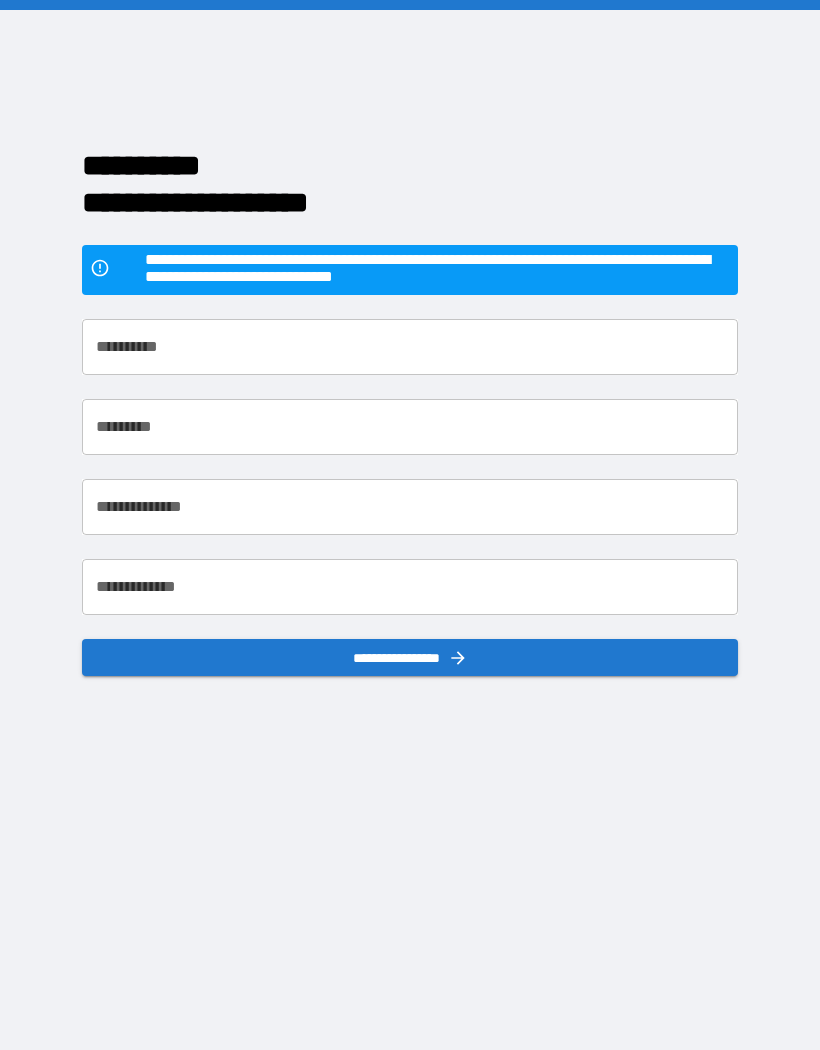 scroll, scrollTop: 0, scrollLeft: 0, axis: both 